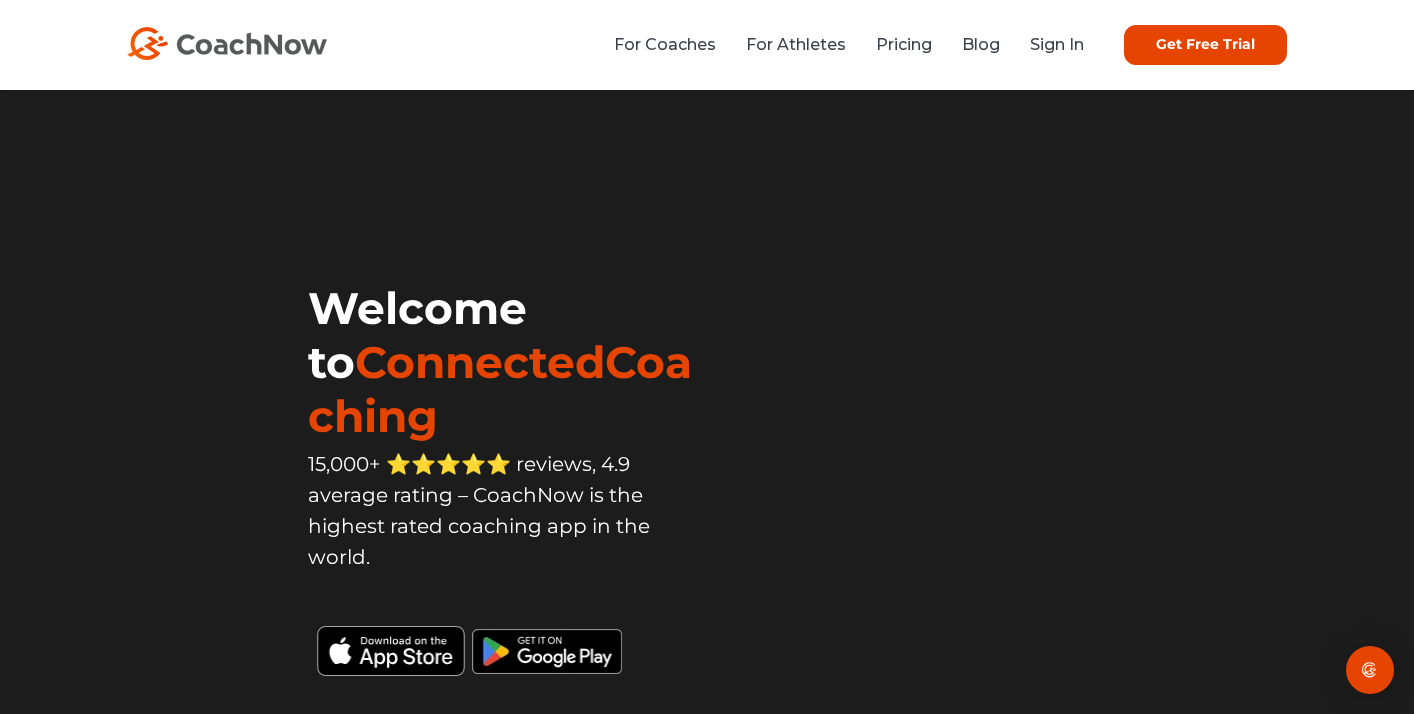 scroll, scrollTop: 0, scrollLeft: 0, axis: both 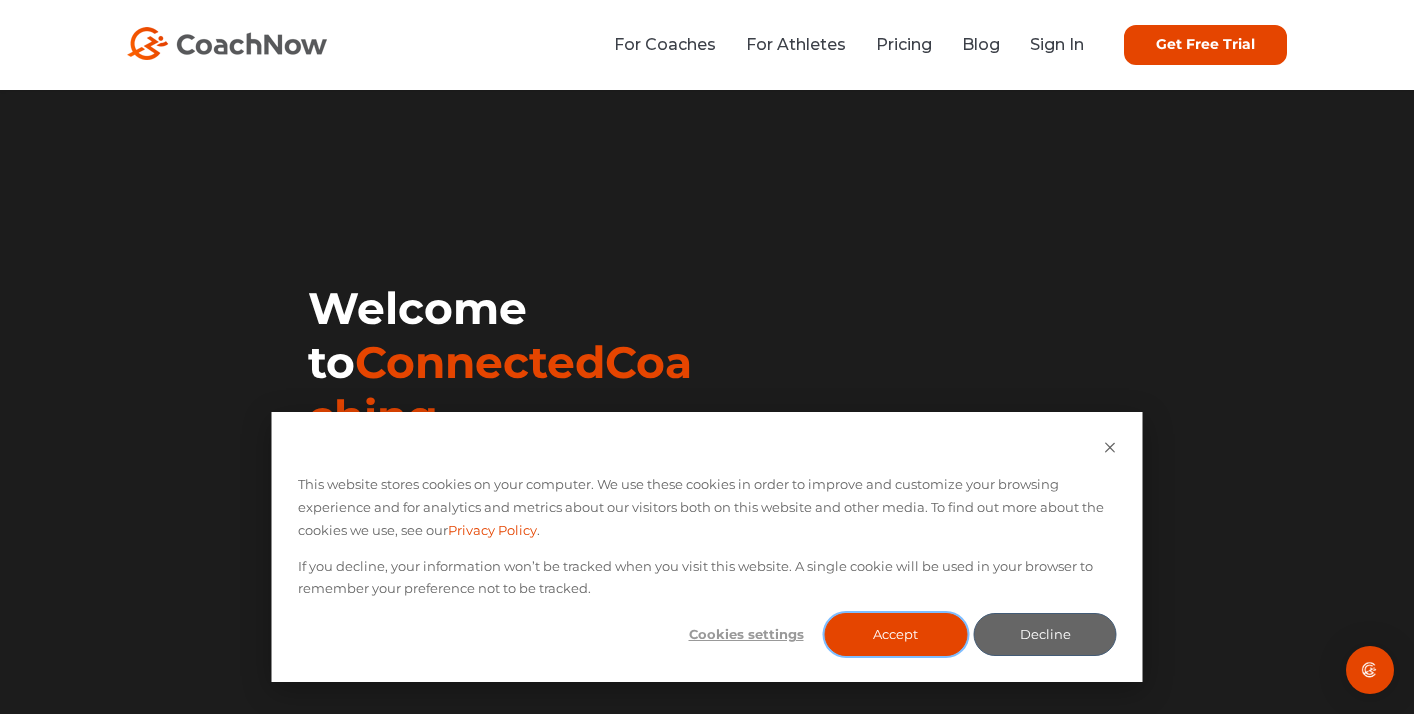 click on "Accept" at bounding box center (895, 634) 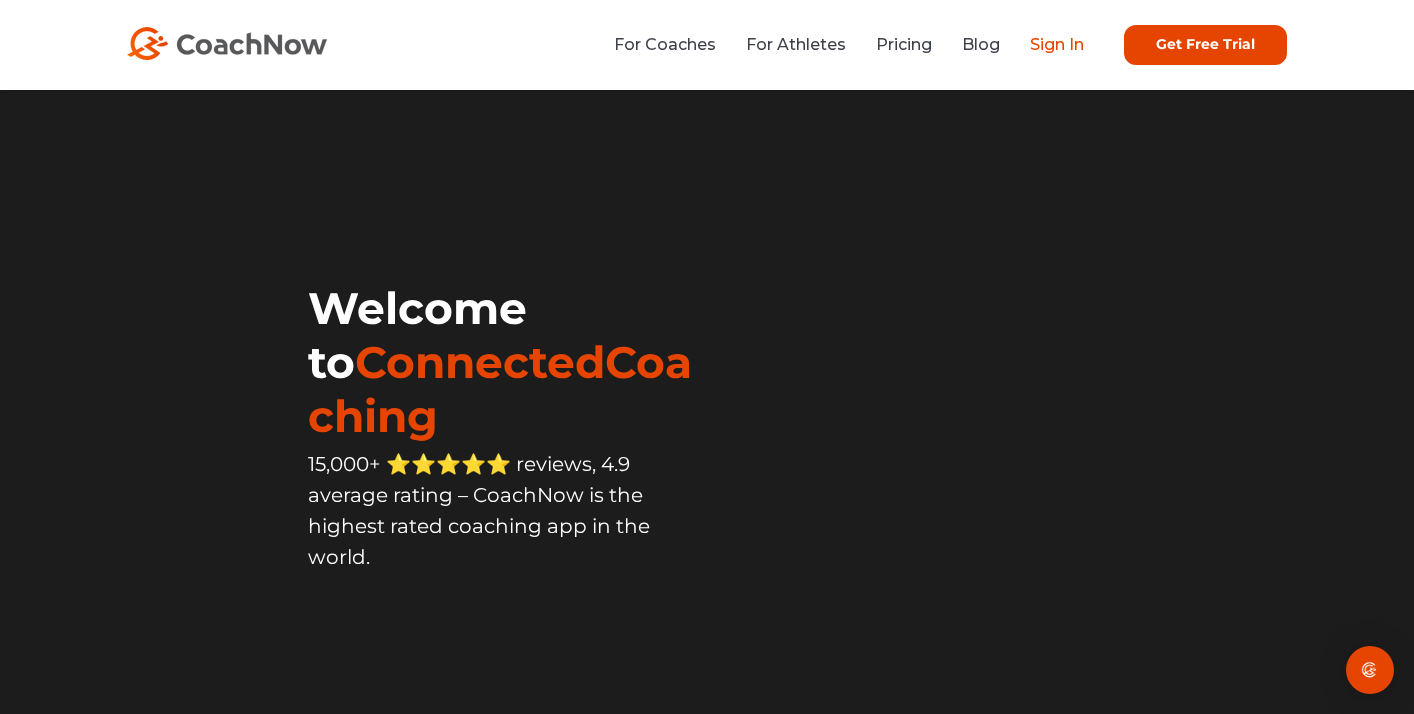 click on "Sign In" at bounding box center (1057, 44) 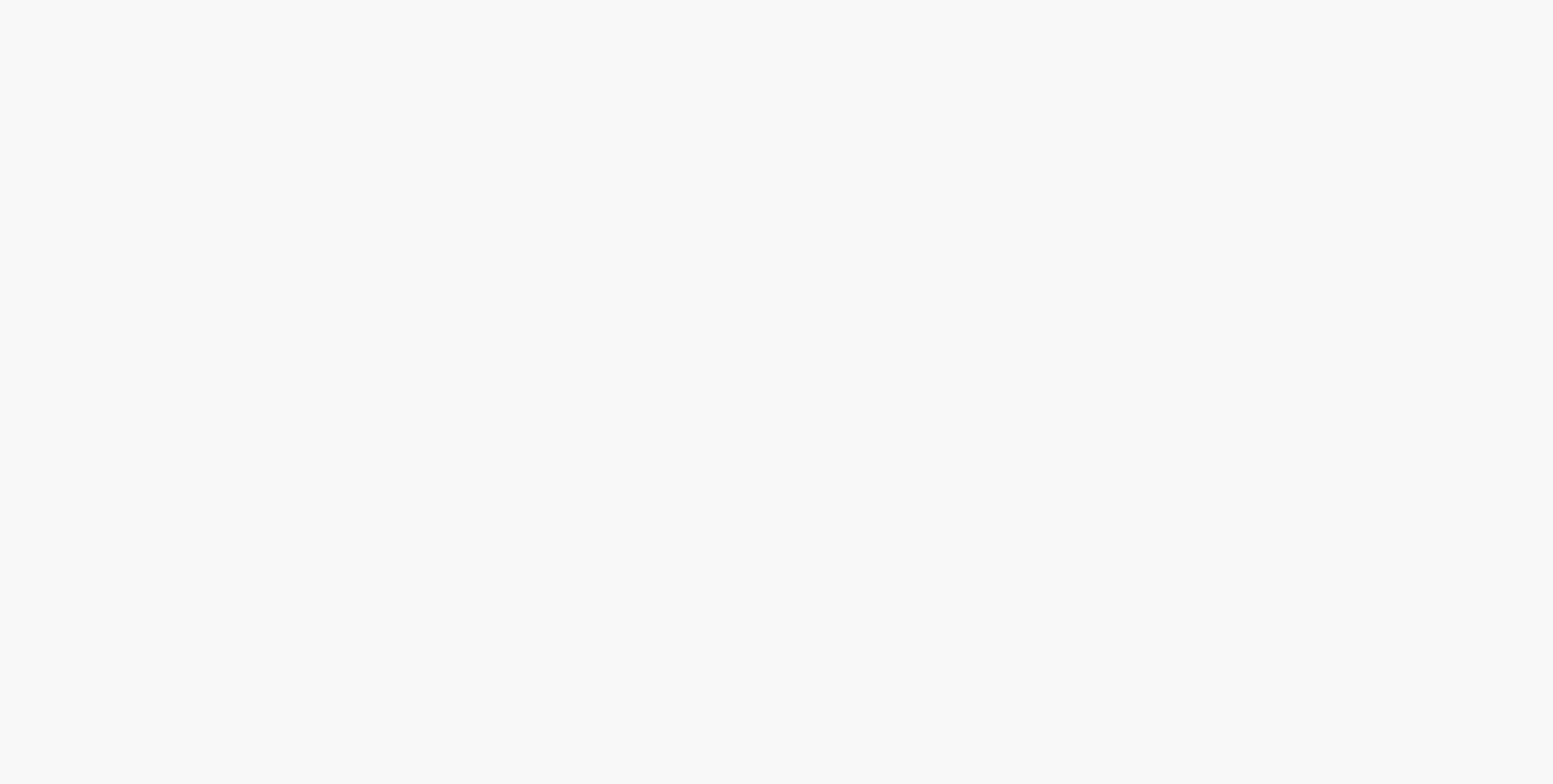 scroll, scrollTop: 0, scrollLeft: 0, axis: both 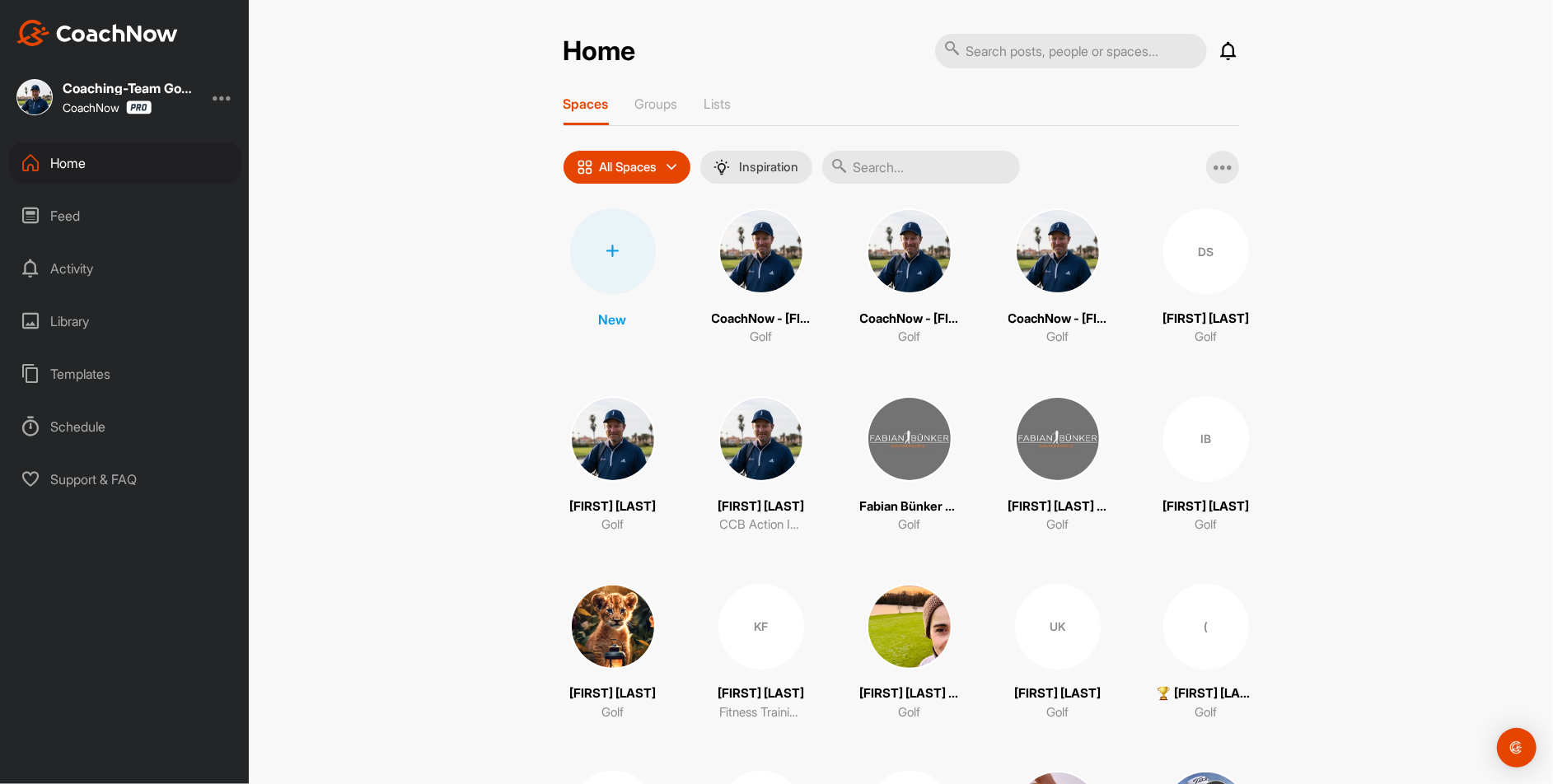 click at bounding box center [613, 251] 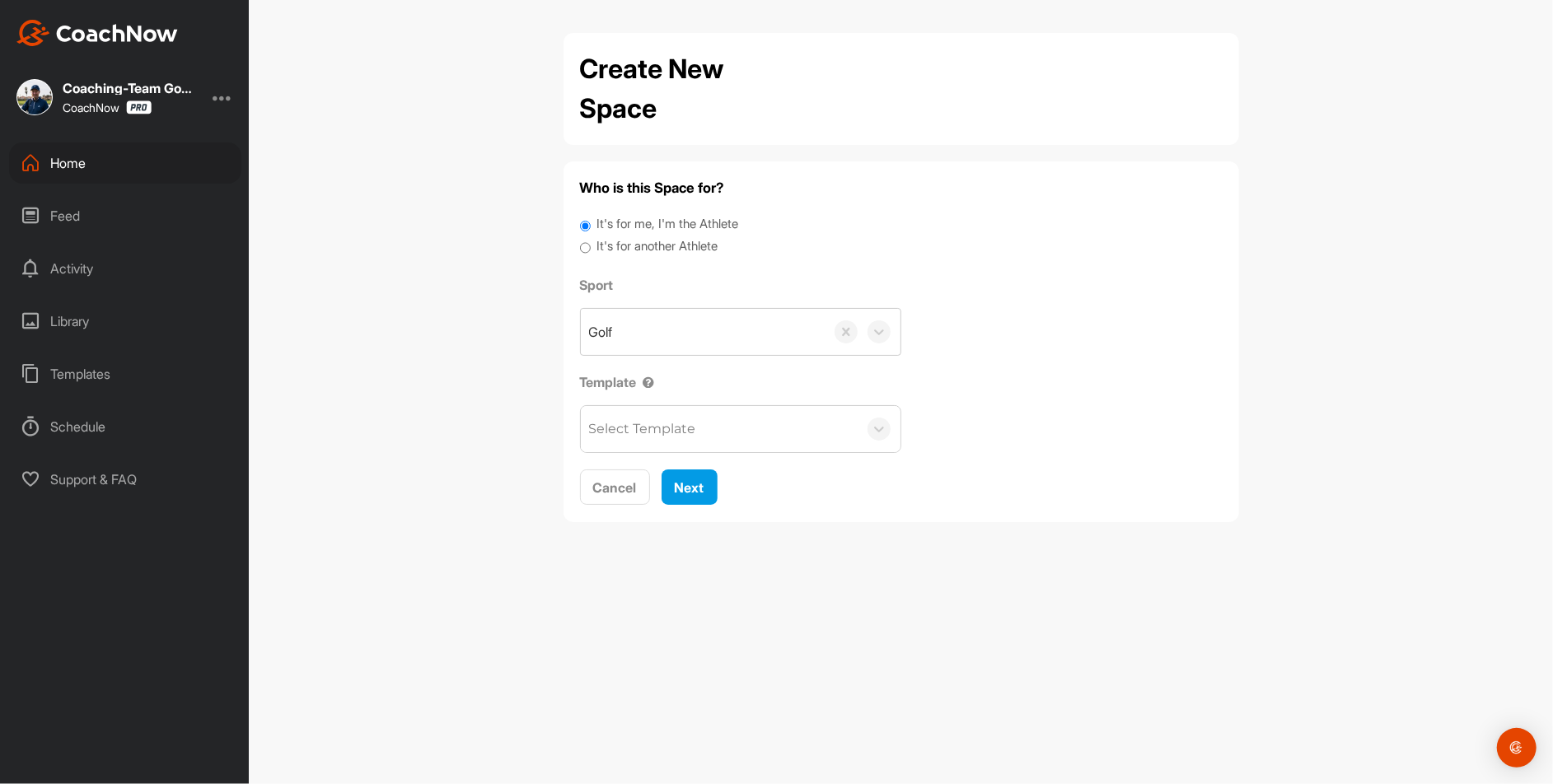 click on "It's for another Athlete" at bounding box center (657, 246) 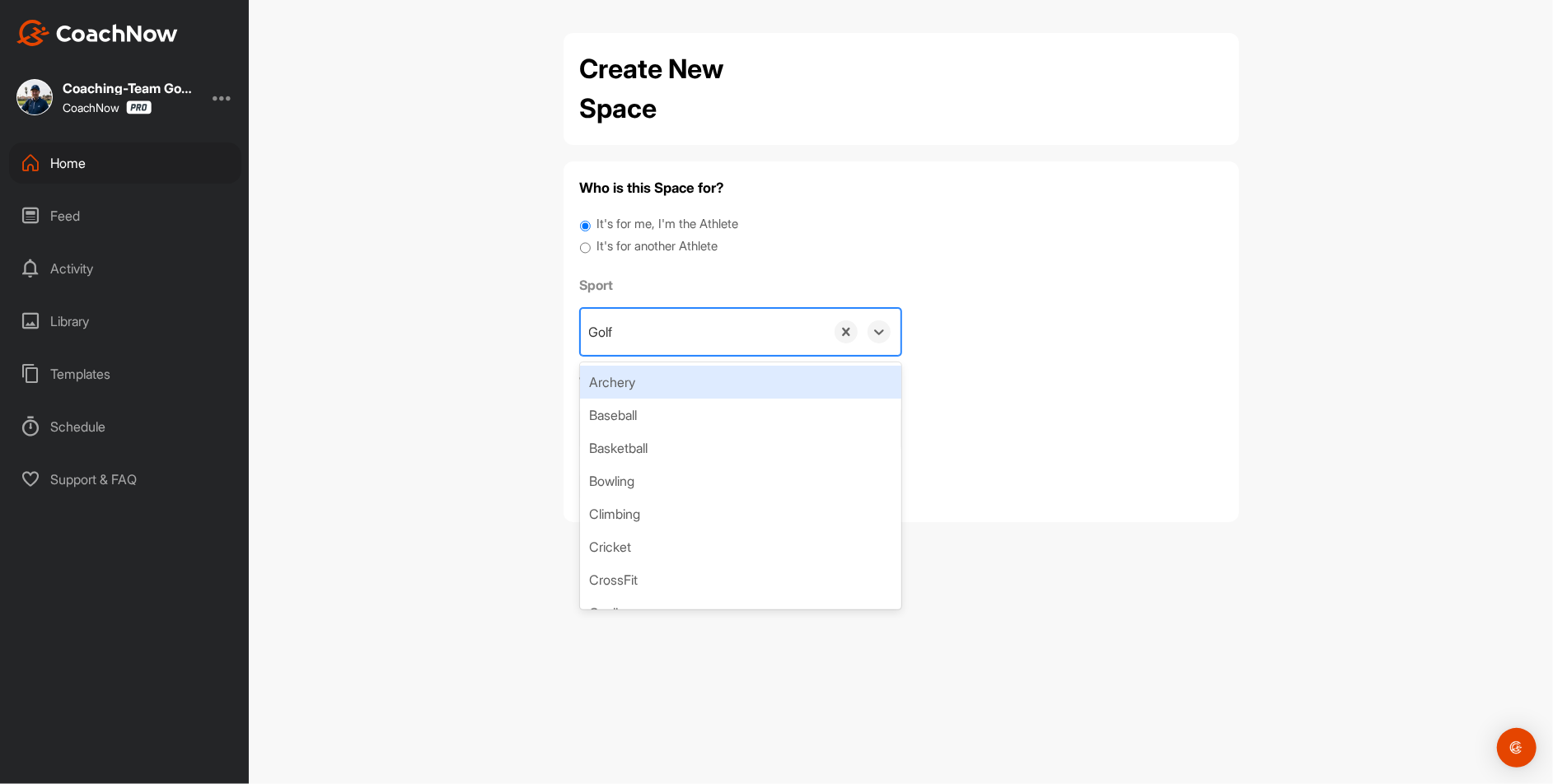click on "Golf" at bounding box center (703, 332) 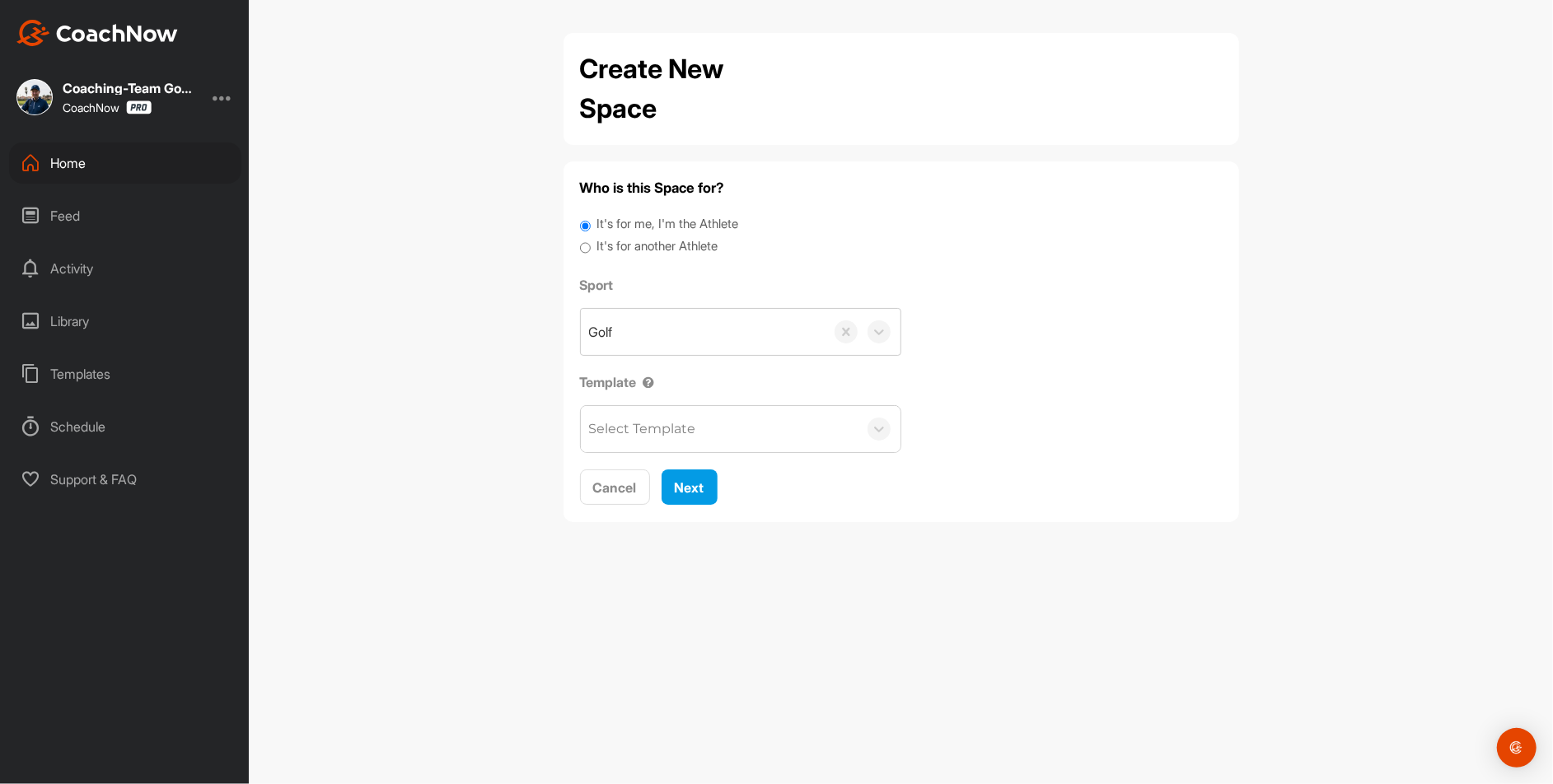 click on "Who is this Space for? It's for me, I'm the Athlete It's for another Athlete Sport Golf Template    Select Template   Cancel   Next" at bounding box center (901, 342) 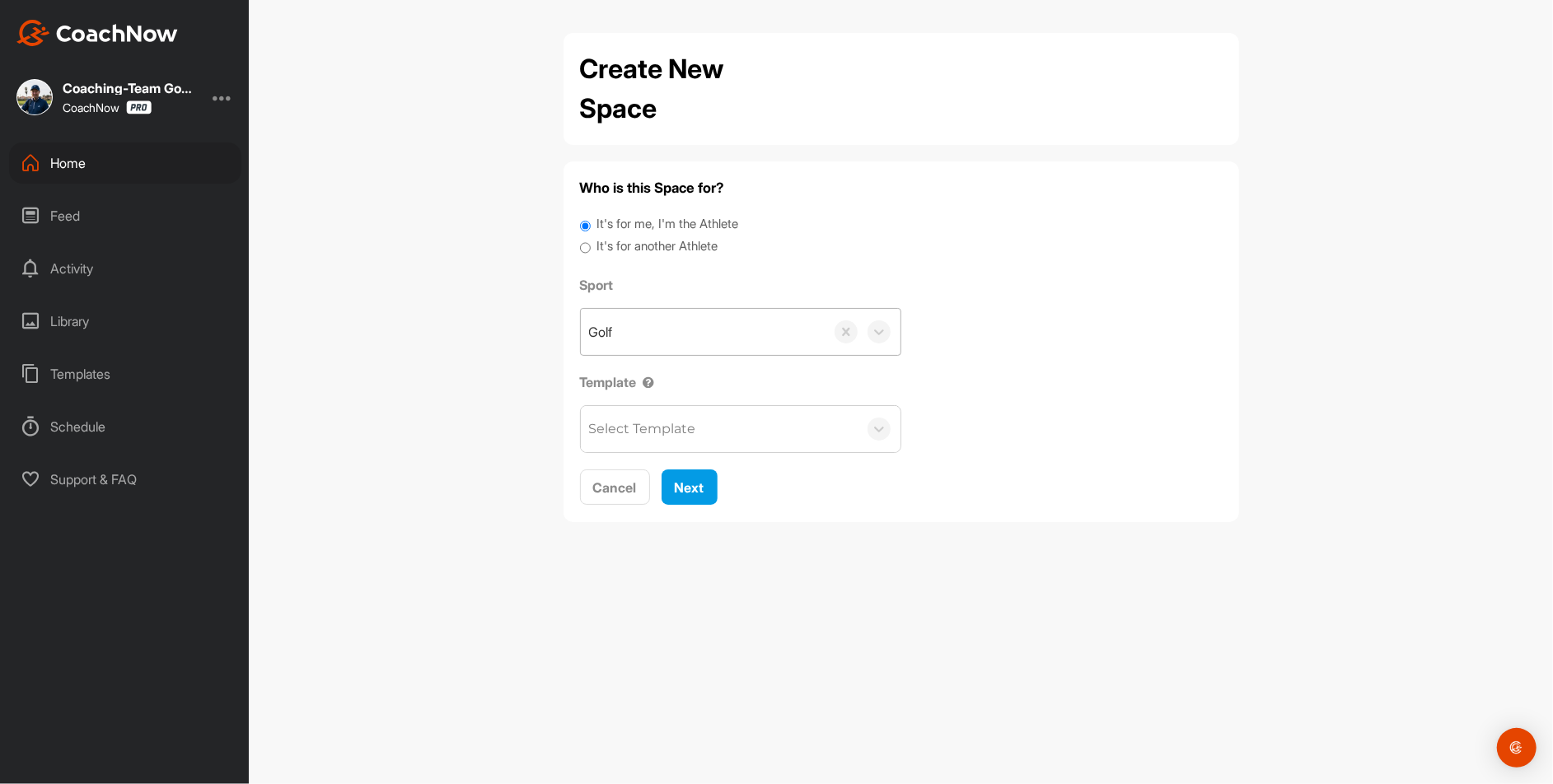 click on "Golf" at bounding box center [703, 332] 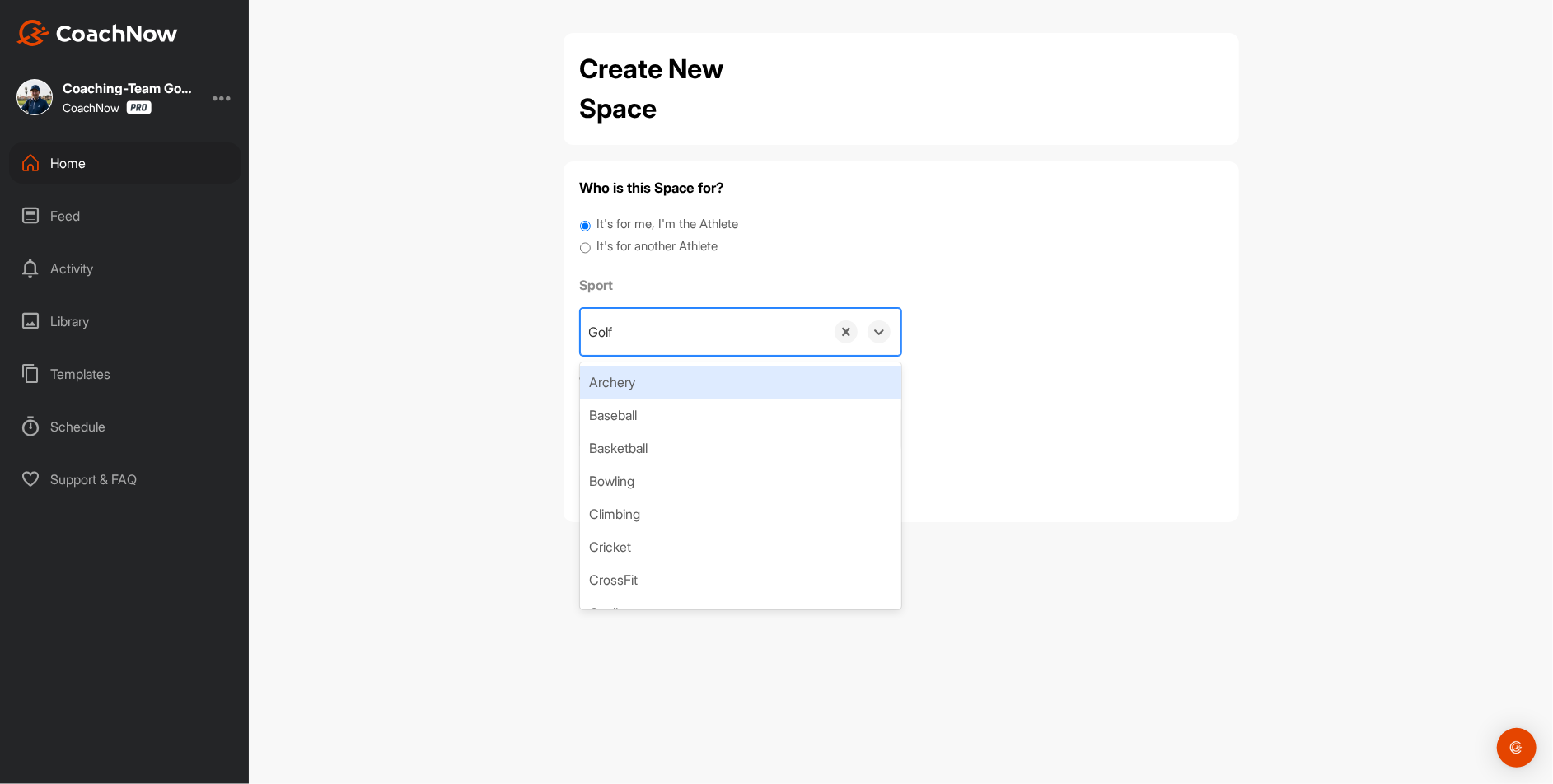 click on "It's for another Athlete" at bounding box center (657, 246) 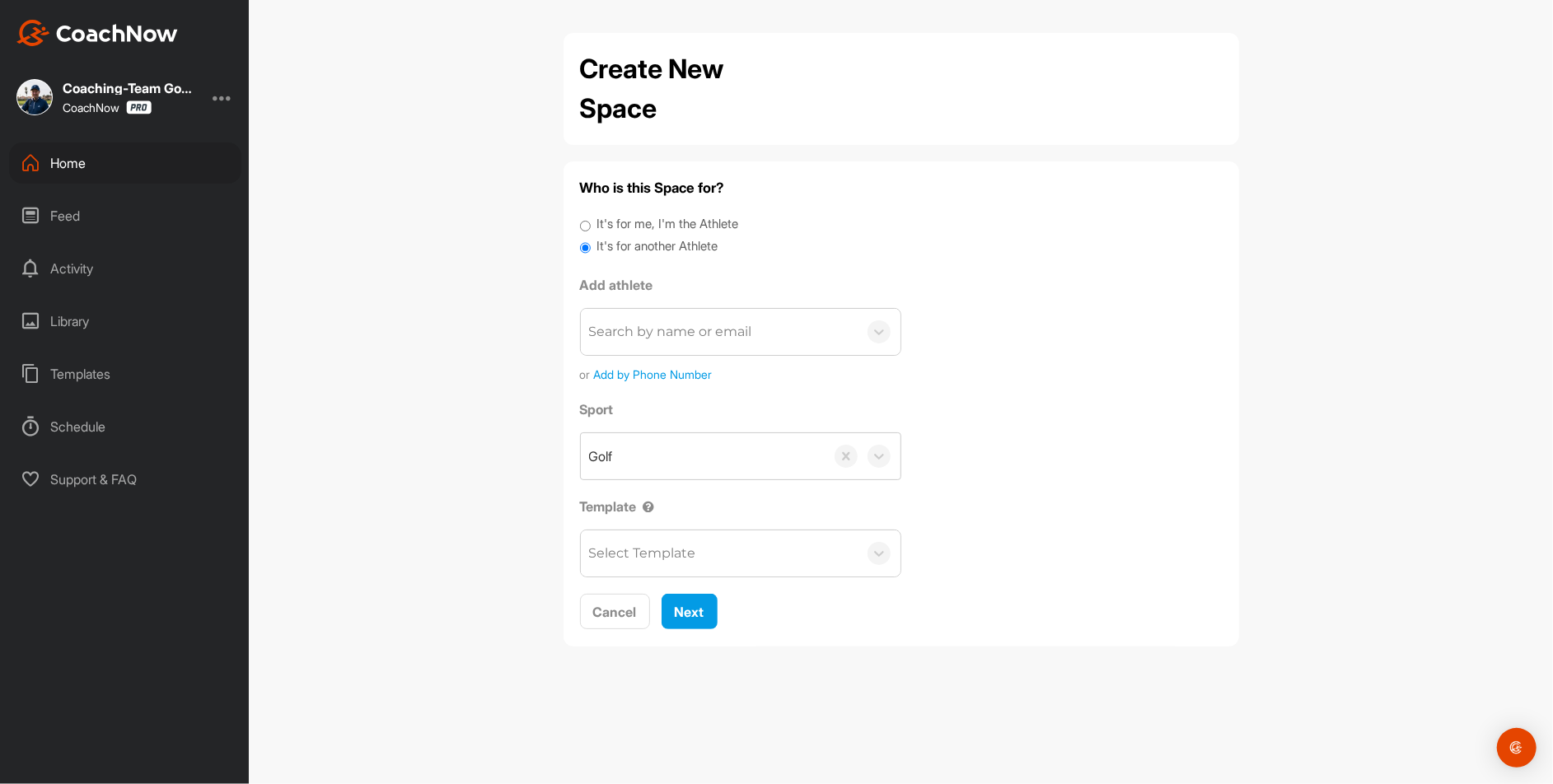 click on "Search by name or email" at bounding box center (671, 332) 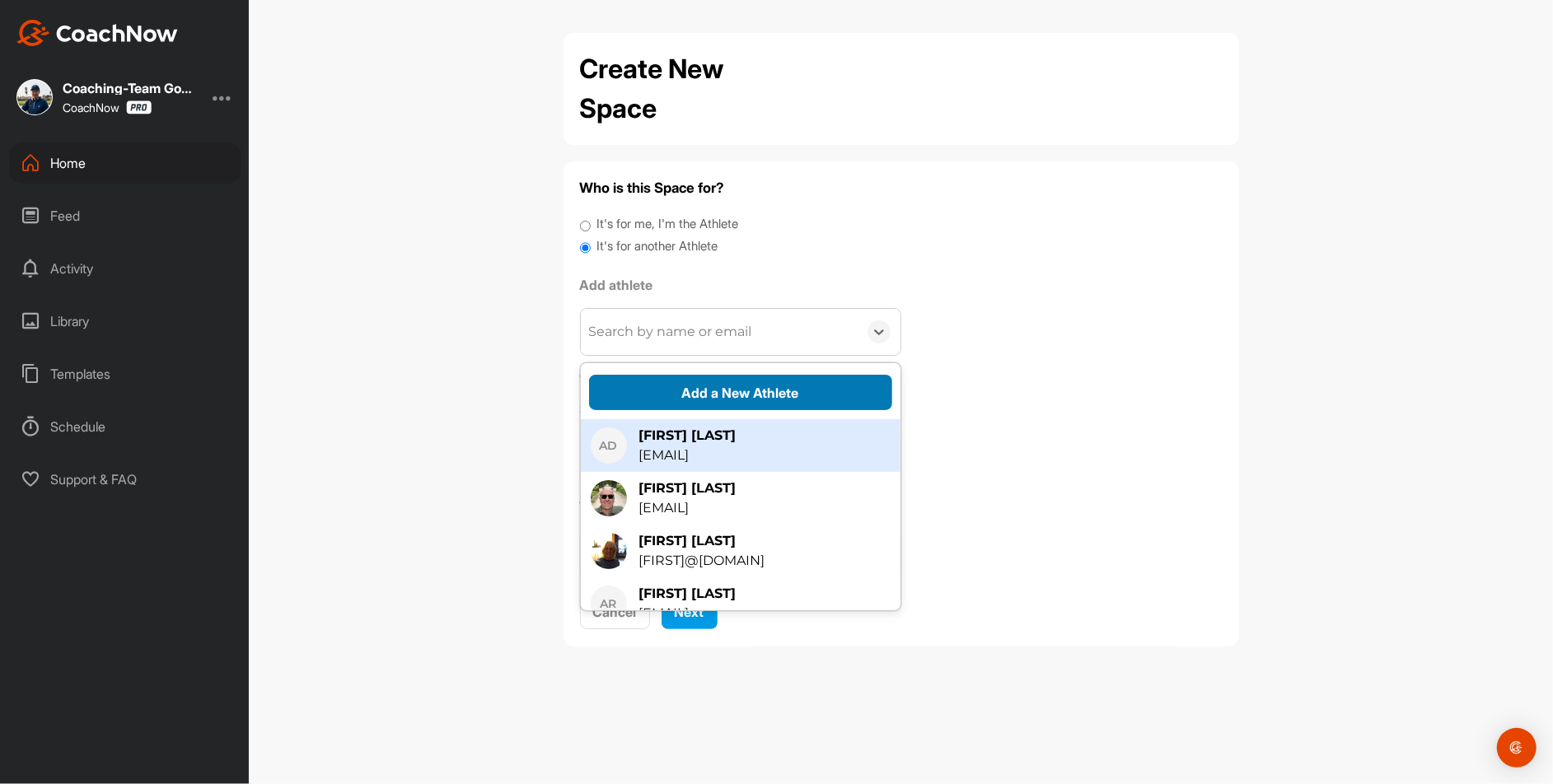 click on "Add a New Athlete" at bounding box center [741, 392] 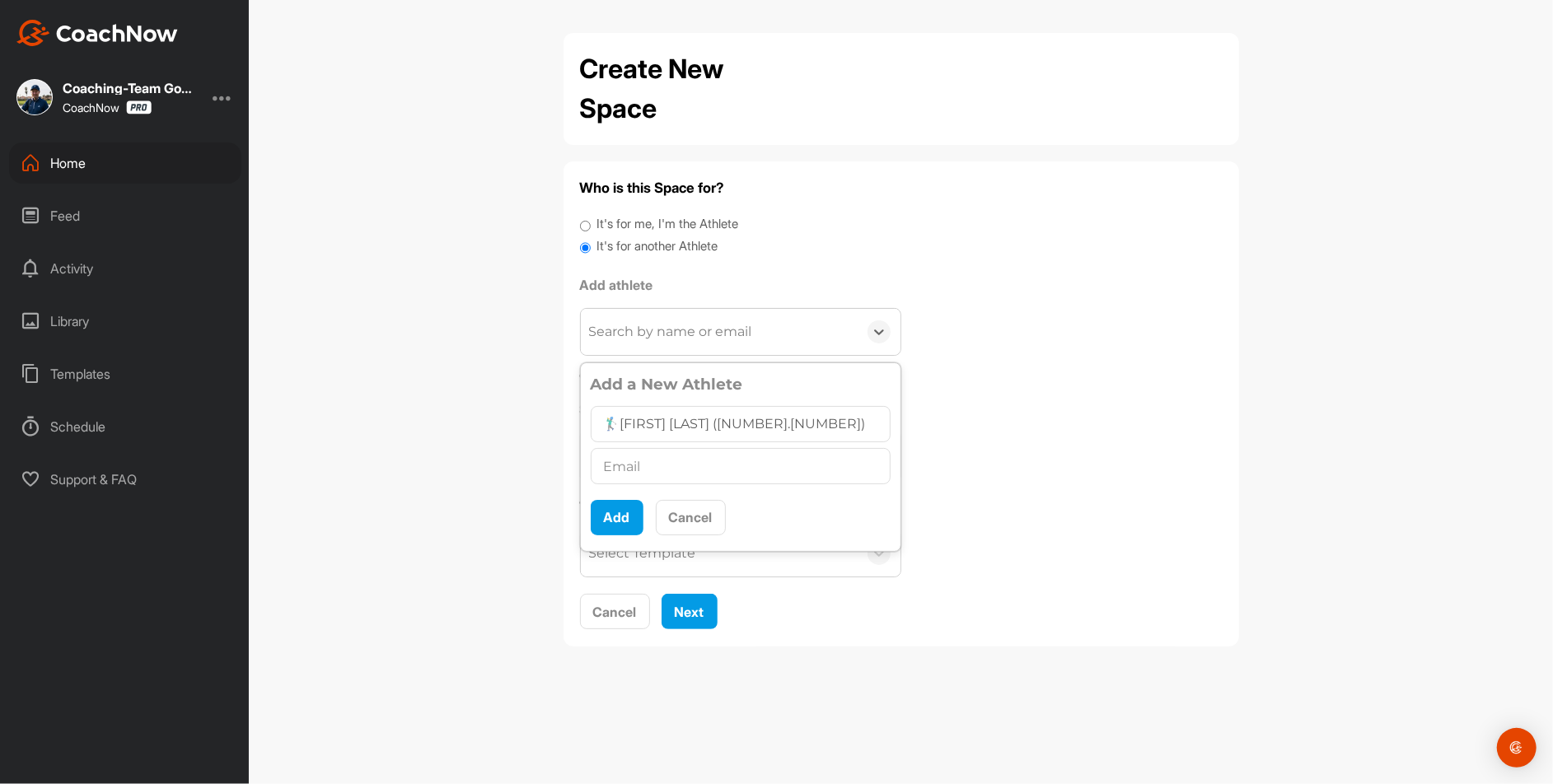 click on "🏌‍♂[FIRST] [LAST] ([NUMBER].[NUMBER])" at bounding box center [741, 424] 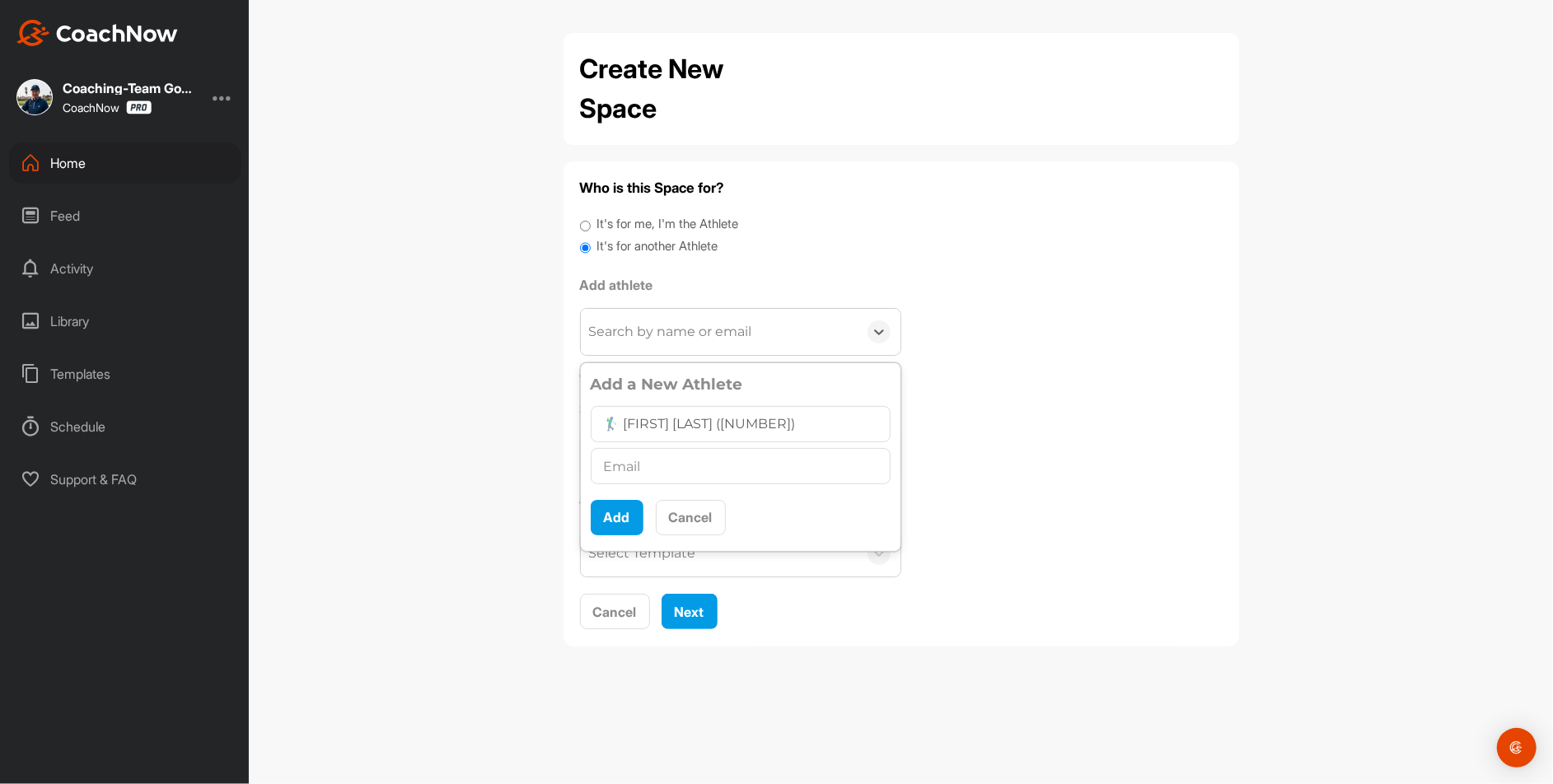 type on "🏌‍♂ [FIRST] [LAST] ([NUMBER])" 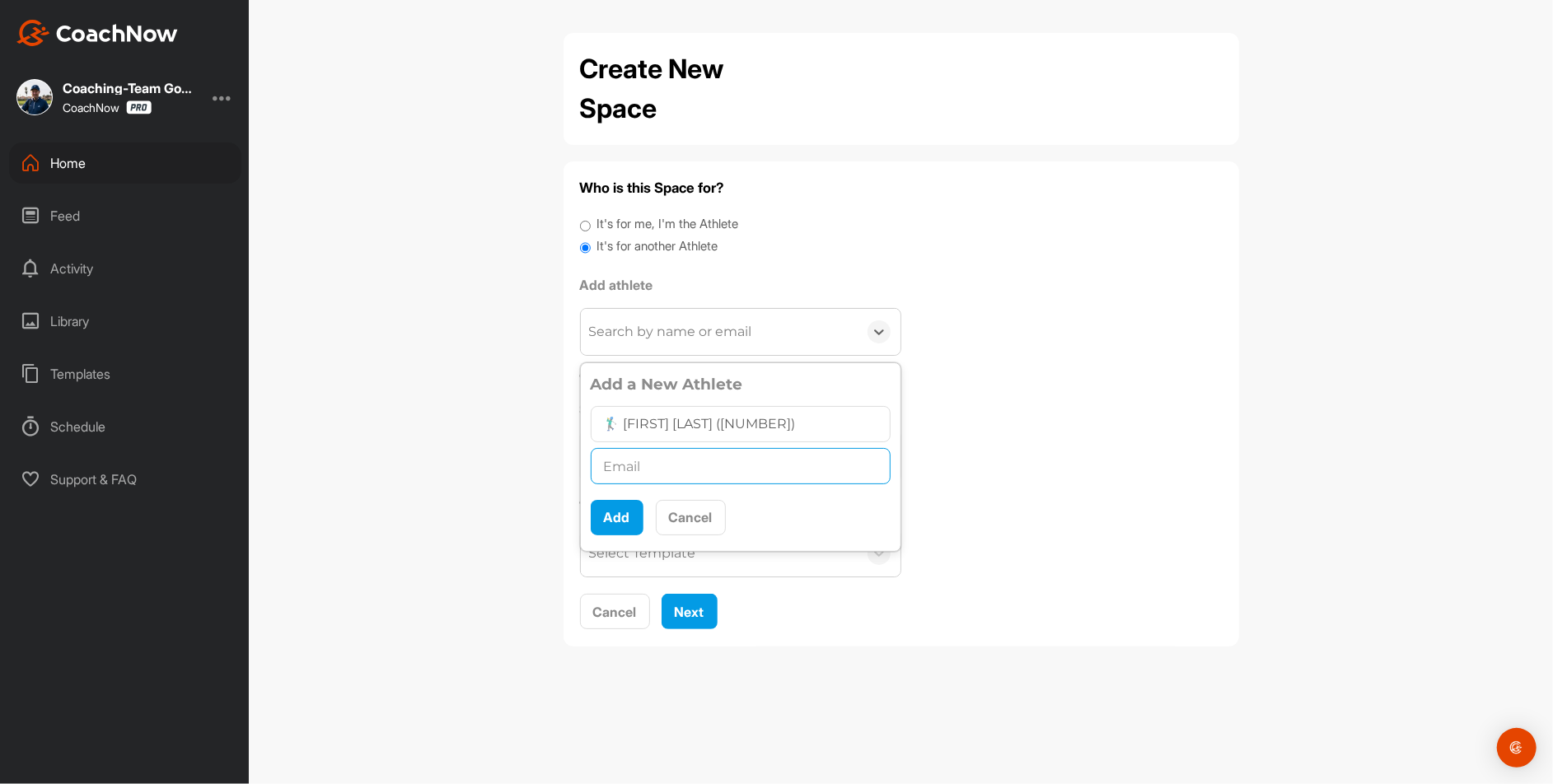click at bounding box center (741, 466) 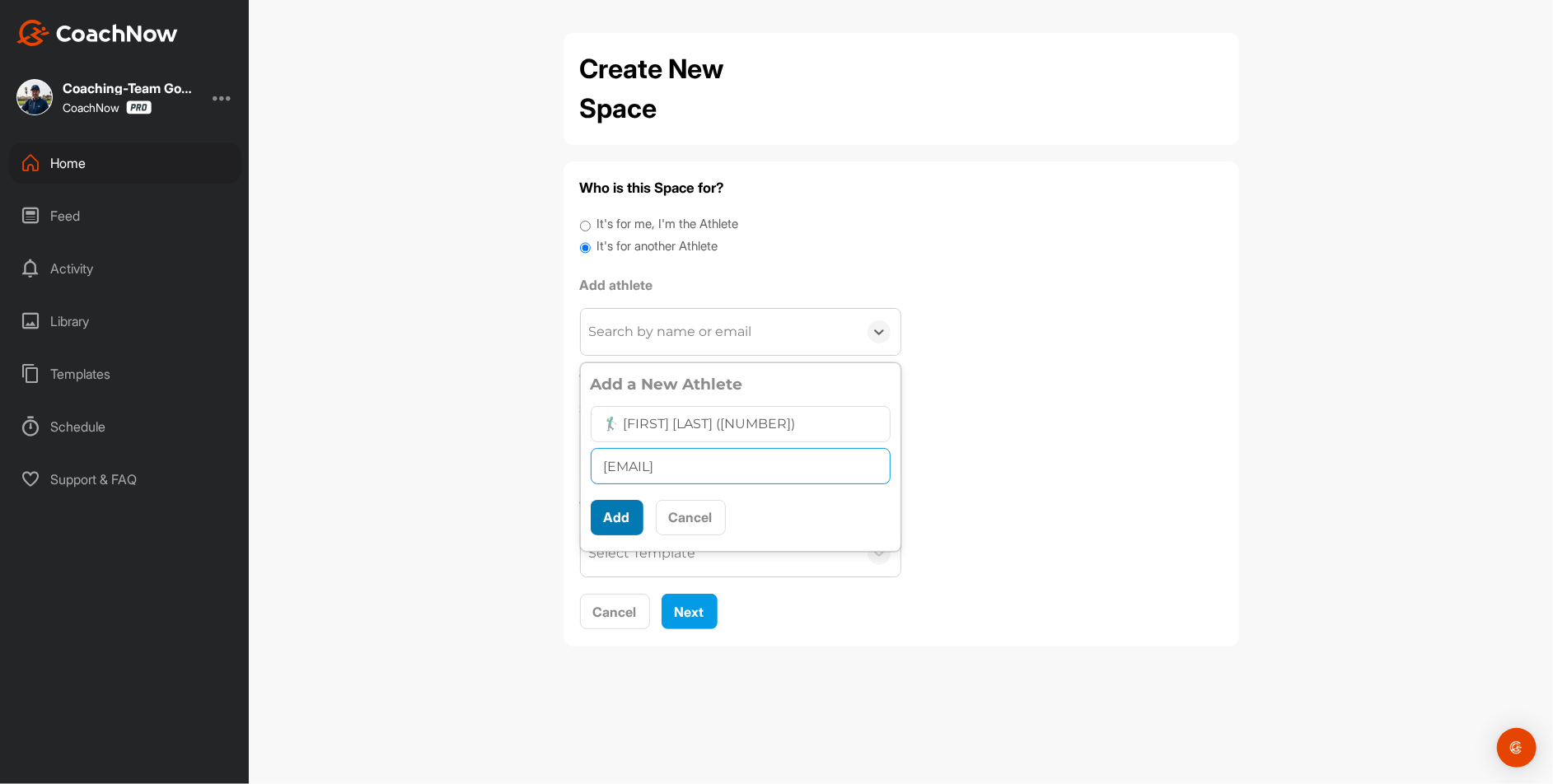 type on "[EMAIL]" 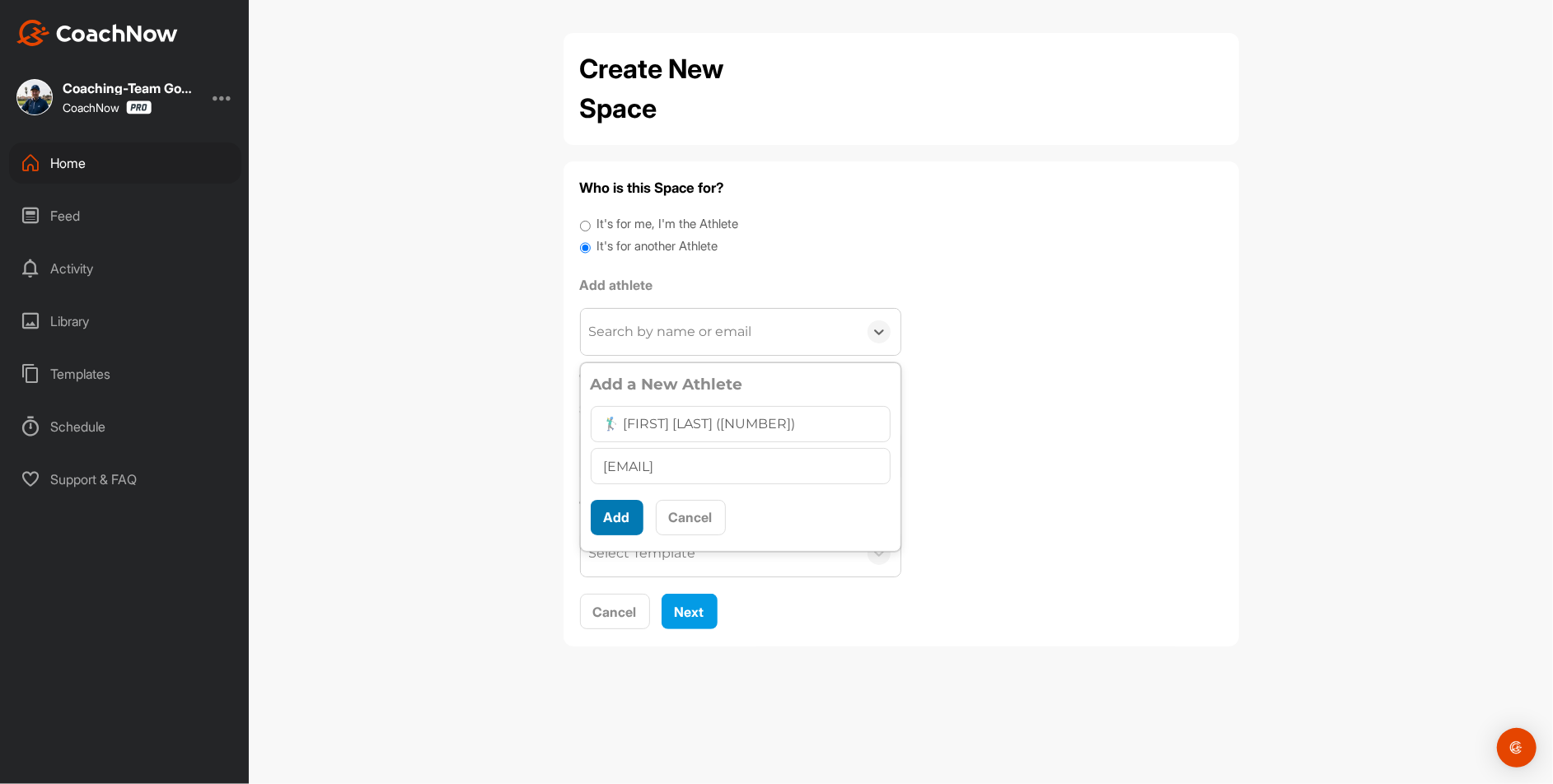 click on "Add" at bounding box center (617, 517) 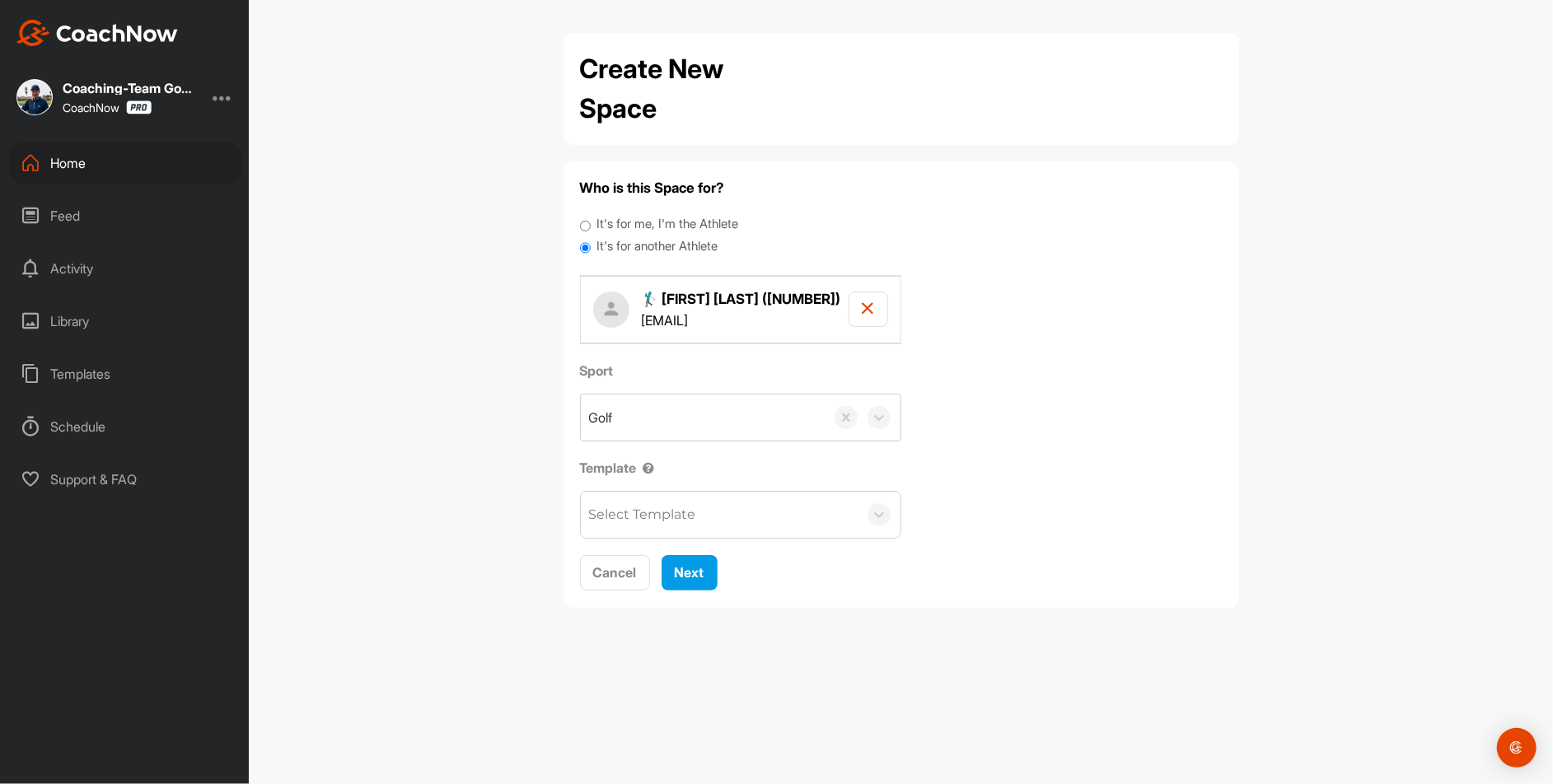 click on "Select Template" at bounding box center (643, 515) 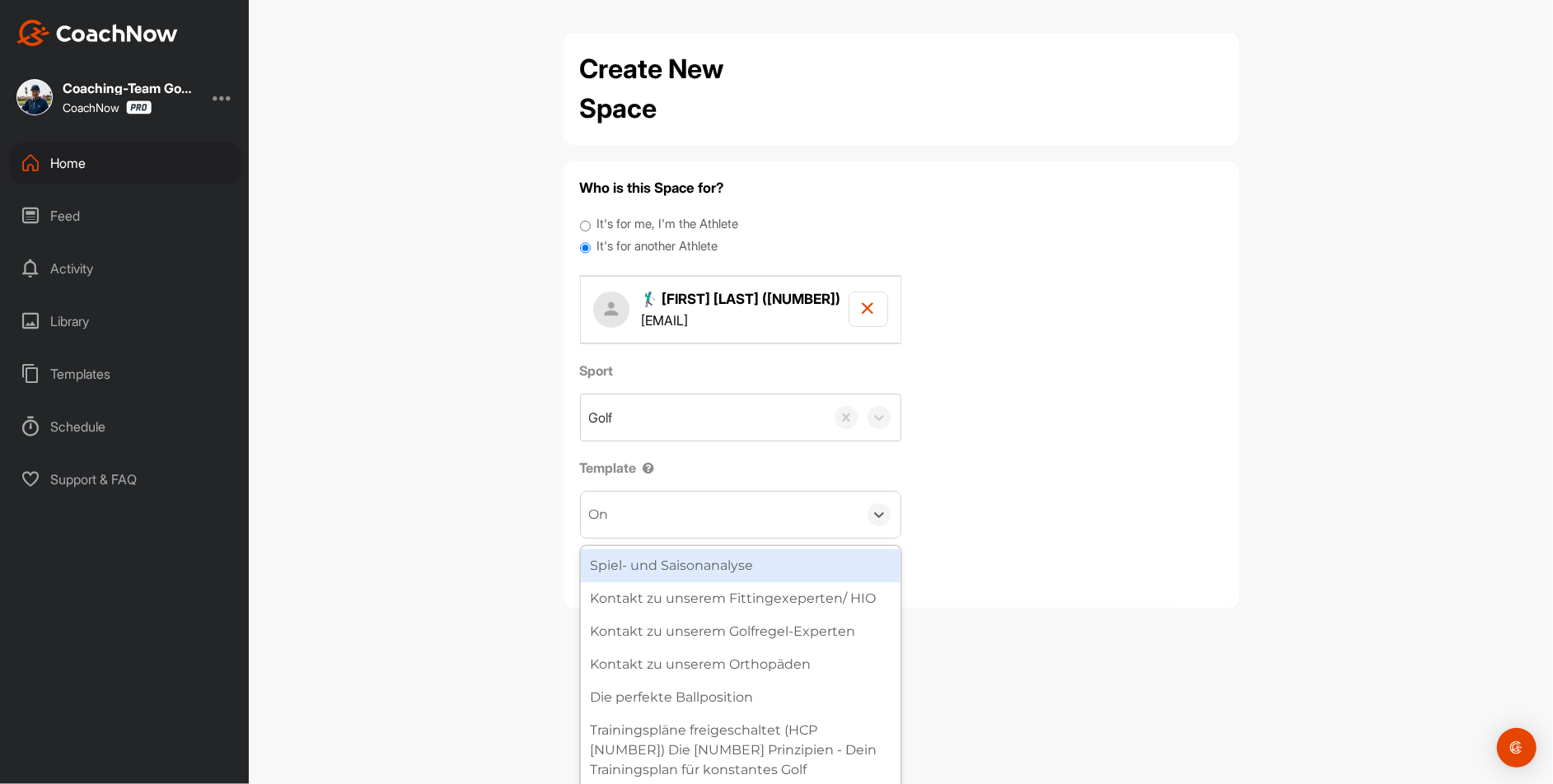 type on "Onb" 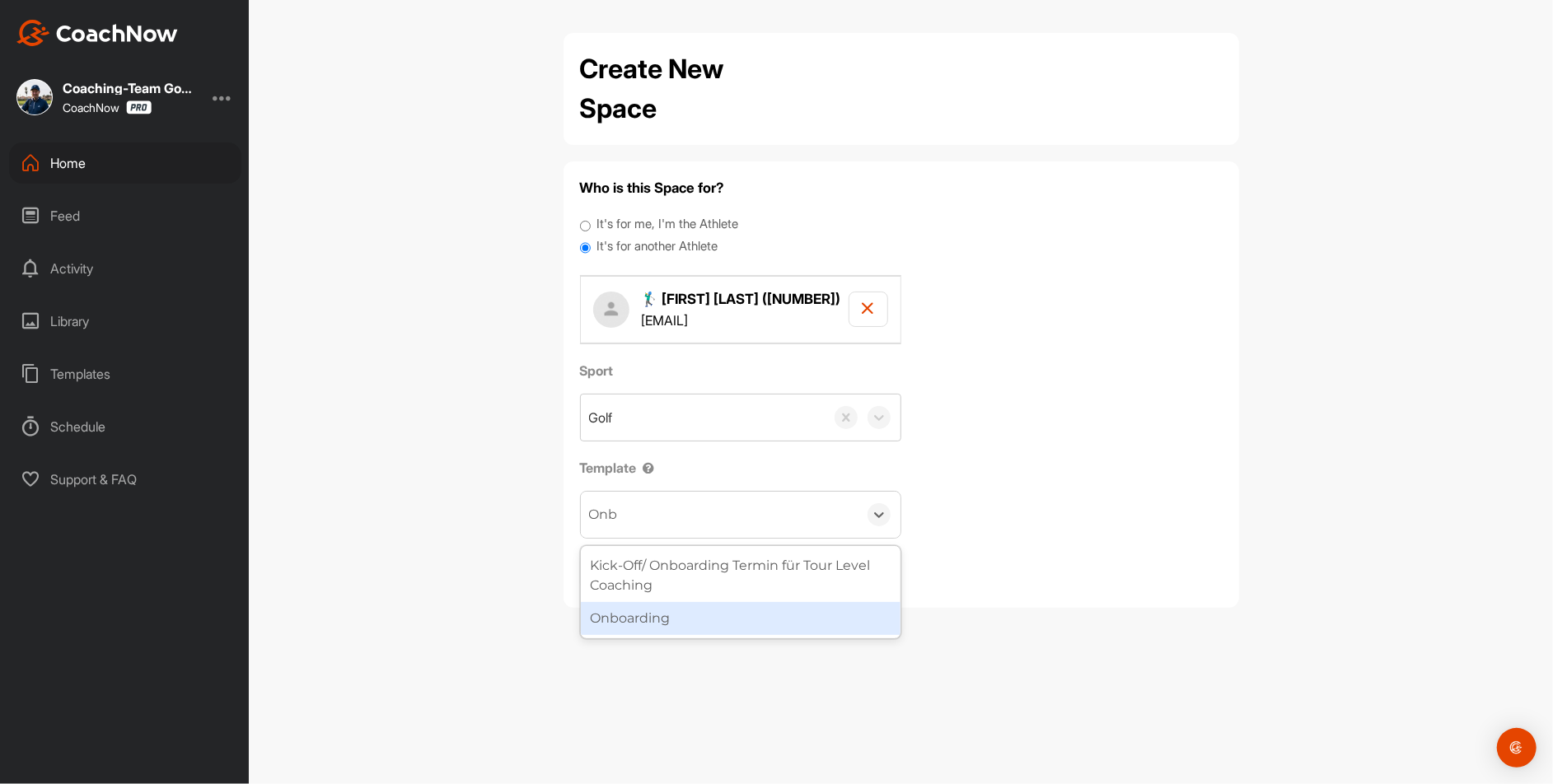 click on "Onboarding" at bounding box center [741, 618] 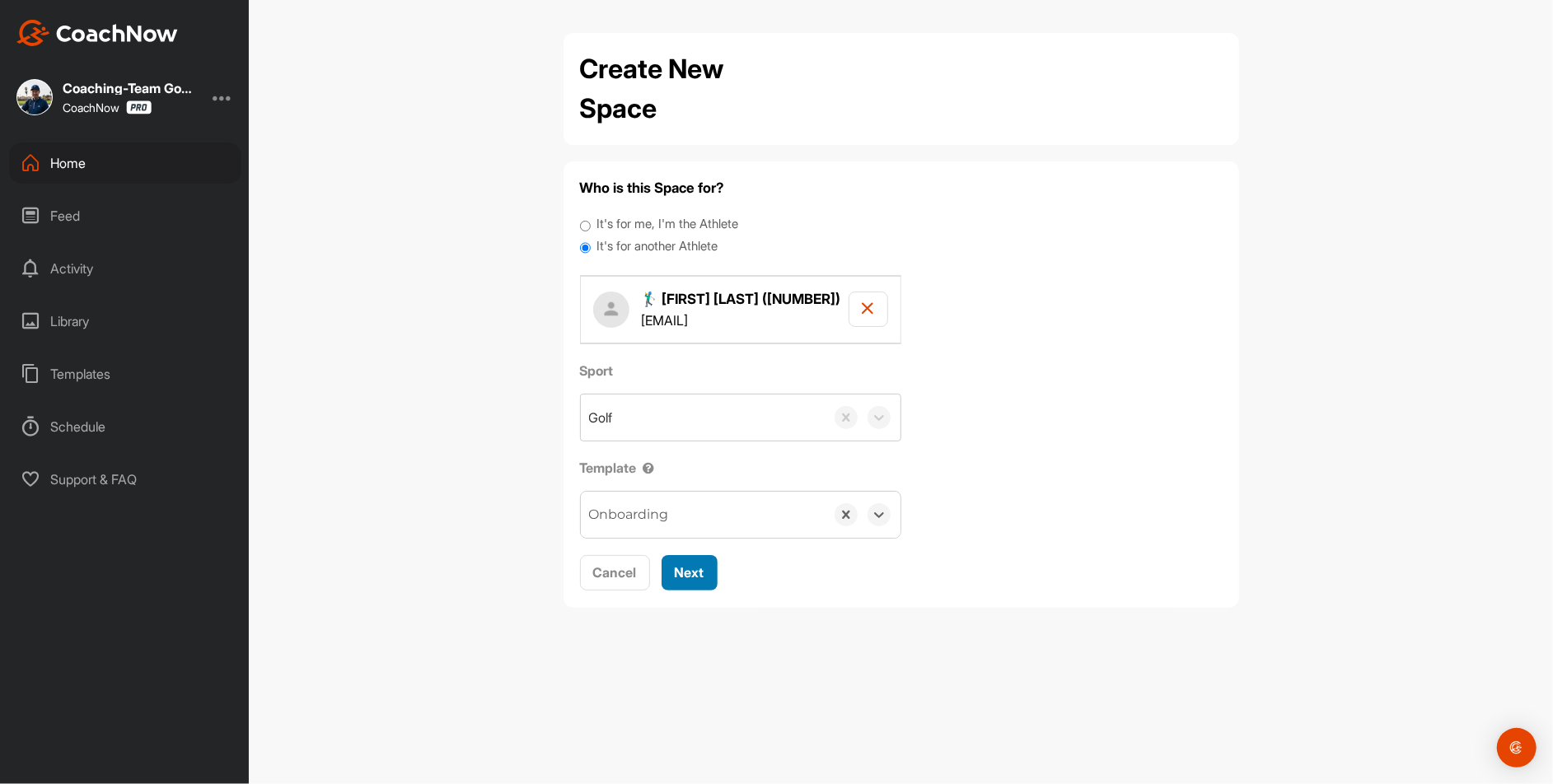 click on "Next" at bounding box center (690, 572) 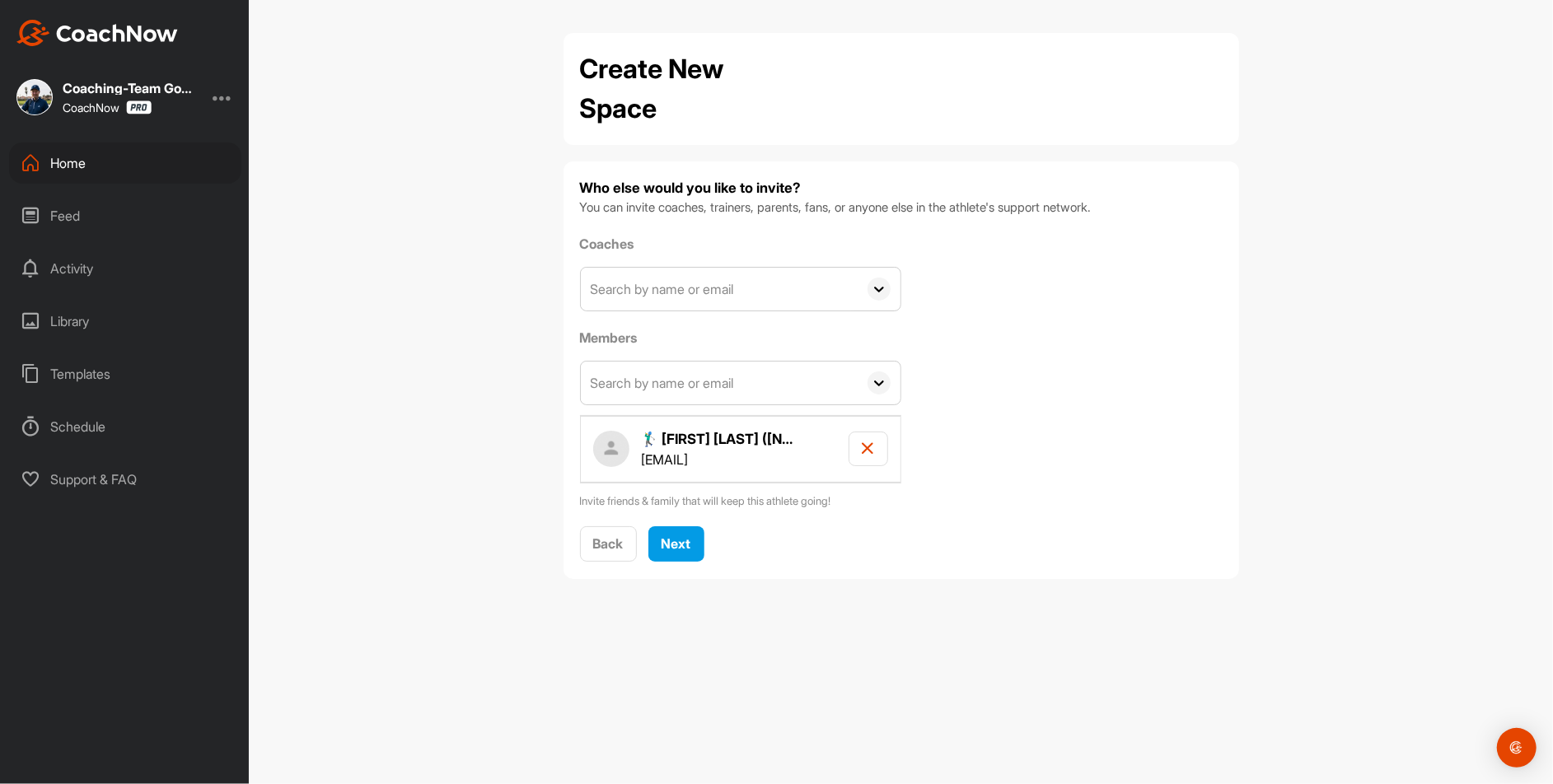 click at bounding box center (719, 289) 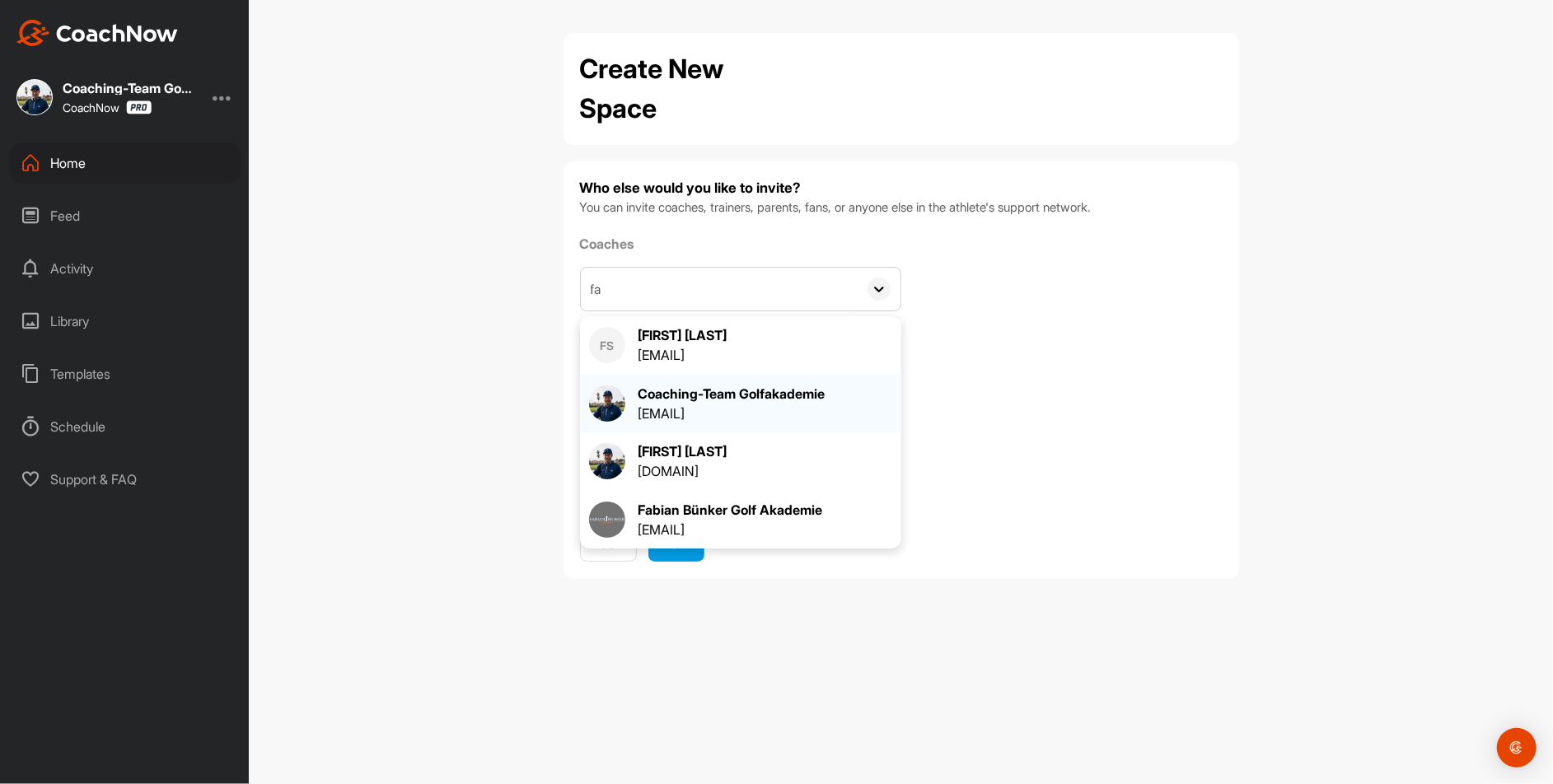 type on "fa" 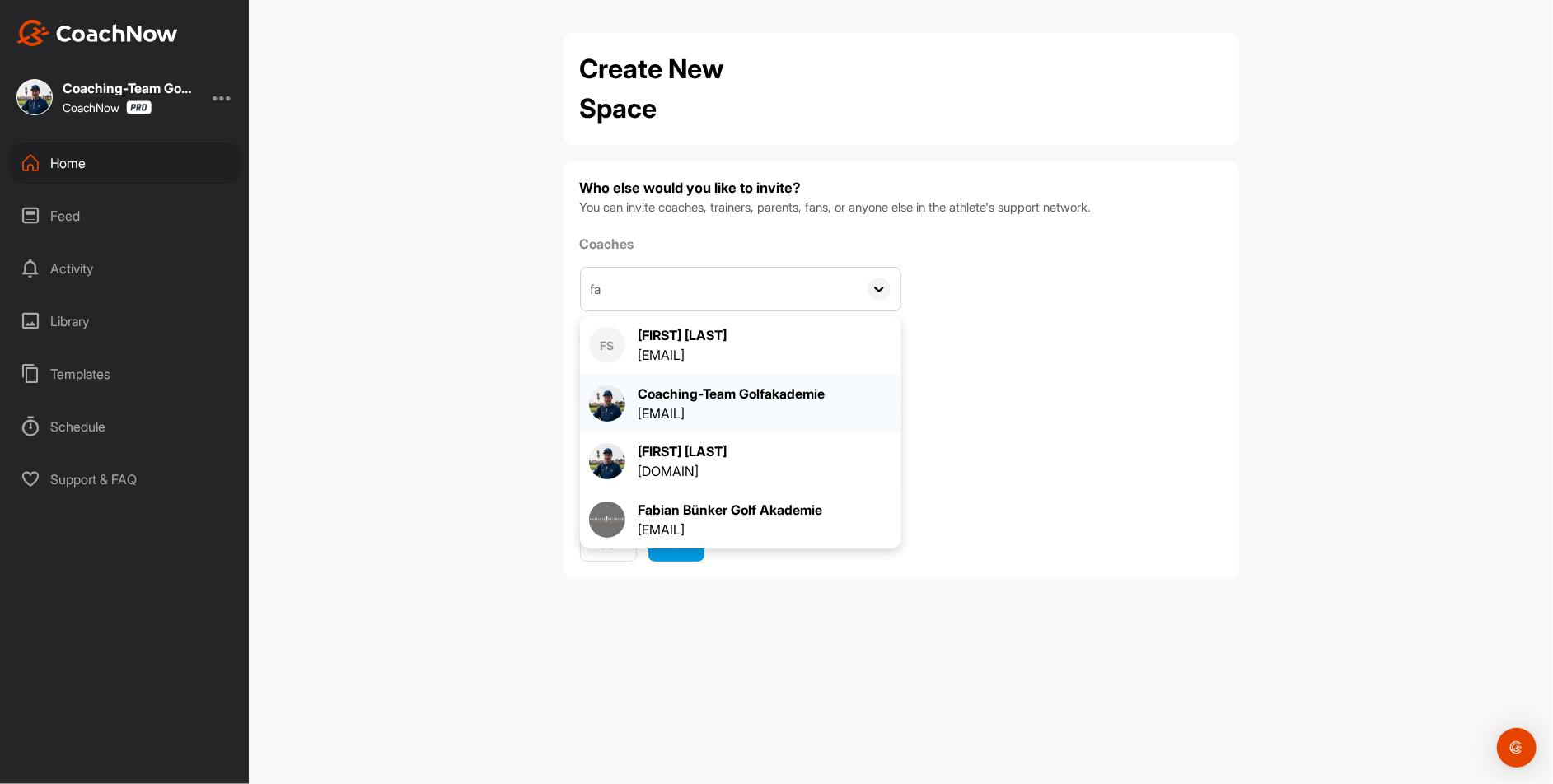 click on "[EMAIL]" at bounding box center (731, 413) 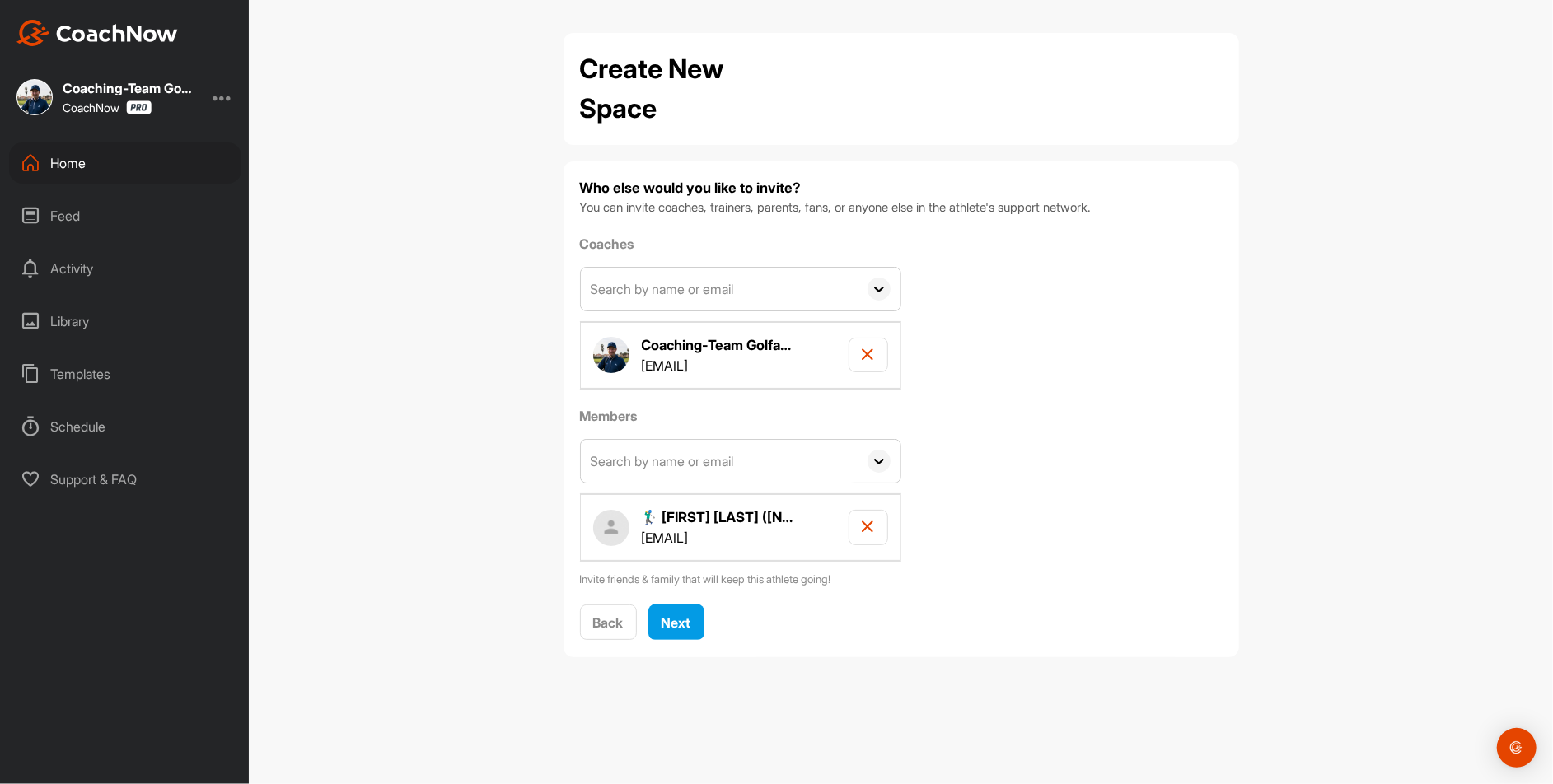 click at bounding box center [719, 461] 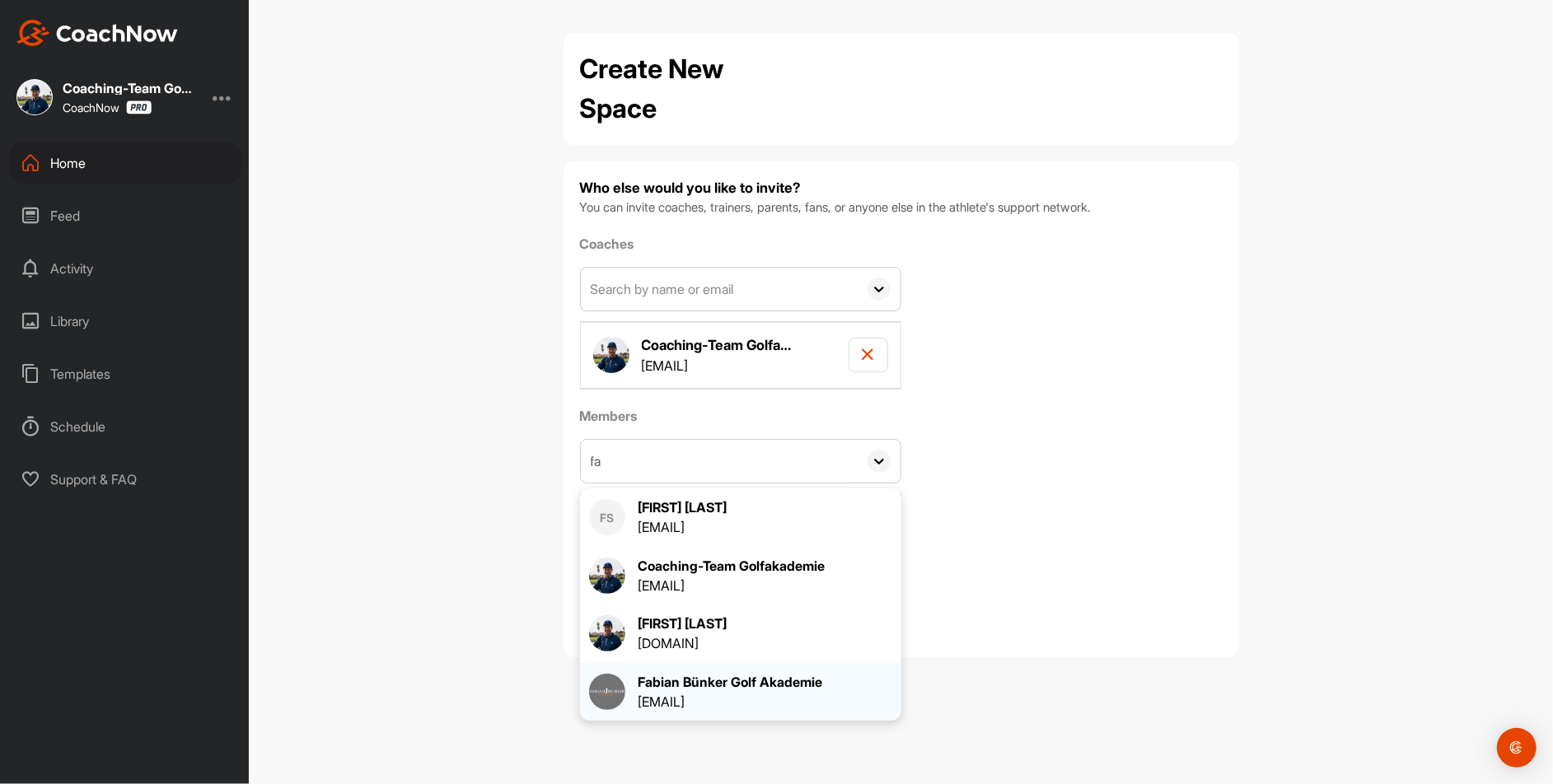 type on "fa" 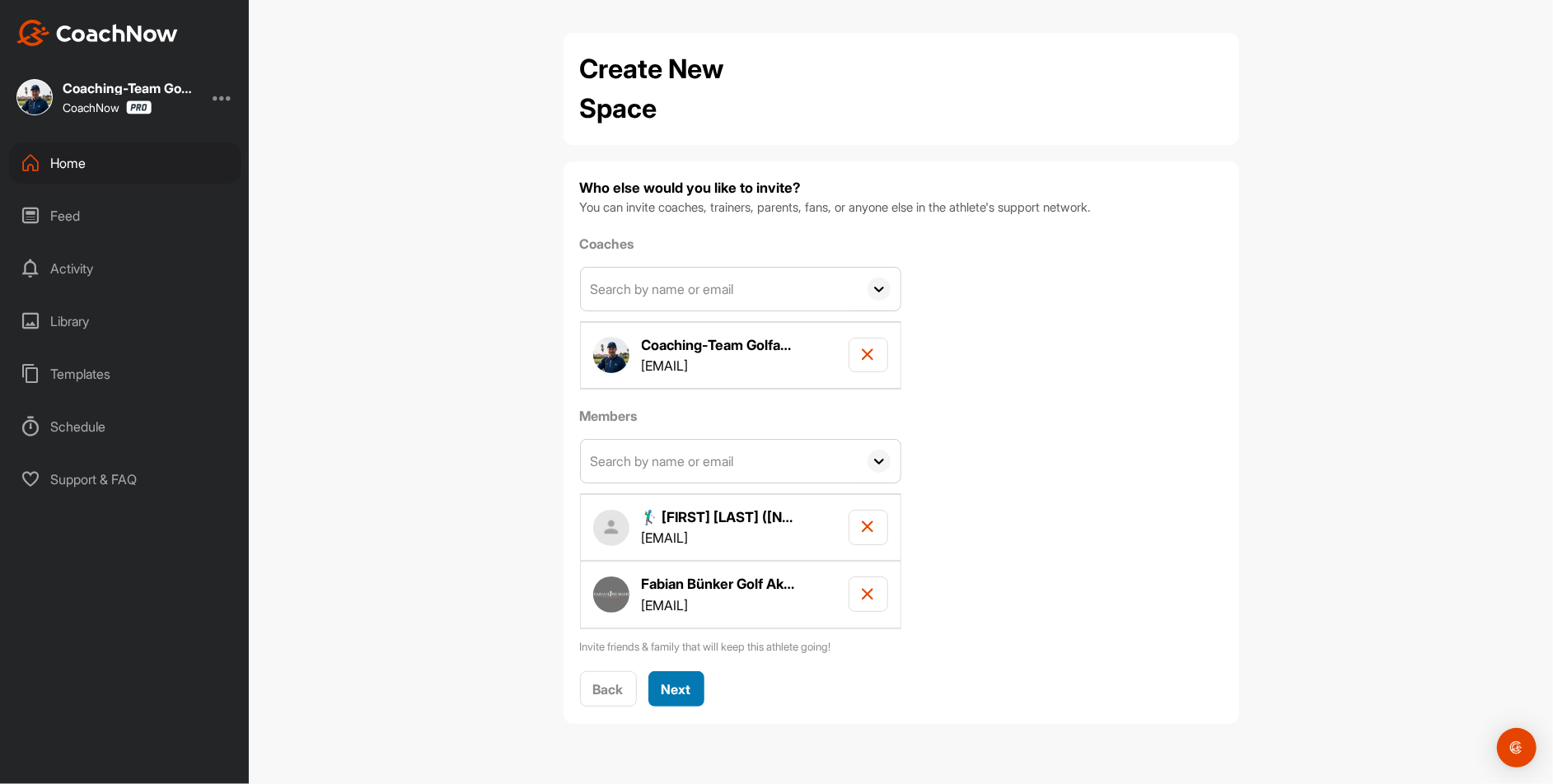 click on "Next" at bounding box center [676, 689] 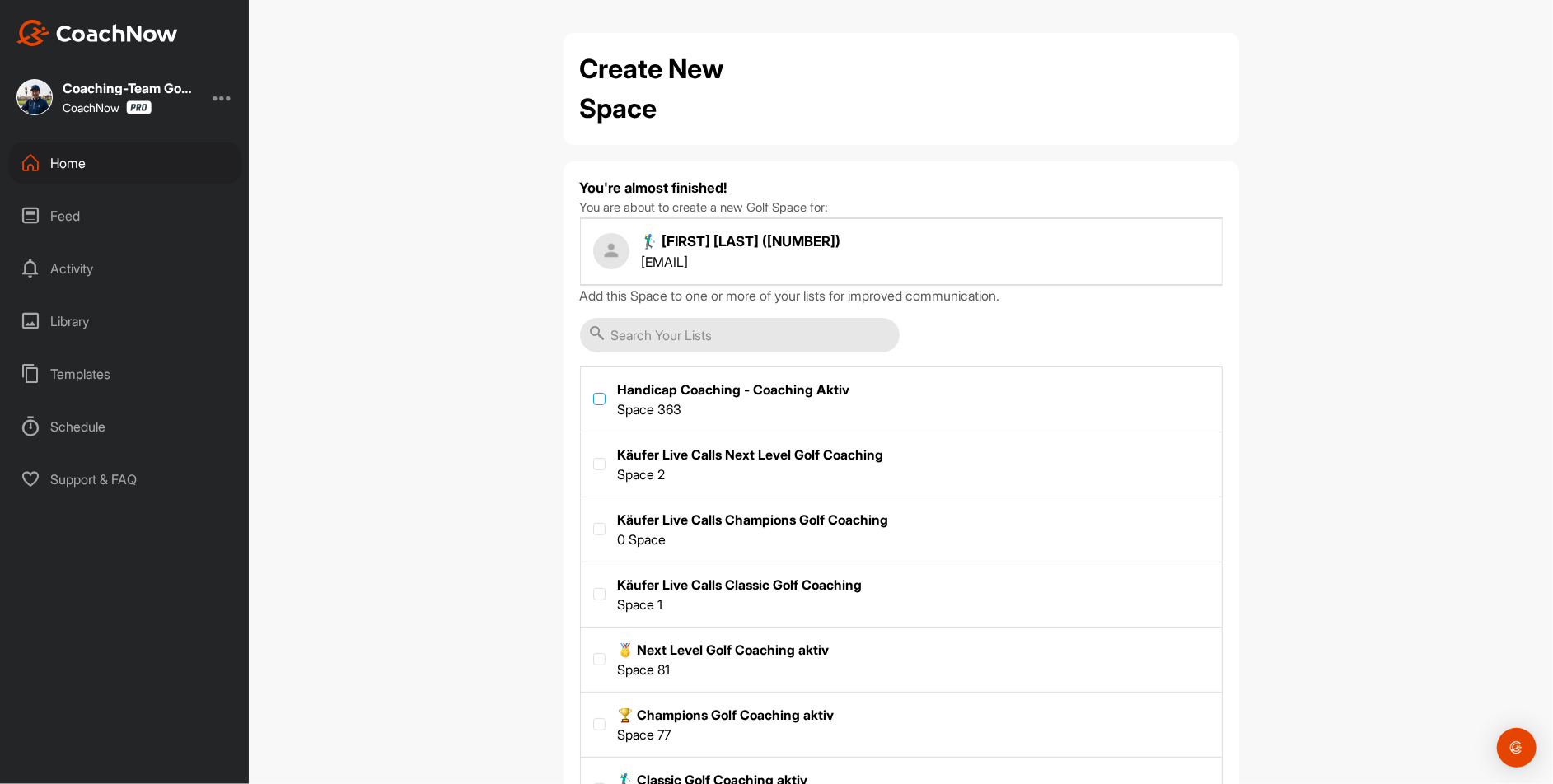 click at bounding box center (599, 399) 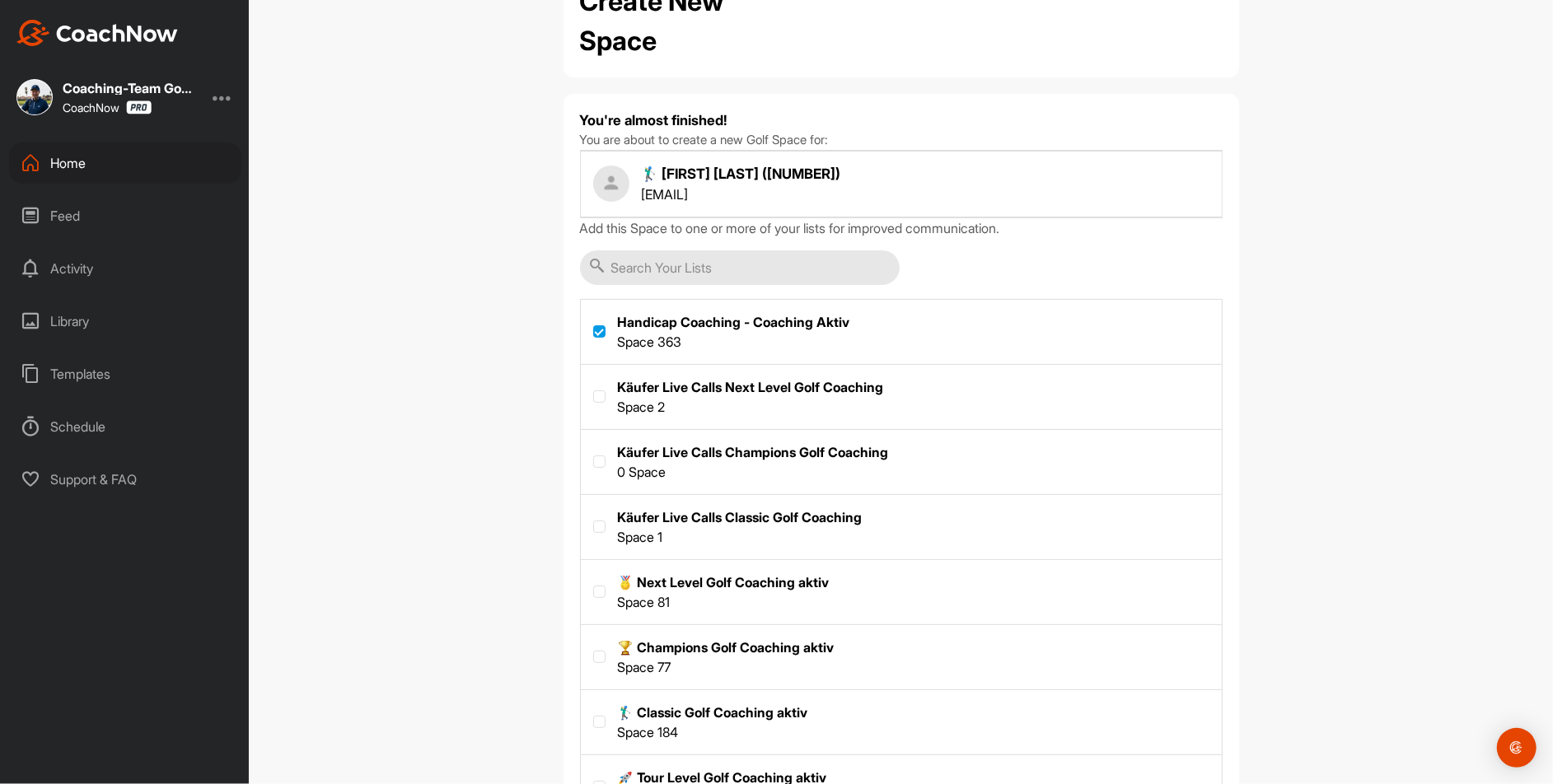 scroll, scrollTop: 207, scrollLeft: 0, axis: vertical 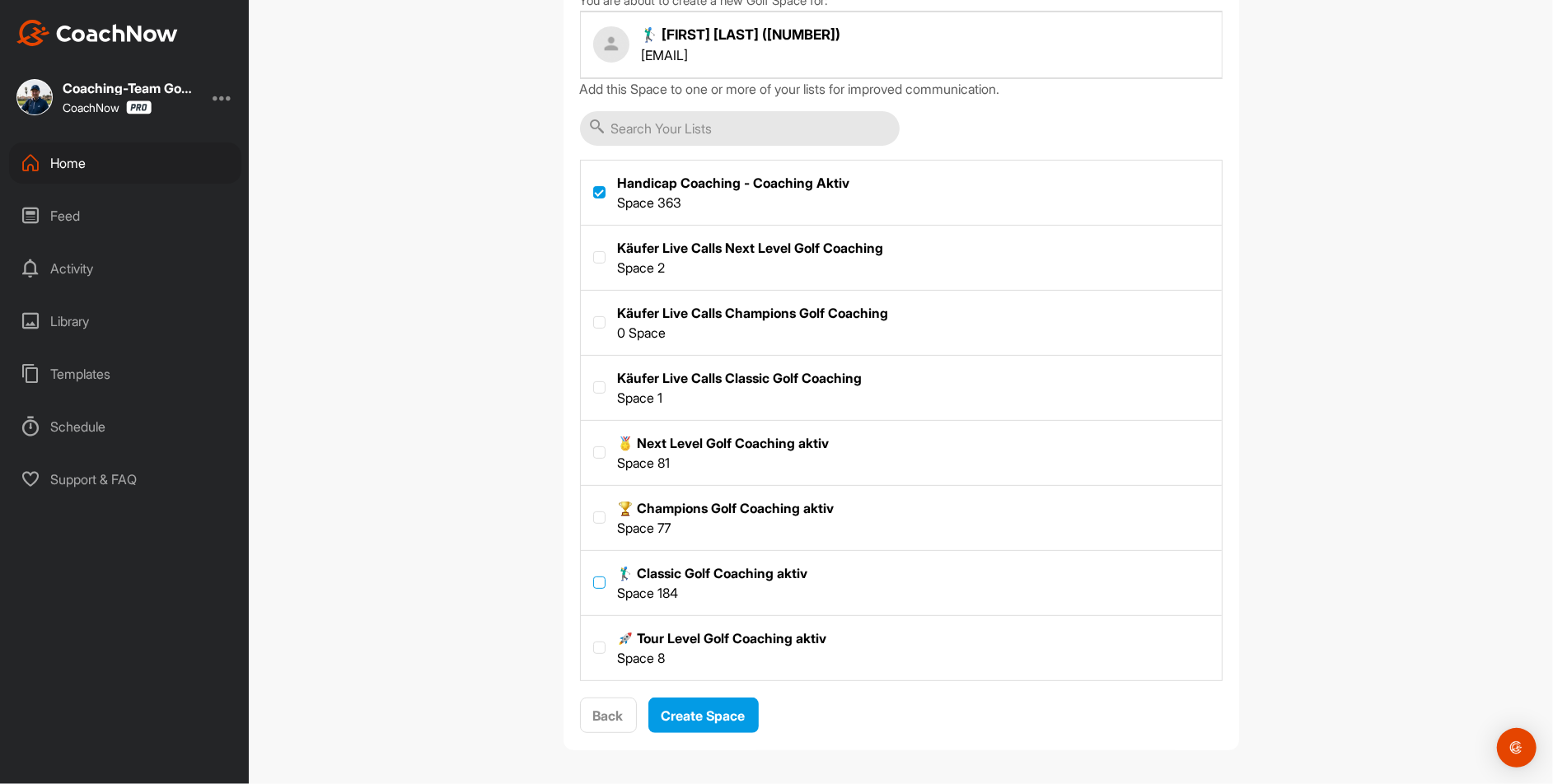click at bounding box center (599, 582) 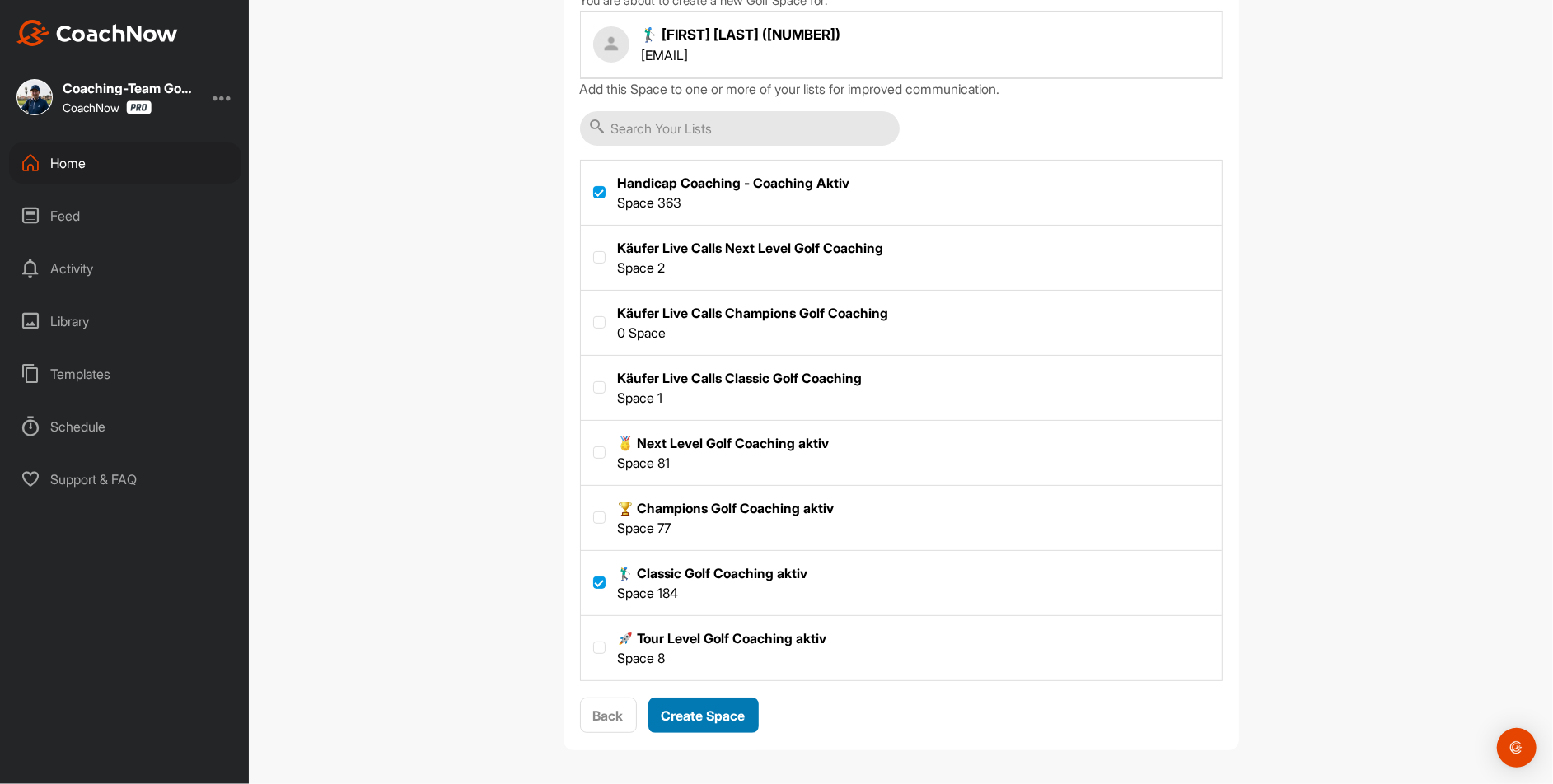 click on "Create Space" at bounding box center (704, 716) 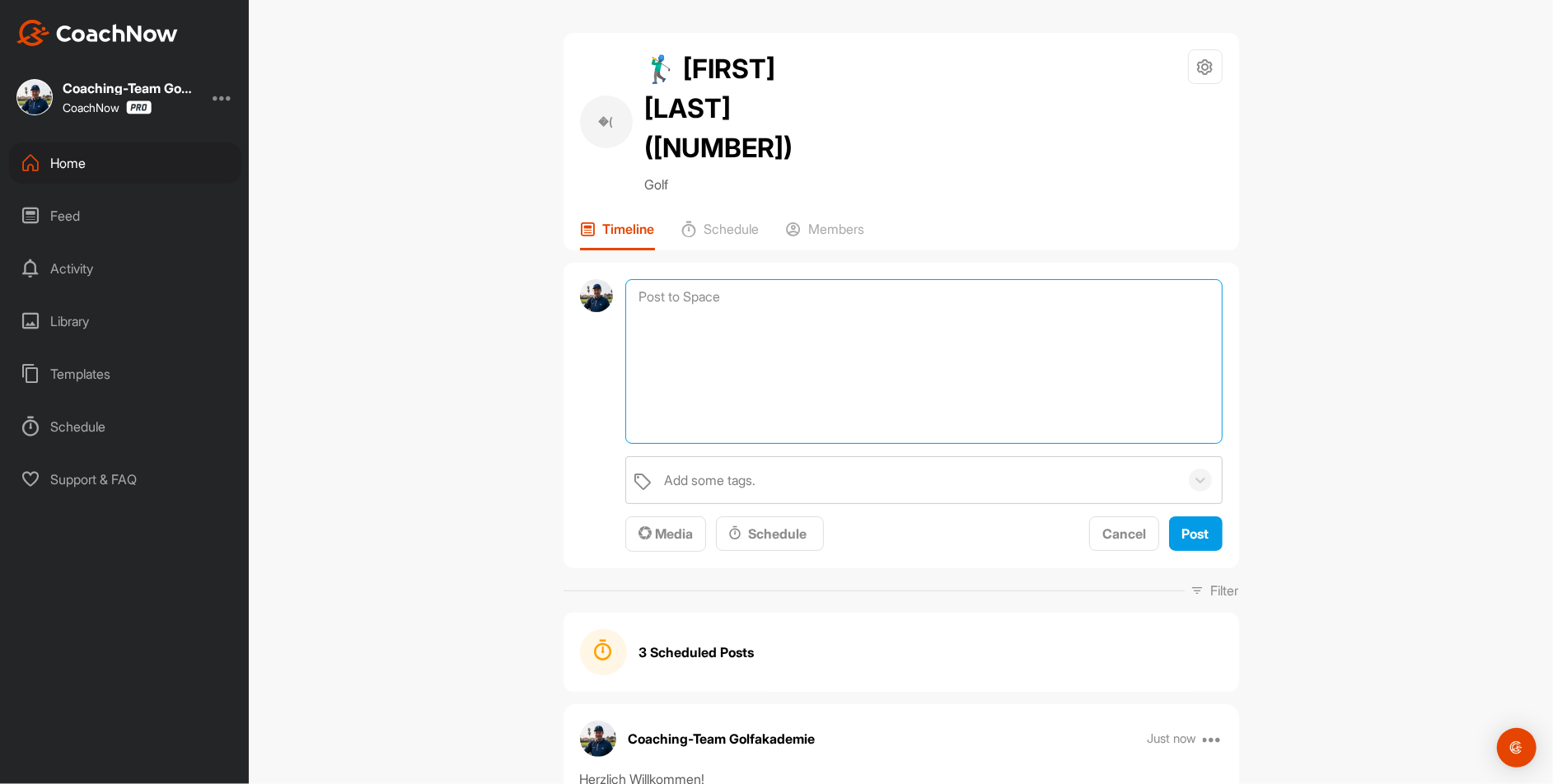 click at bounding box center (924, 362) 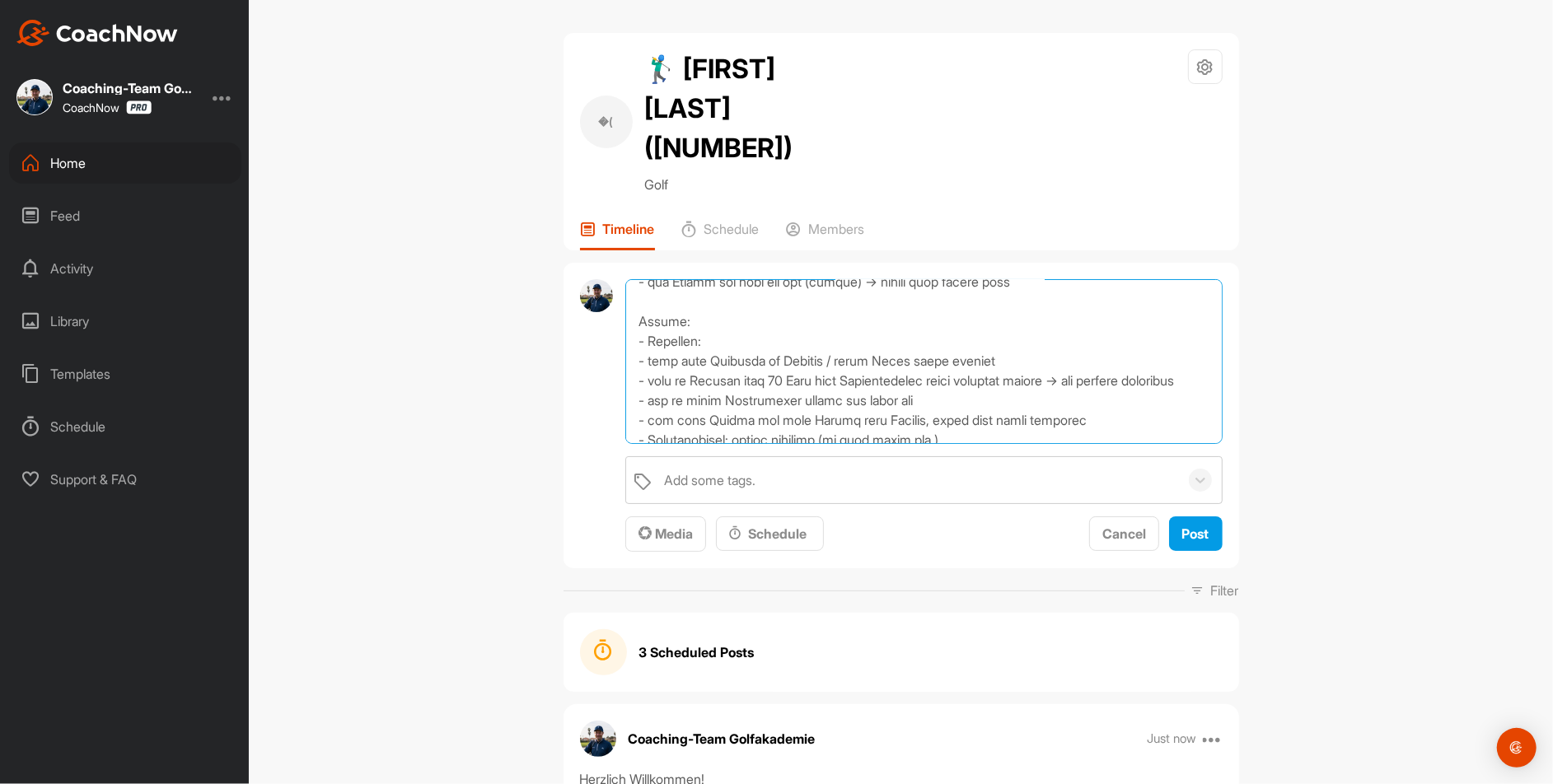 scroll, scrollTop: 0, scrollLeft: 0, axis: both 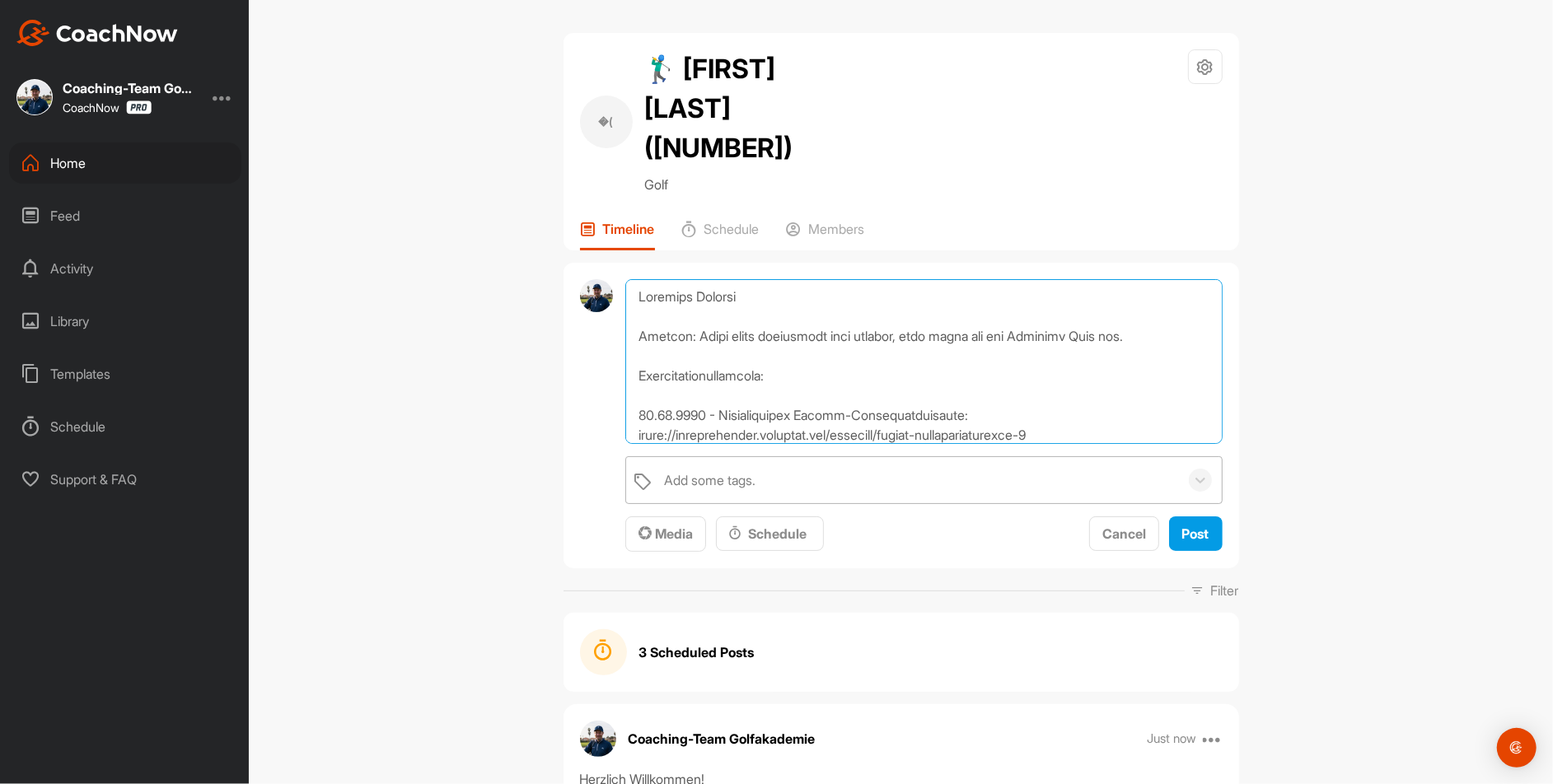 type on "Loremips Dolorsi
Ametcon: Adipi elits doeiusmodt inci utlabor, etdo magna ali eni Adminimv Quis nos.
Exercitationullamcola:
81.05.2215 - Nisialiquipex Eacomm-Consequatduisaute: irure://inreprehender.voluptat.vel/essecill/fugiat-nullapariaturexce-9
Sintocc cup Nonproidentsunt:
Culp:
- Quioffic:
- Deserun mol ani Idestla -> persp unde om isten erro -> vol accusan do laud
- Totam (re Aperia eaq ipsaq Abilloinventoreve quasi arch beataevita) -> dictae nemoenim, ipsa quia volup aspernat autod
- fugitco Magni:
- Dolores: Eosrat (seq nesc neque Porroqu dolo Adipis)
- Numquam + Eiusmod temp inci mag
- qua Etiamm sol nobi eli opt (cumque) -> nihili quop facere poss
Assume:
- Repellen:
- temp aute Quibusda of Debitis / rerum Neces saepe eveniet
- volu re Recusan itaq 64 Earu hict Sapientedelec reici voluptat maiore -> ali perfere doloribus
- asp re minim Nostrumexer ullamc sus labor ali
- com cons Quidma mol mole Harumq reru Facilis, exped dist namli temporec
- Solutanobisel: optioc nihilimp (mi quod m..." 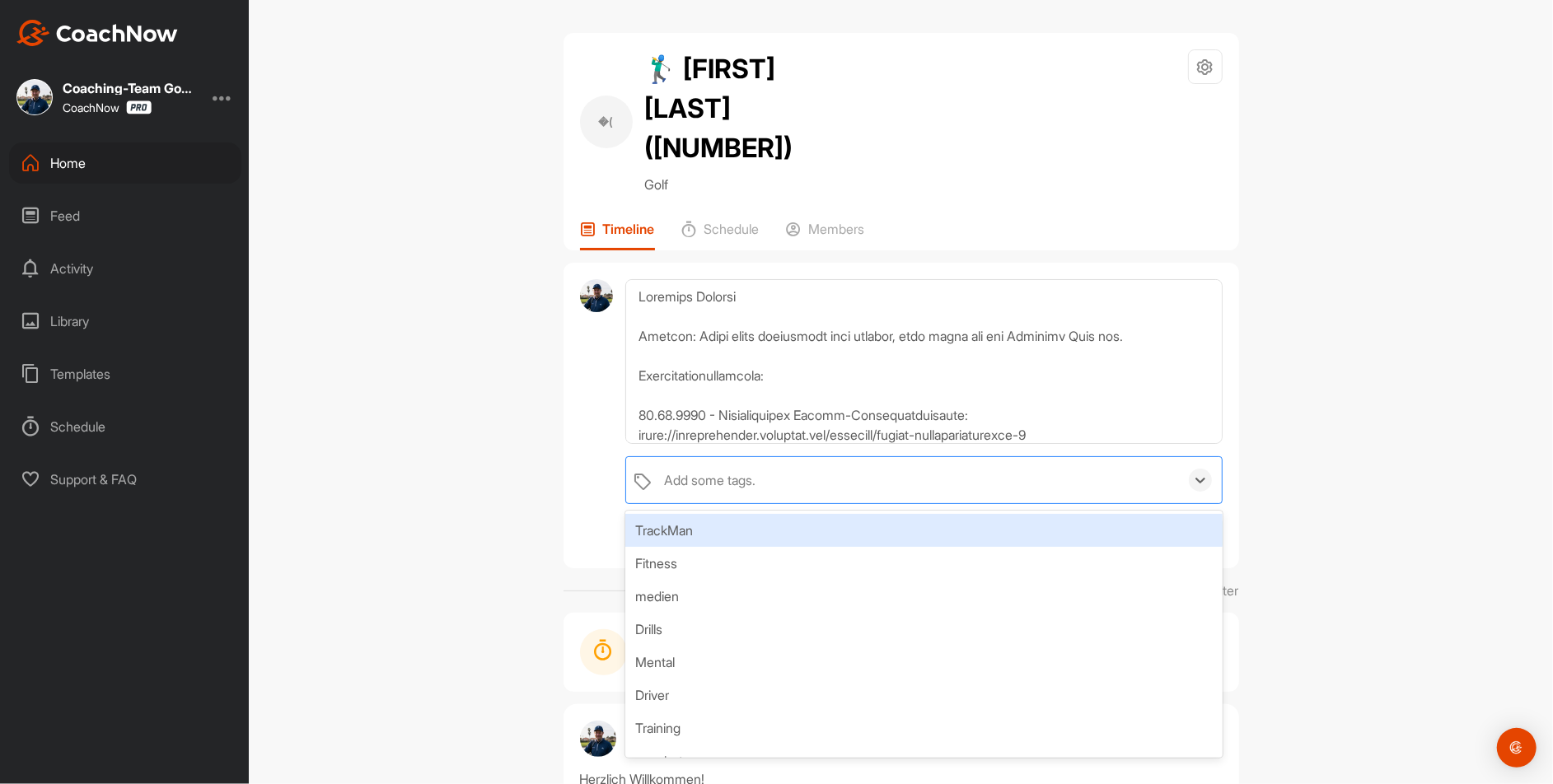 click on "Add some tags." at bounding box center [917, 480] 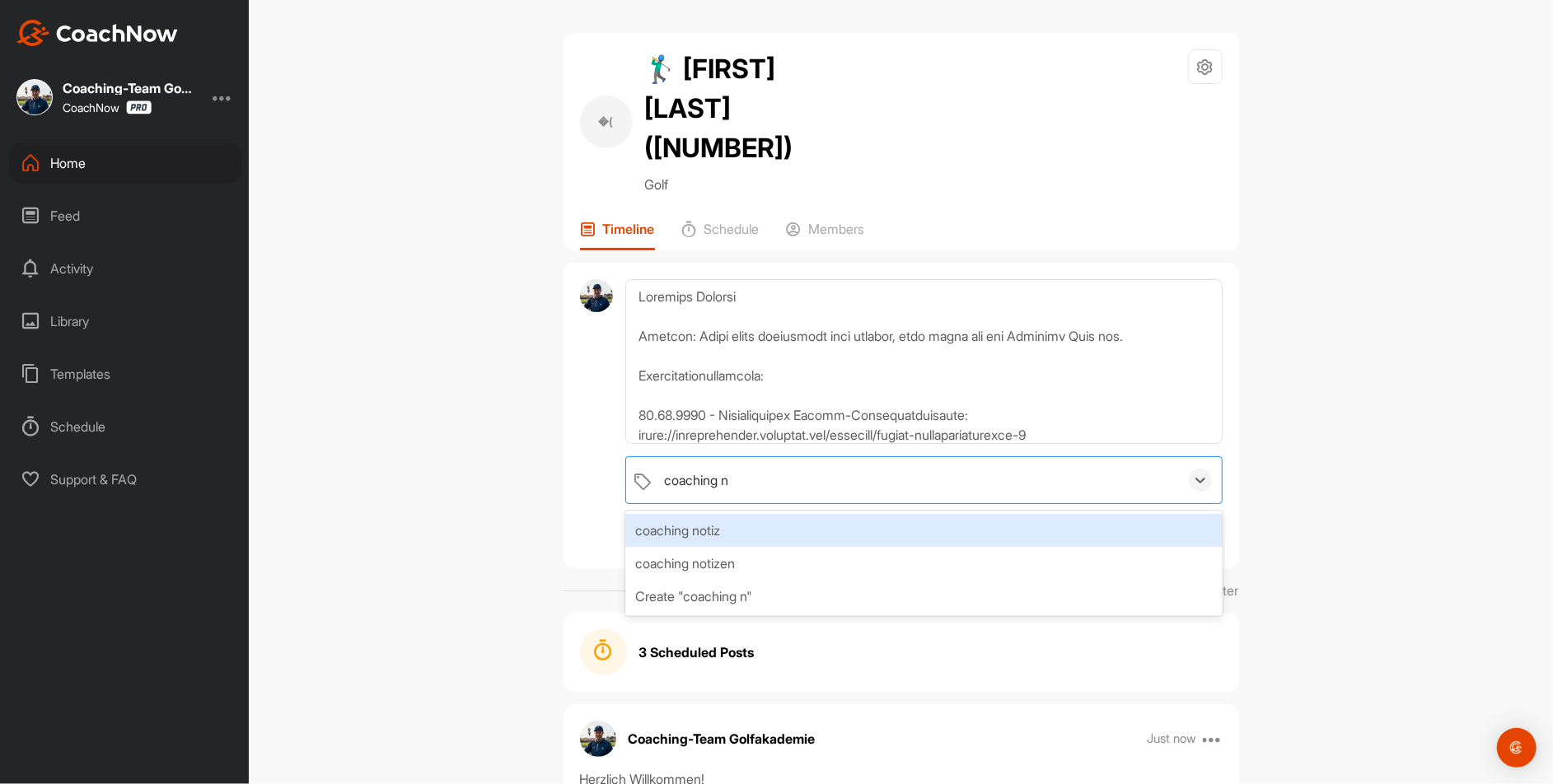 type on "coaching no" 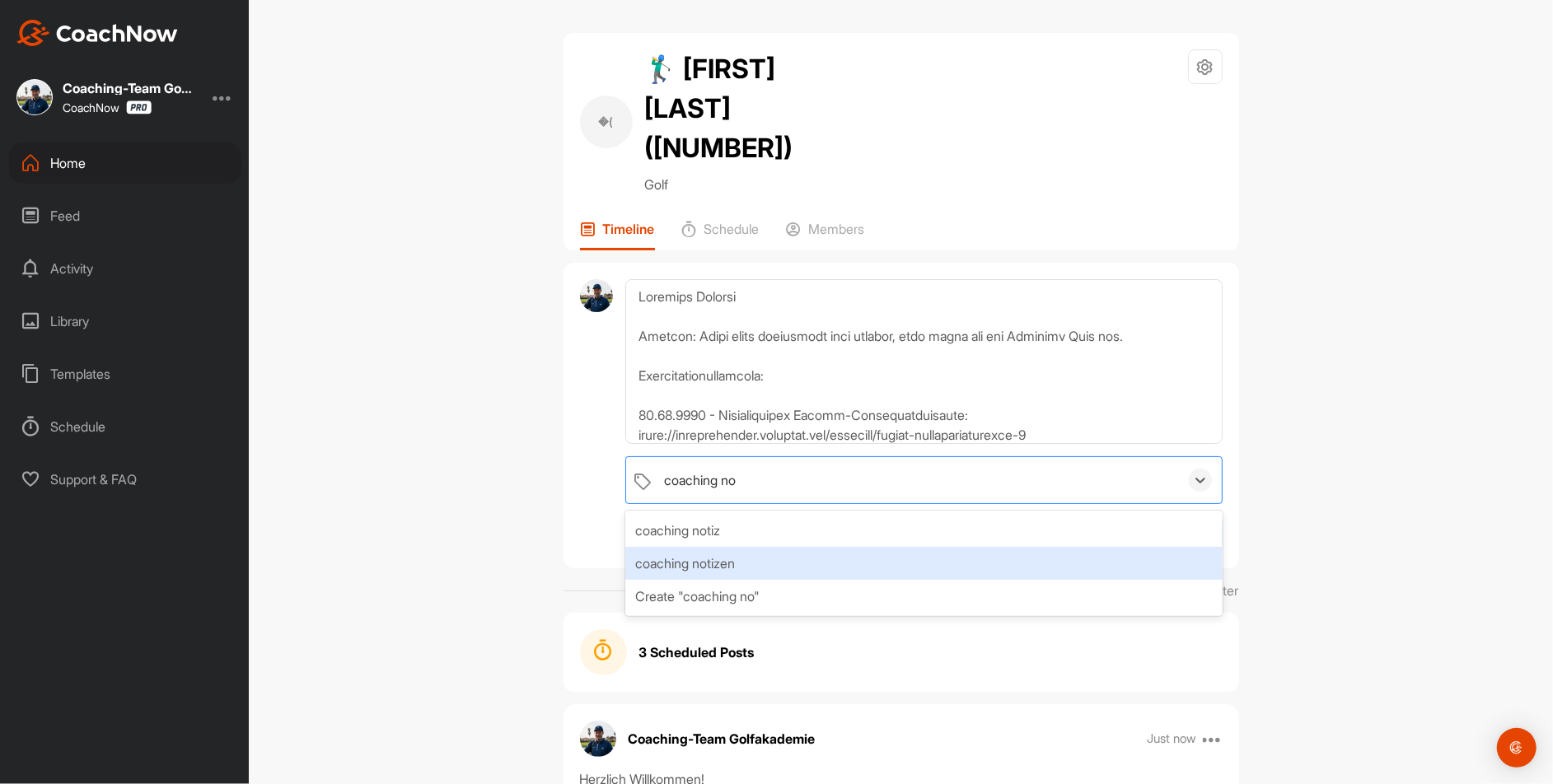click on "coaching notizen" at bounding box center (924, 563) 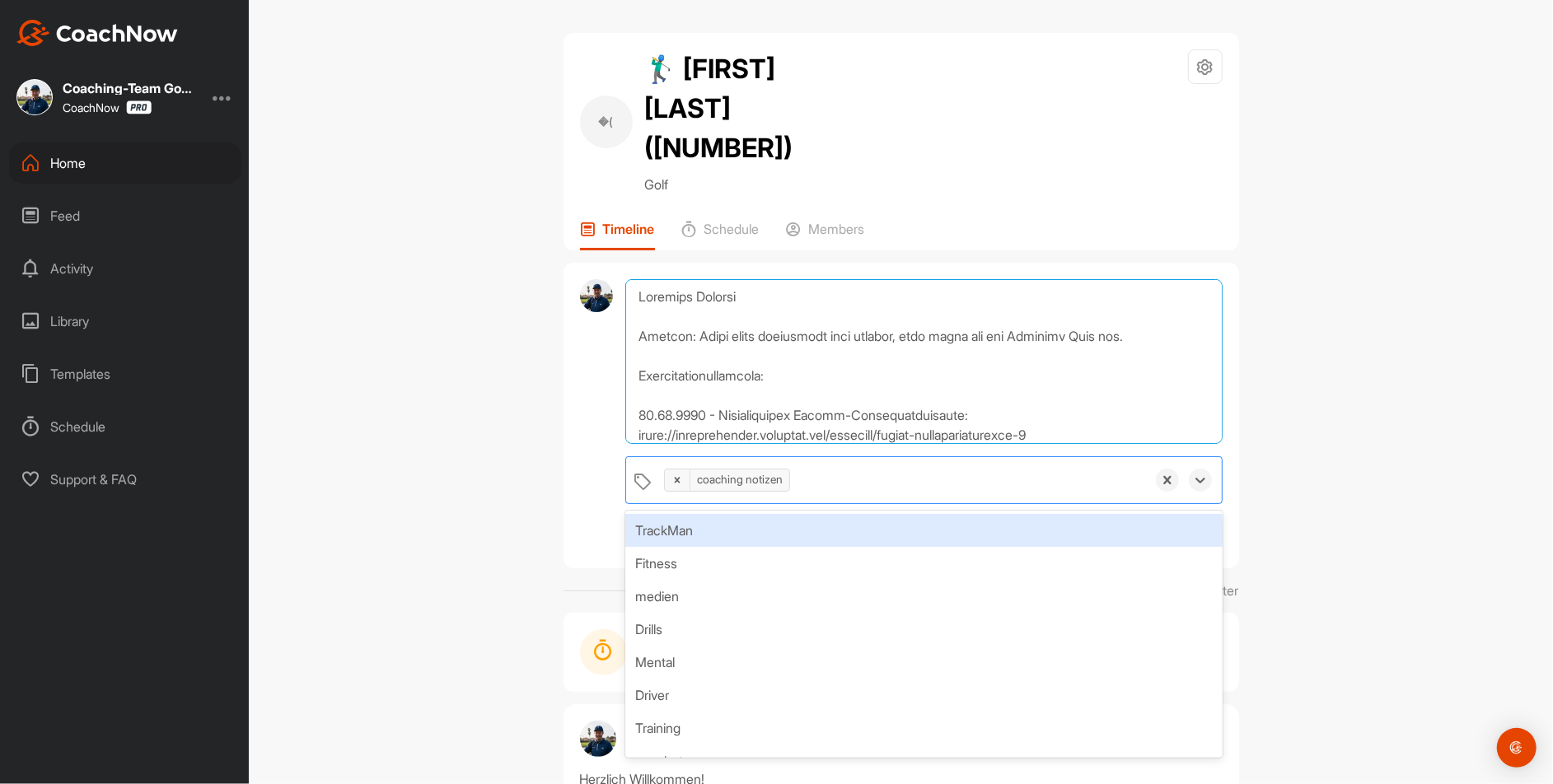 click at bounding box center [924, 362] 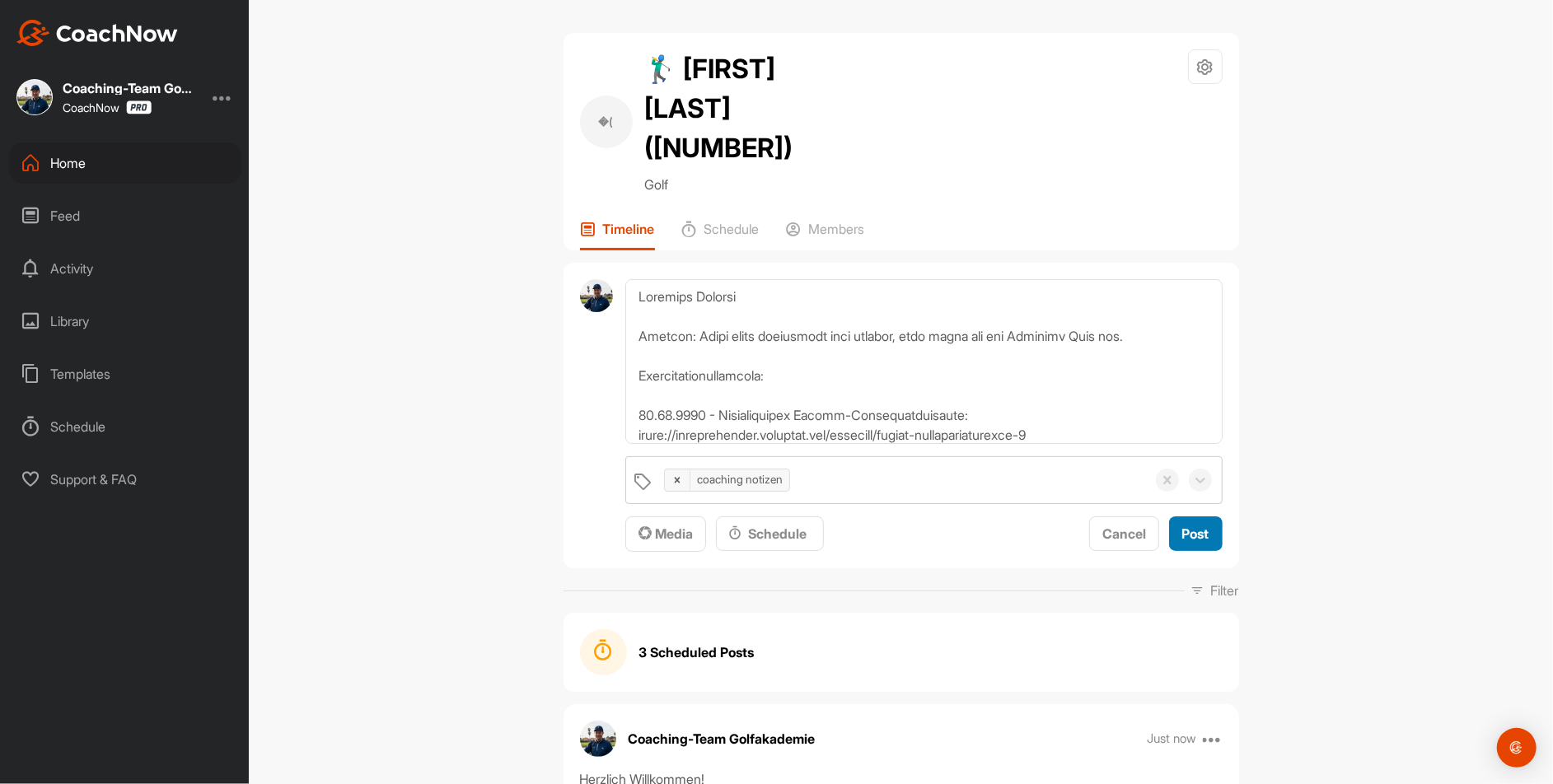 click on "Post" at bounding box center [1195, 534] 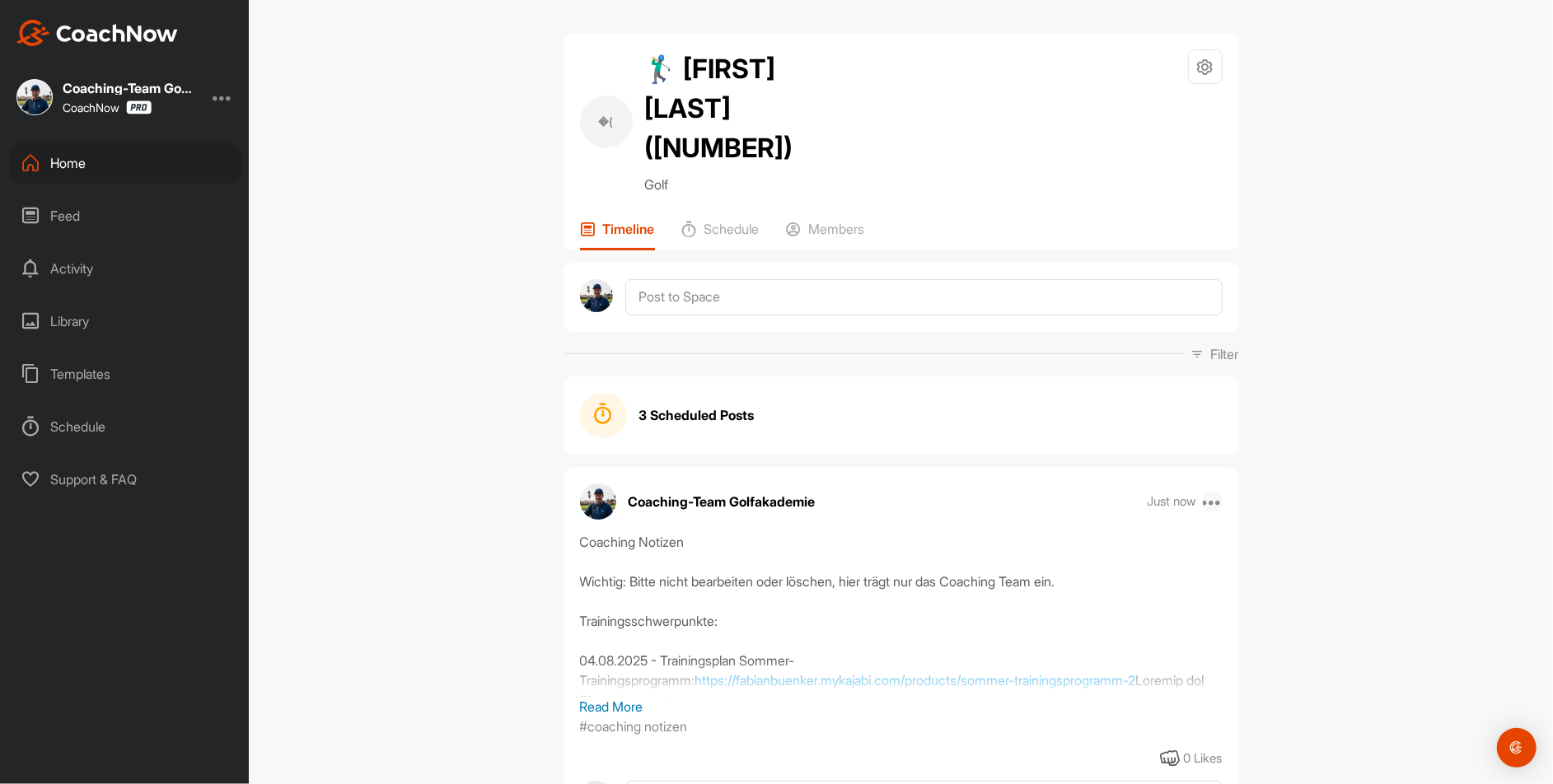 click at bounding box center (1213, 502) 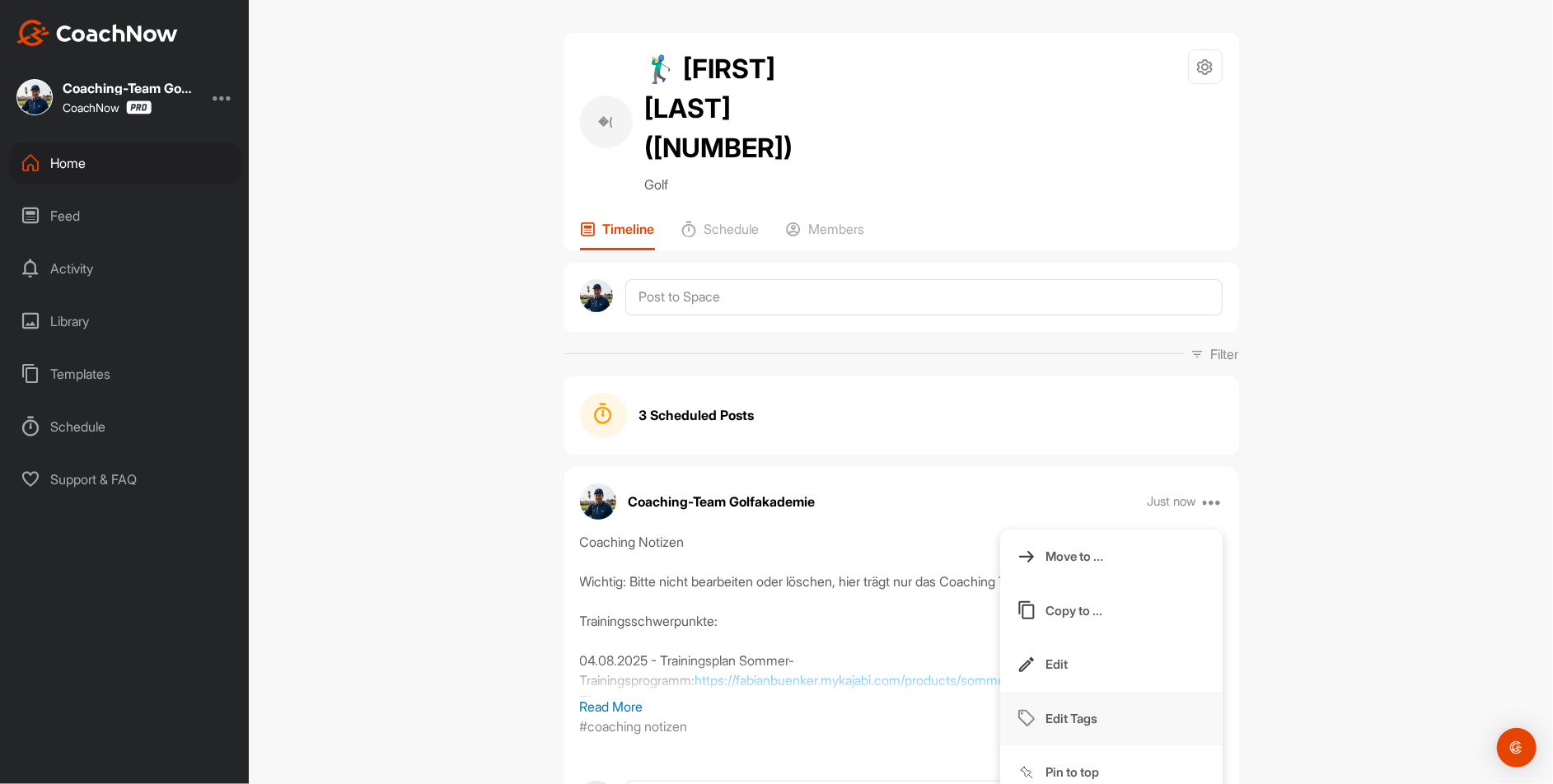 scroll, scrollTop: 24, scrollLeft: 0, axis: vertical 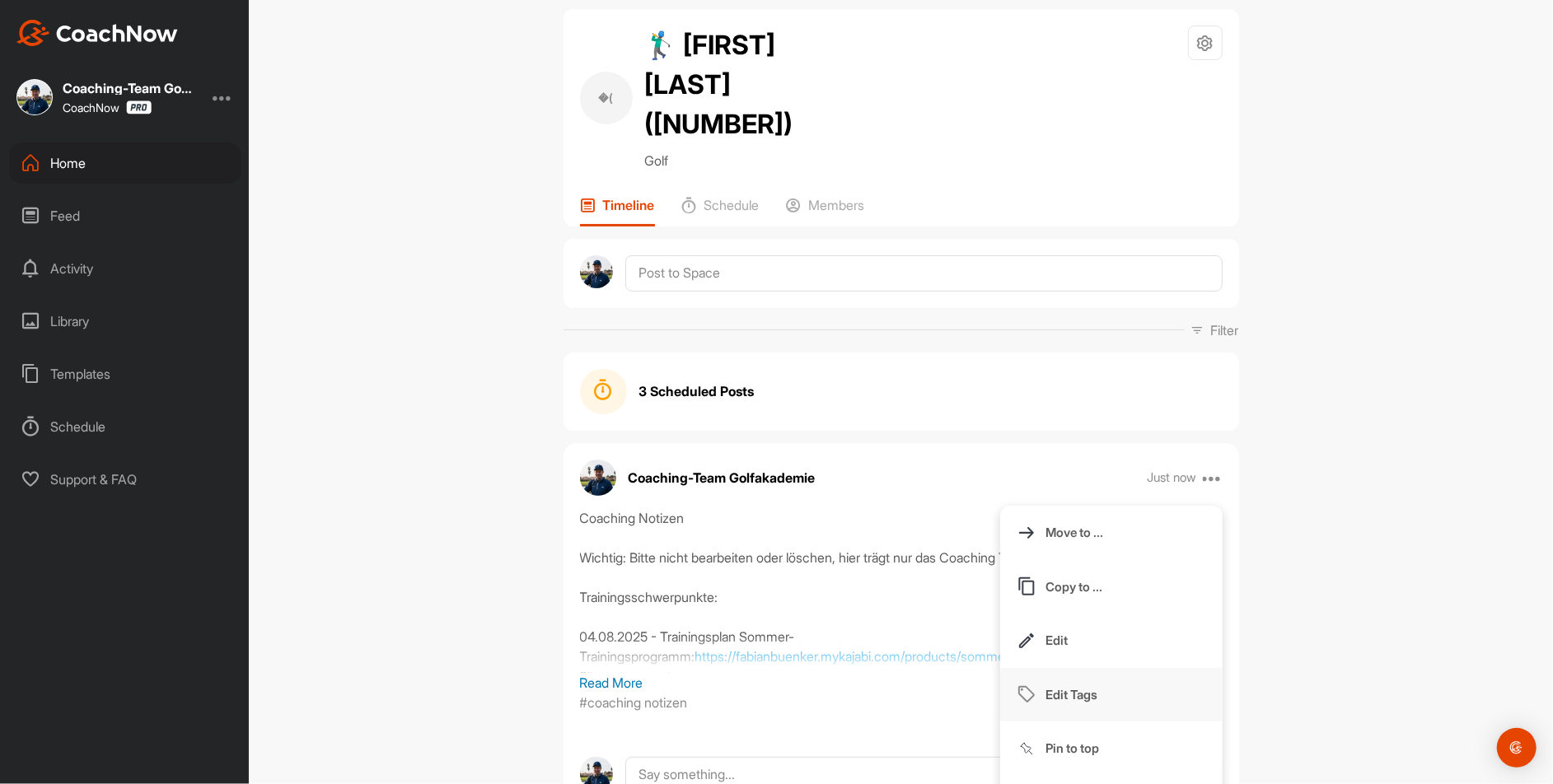 click on "Pin to top" at bounding box center [1111, 749] 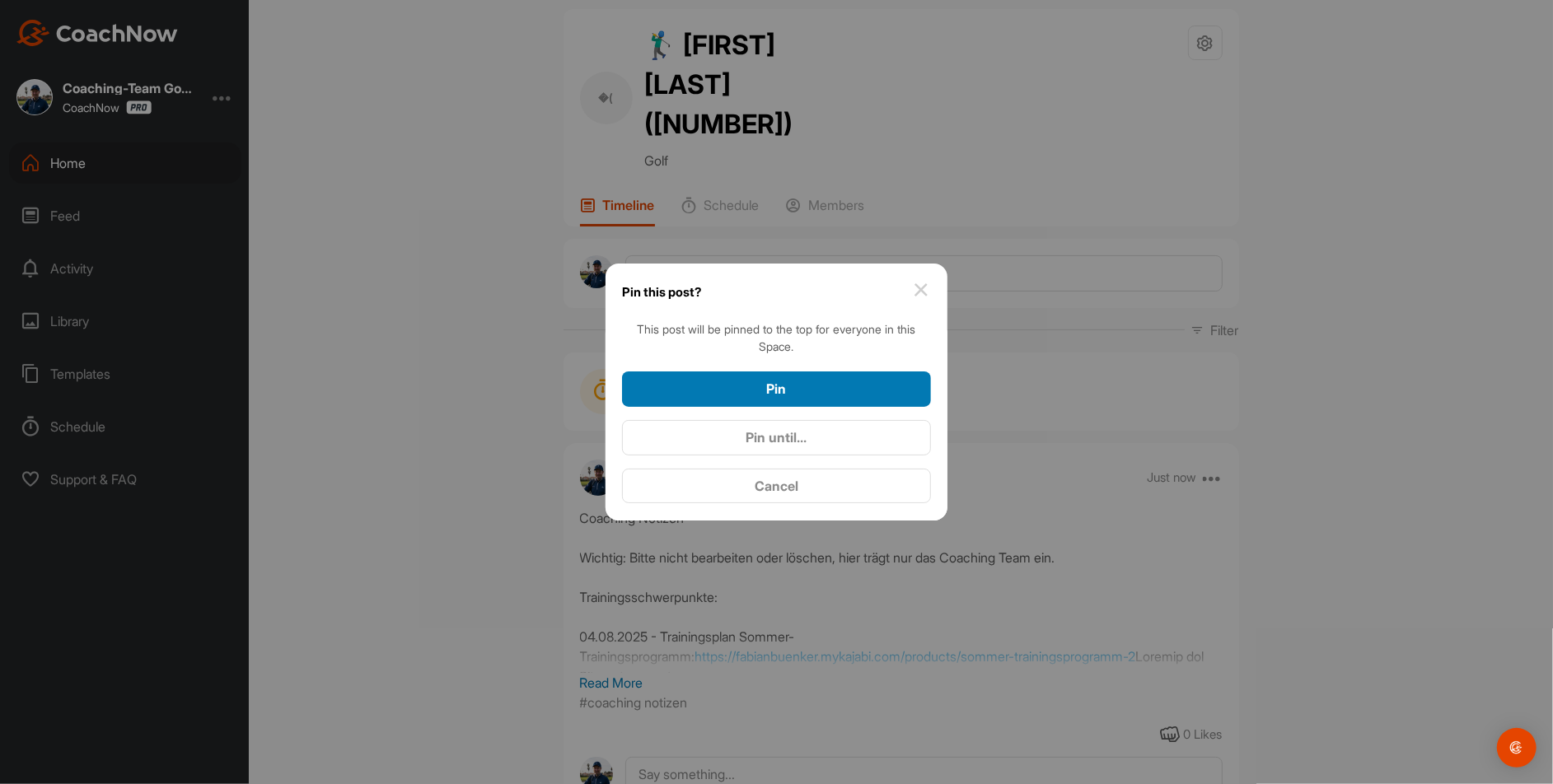 click on "Pin" at bounding box center (776, 389) 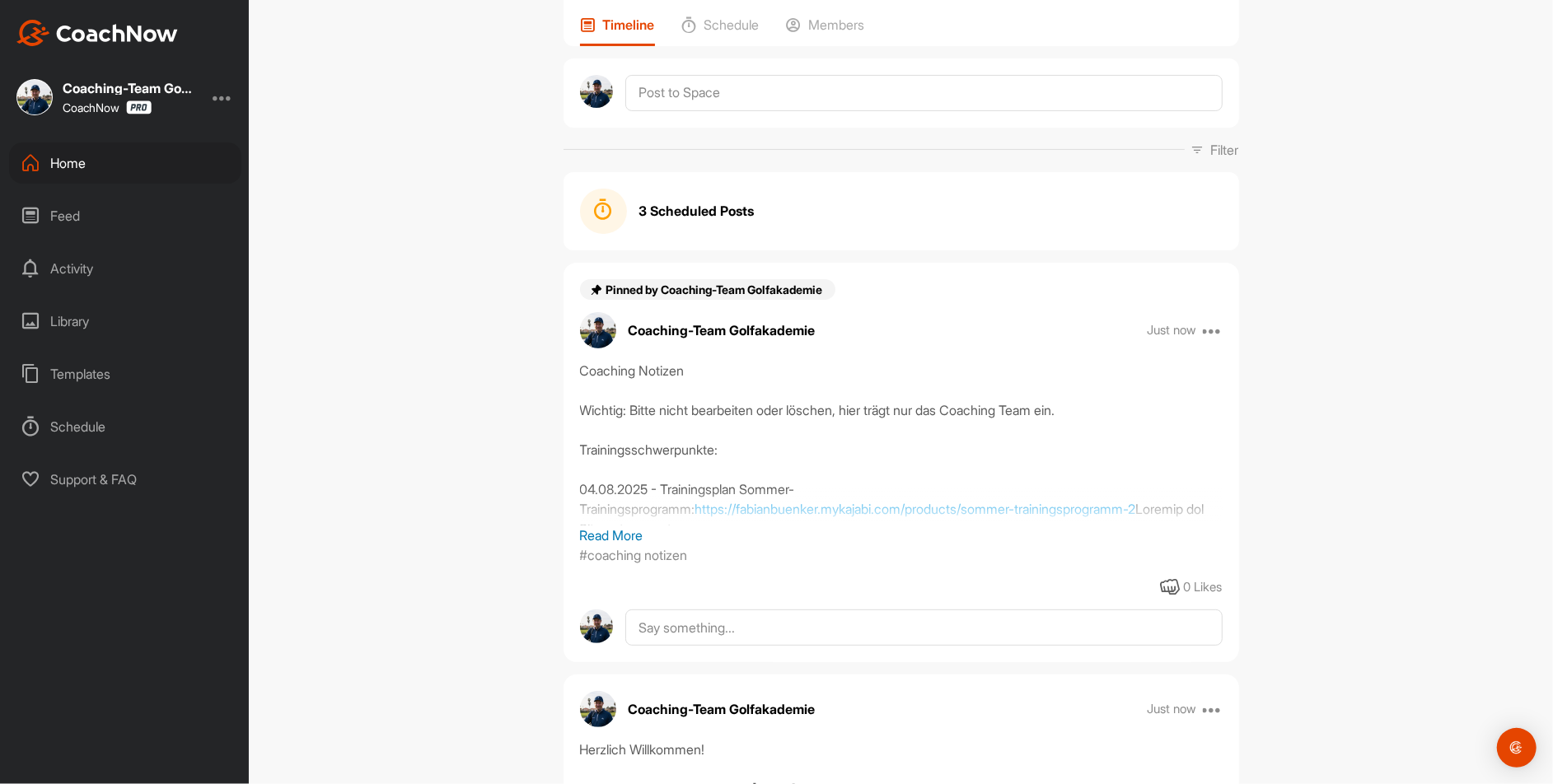 scroll, scrollTop: 0, scrollLeft: 0, axis: both 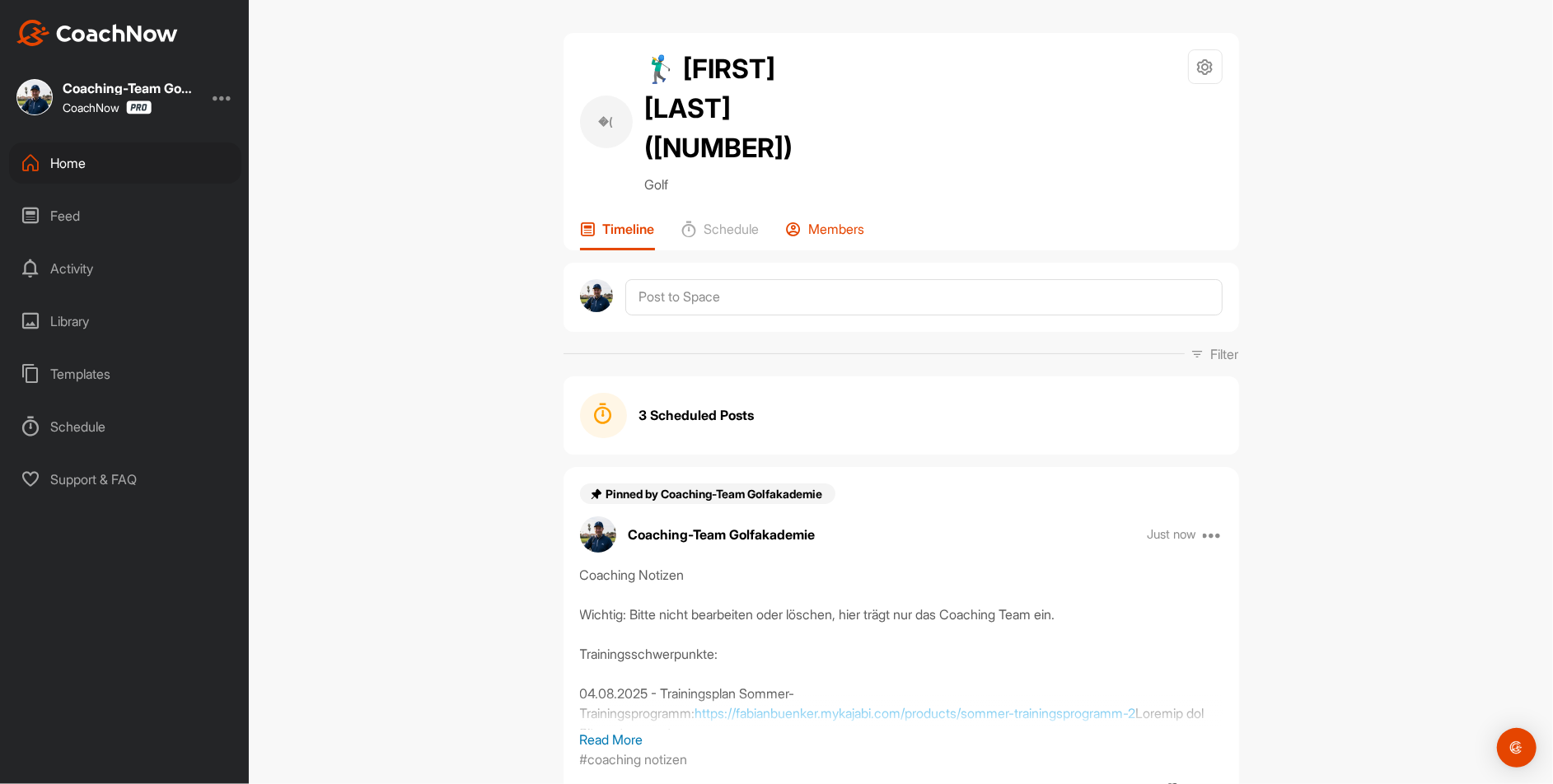 click on "Members" at bounding box center (837, 229) 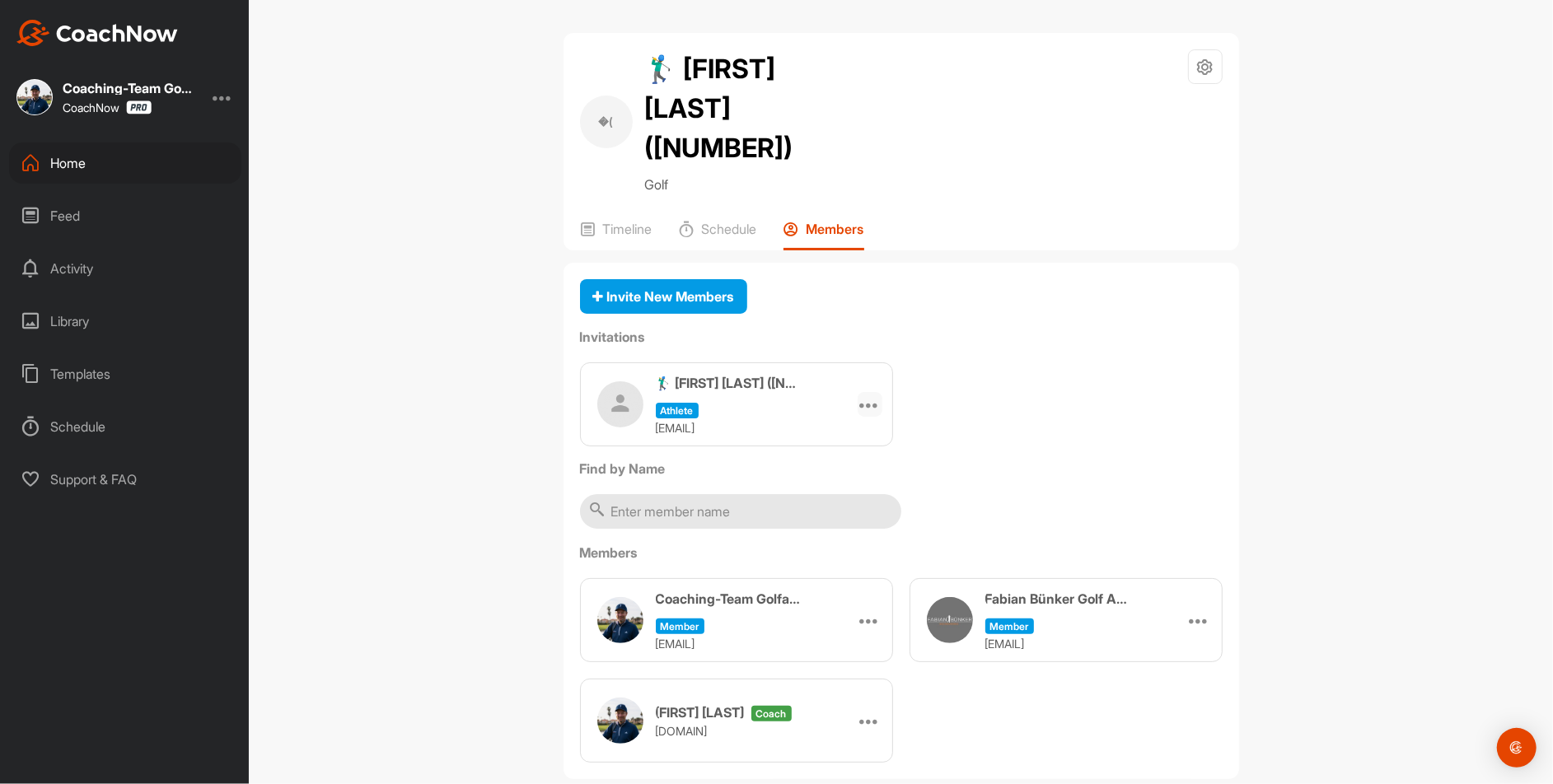 click at bounding box center (870, 404) 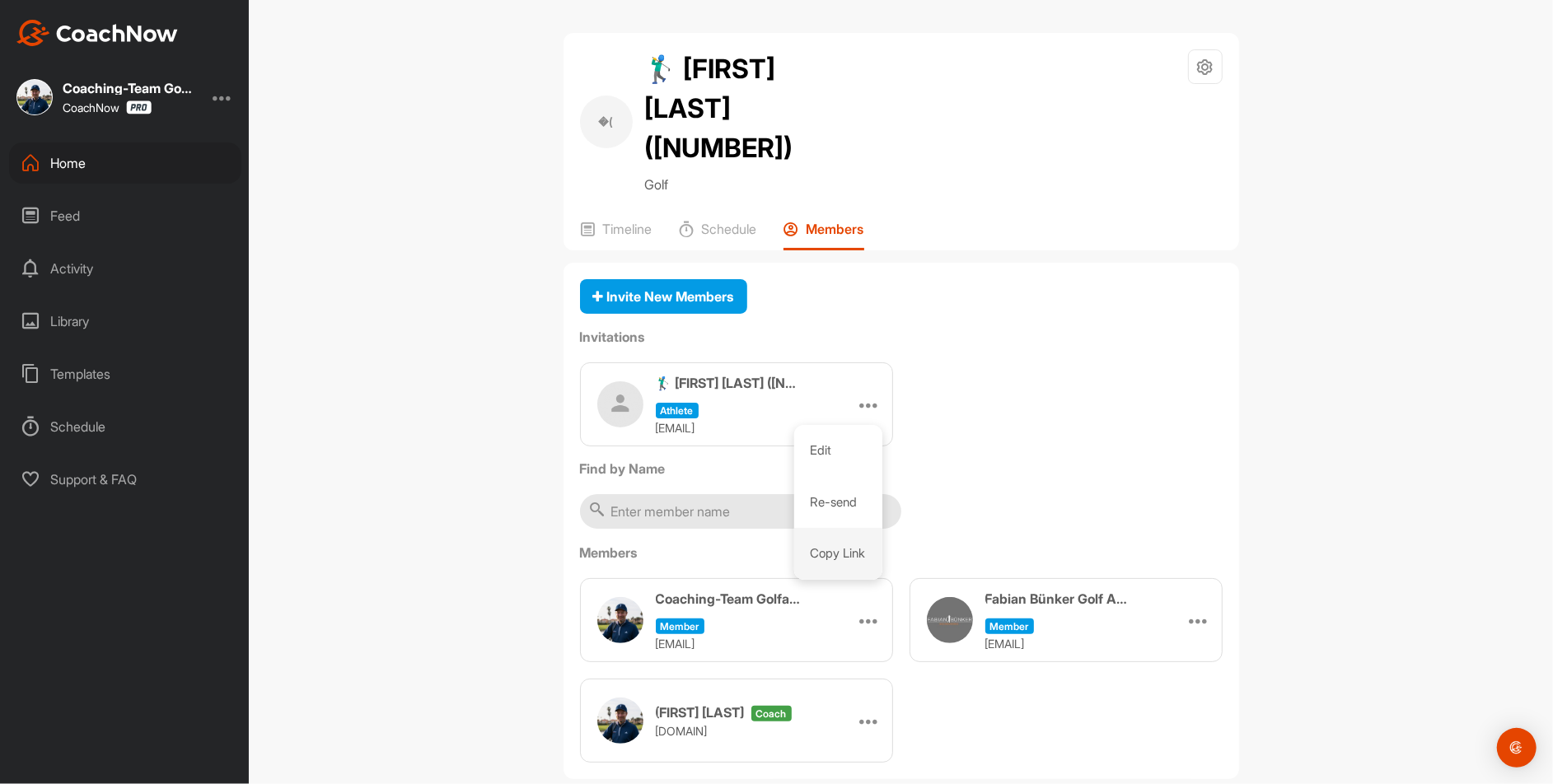 click on "Copy Link" at bounding box center [838, 553] 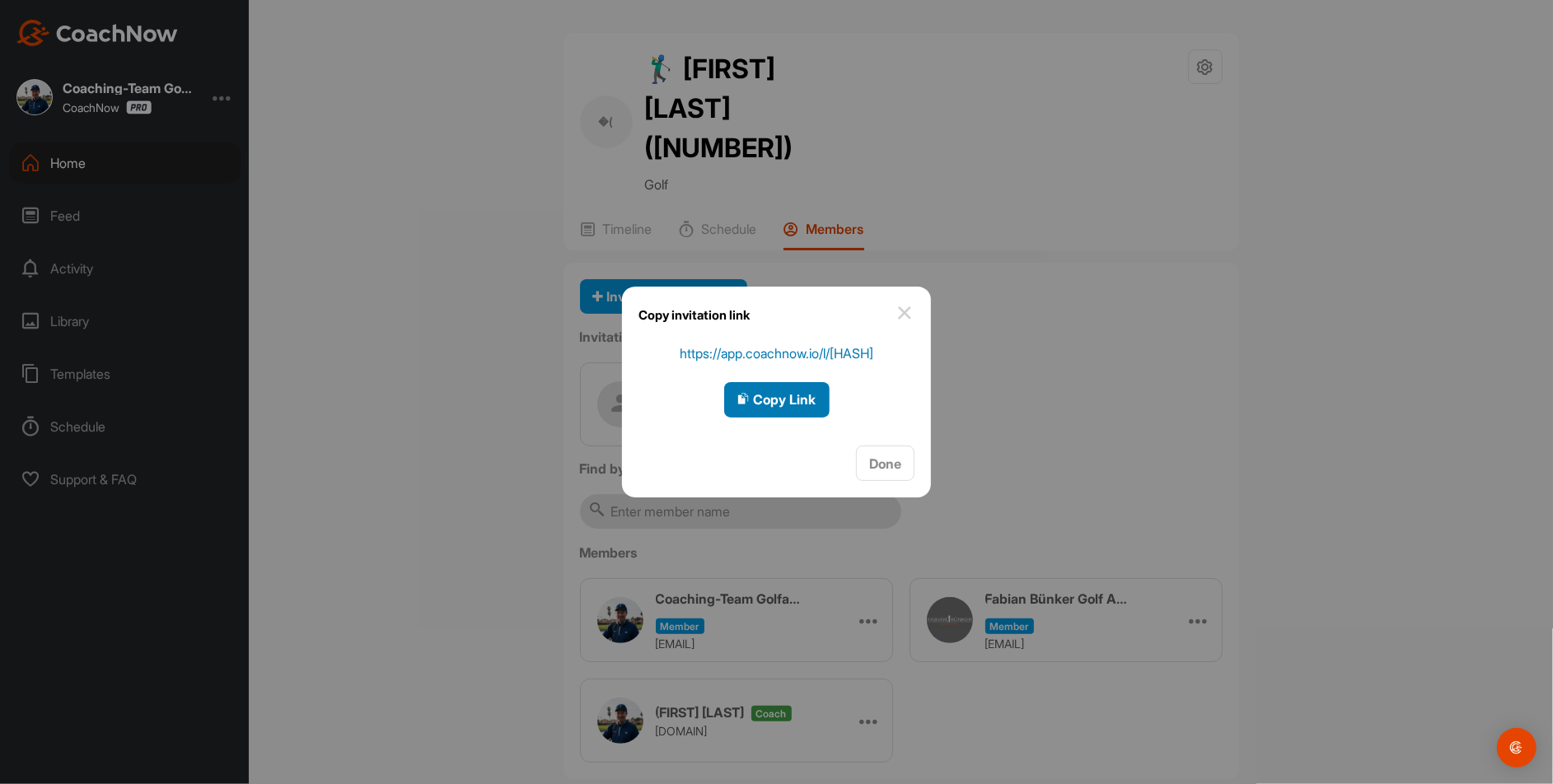 click on "Copy Link" at bounding box center [777, 399] 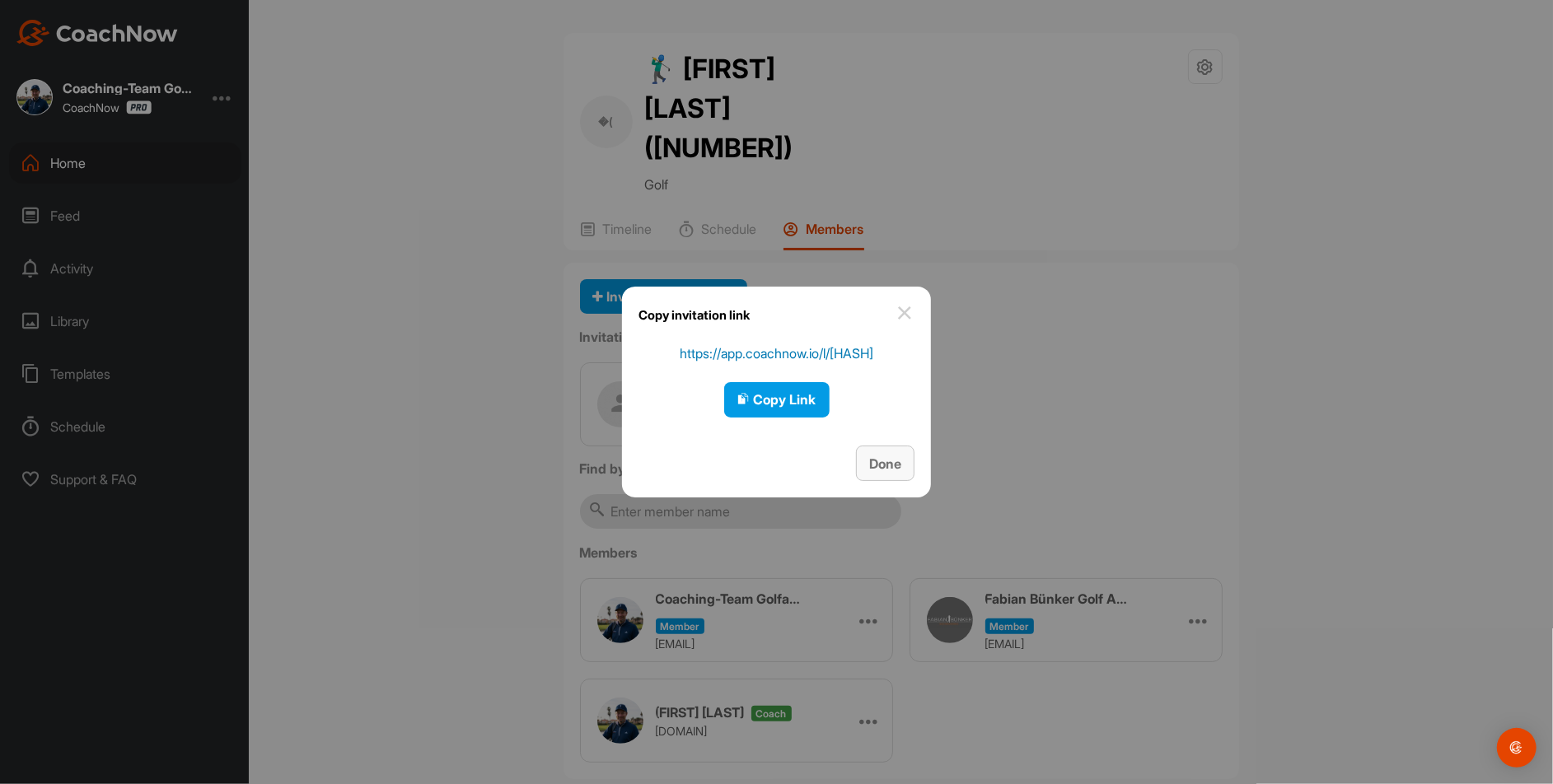 click on "Done" at bounding box center (885, 464) 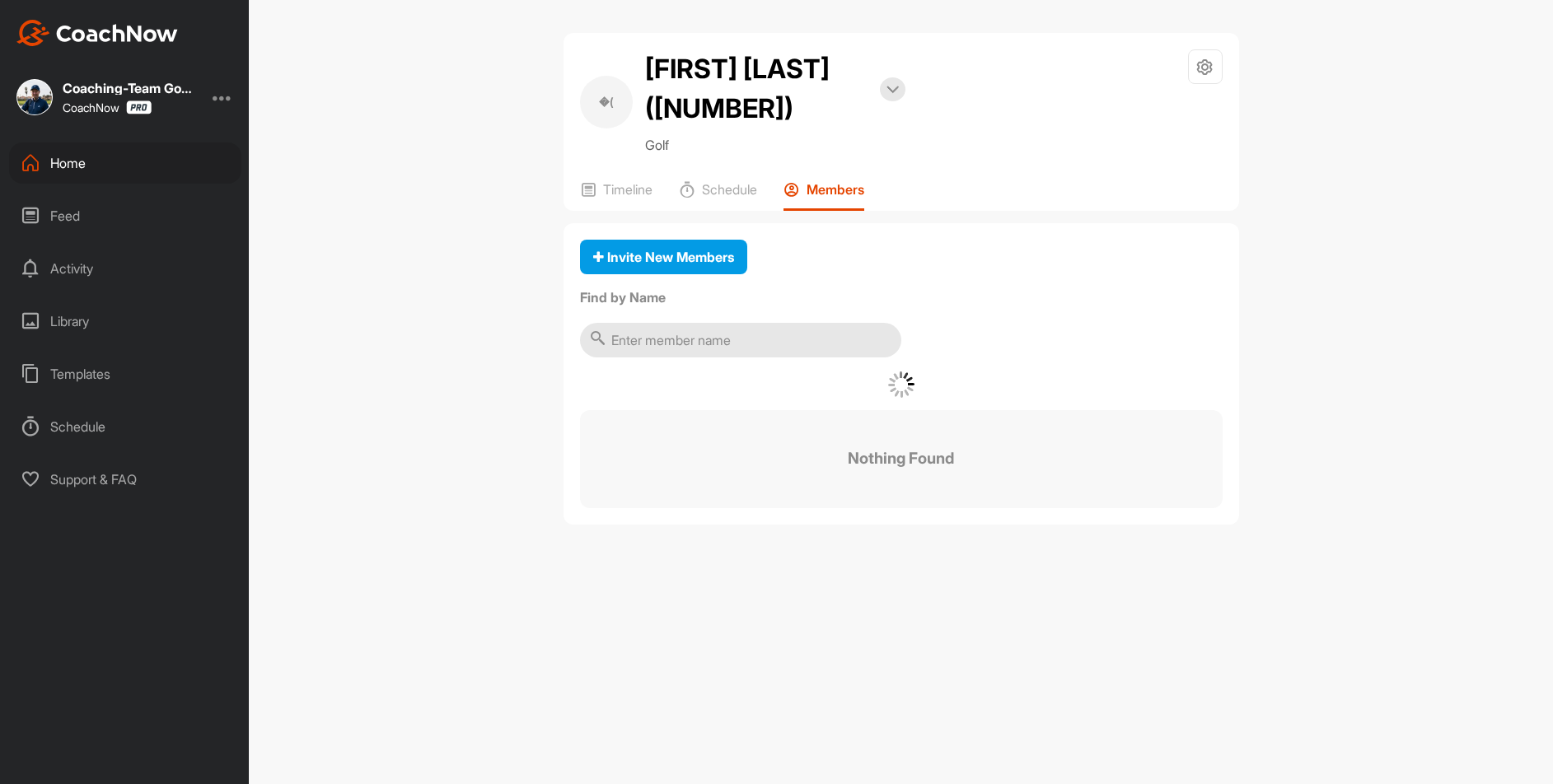 scroll, scrollTop: 0, scrollLeft: 0, axis: both 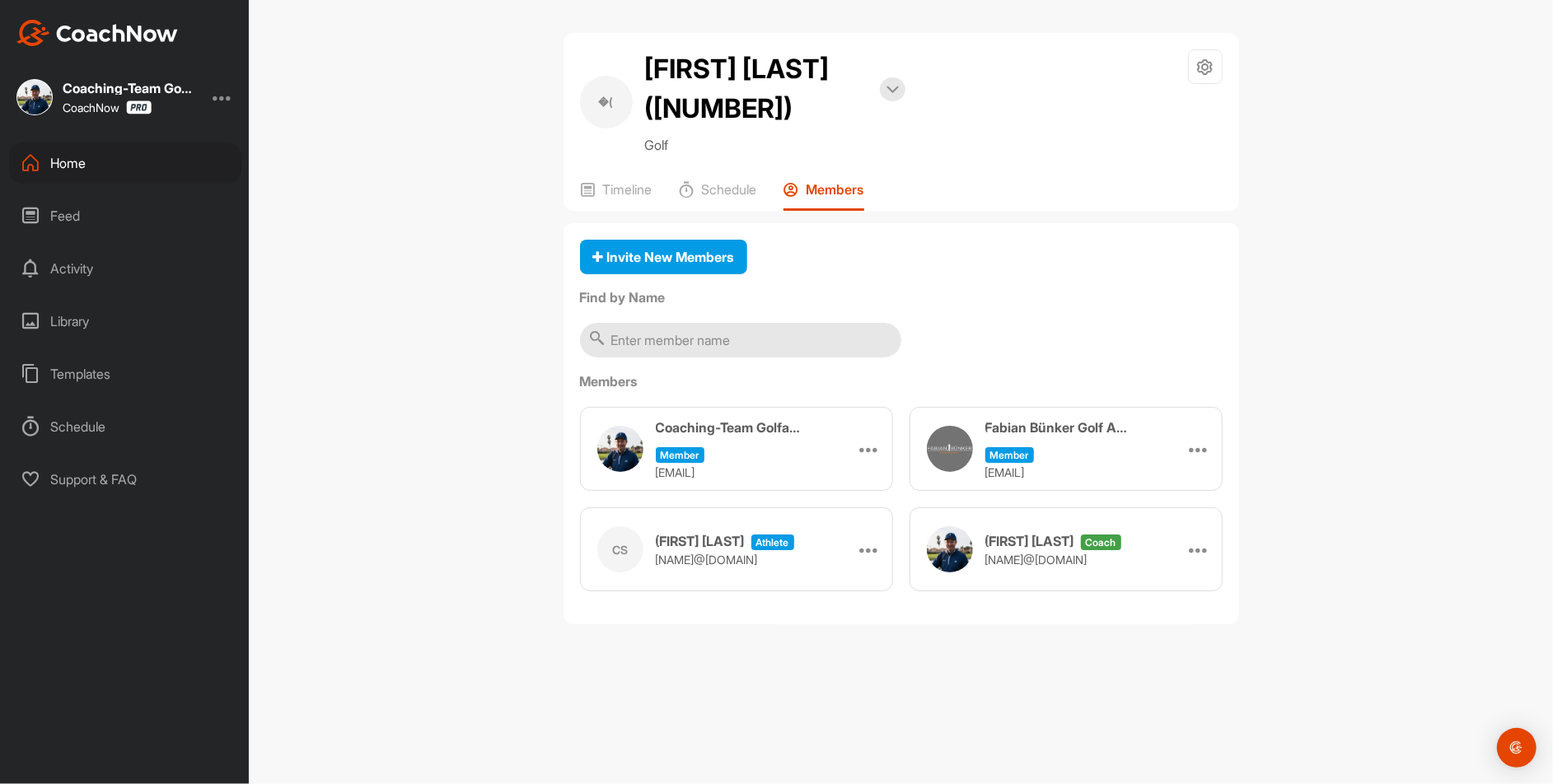 click on "Home" at bounding box center (125, 163) 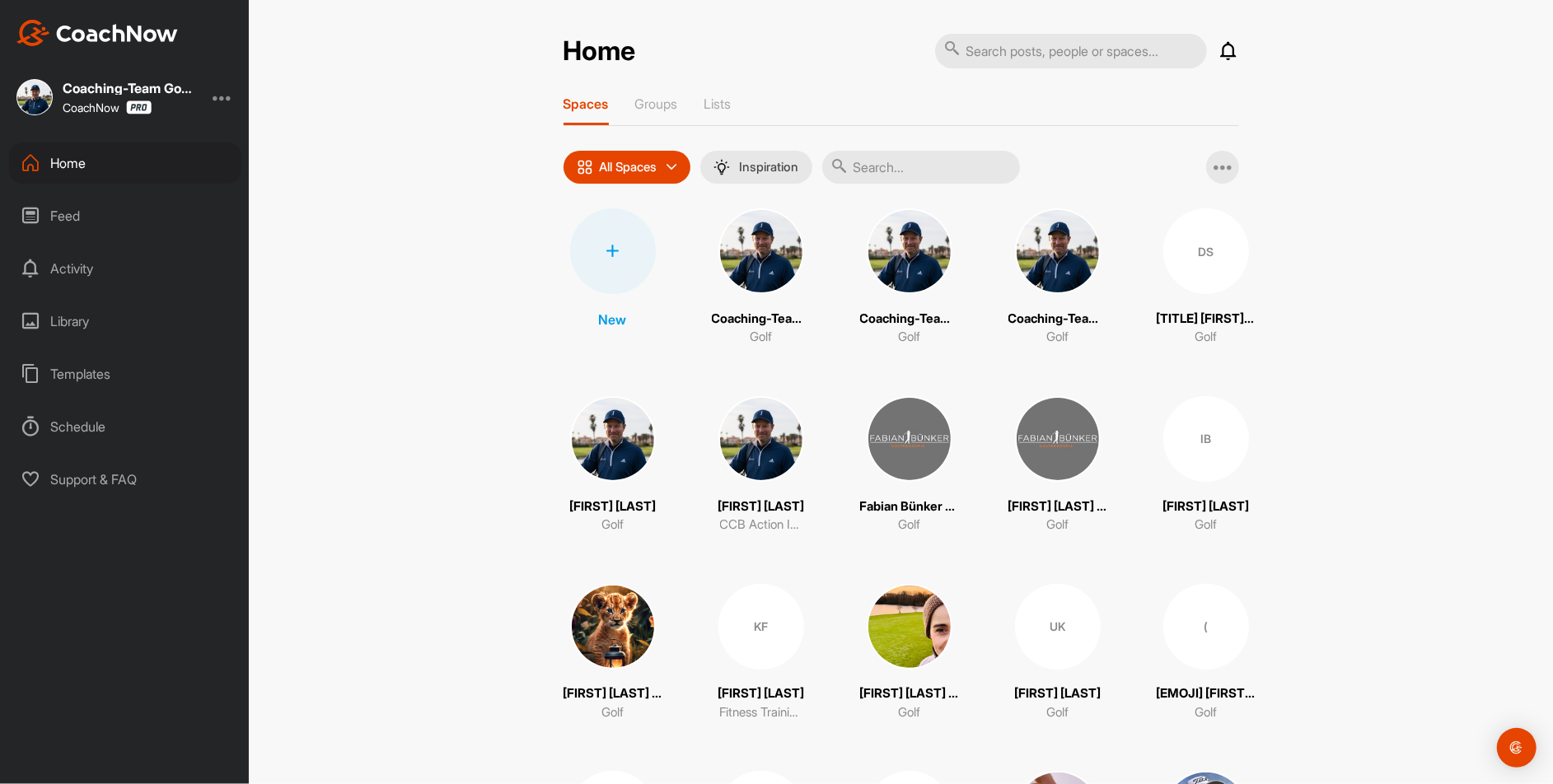 click at bounding box center (613, 251) 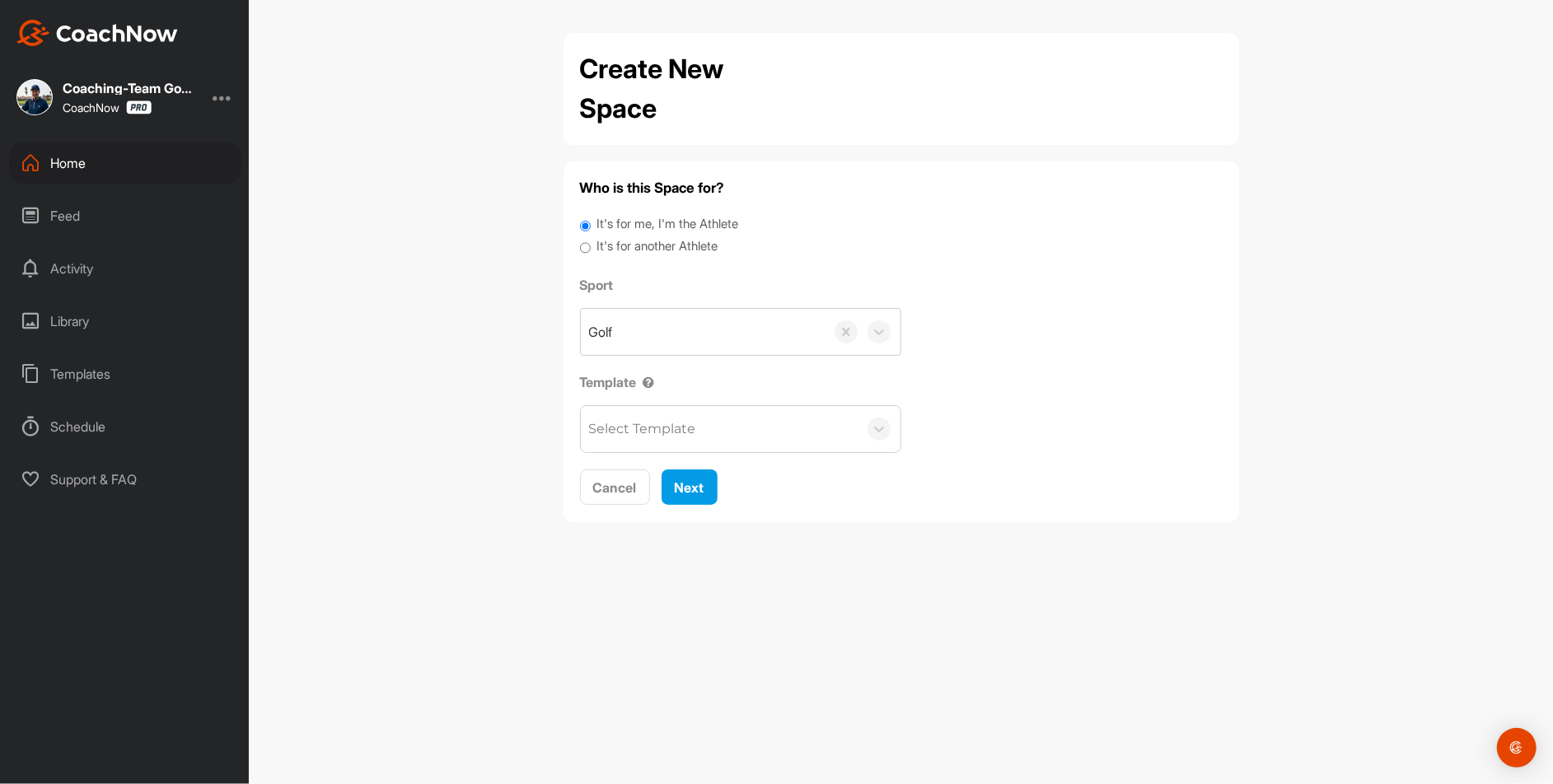 click on "It's for another Athlete" at bounding box center (657, 246) 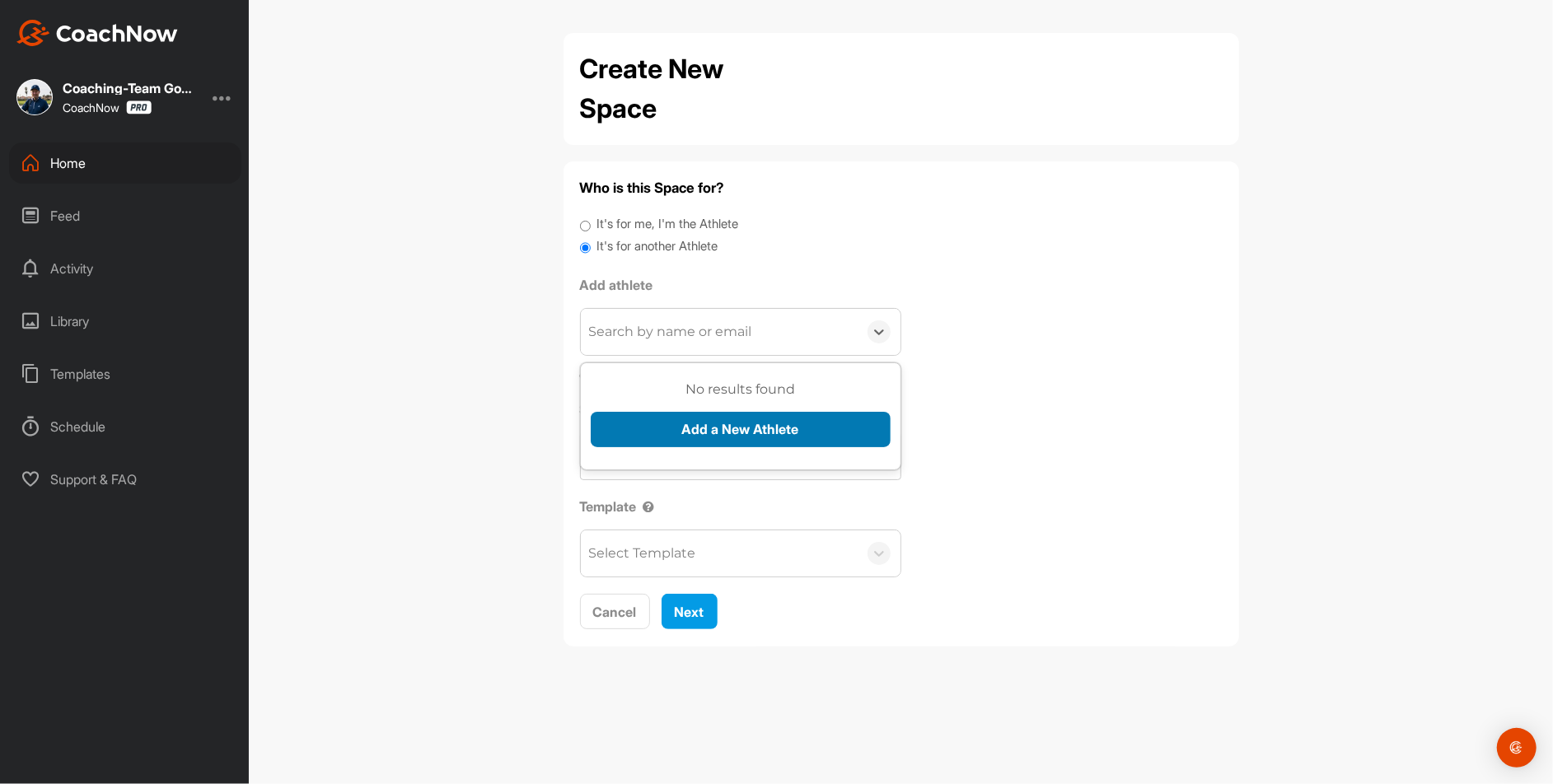 click on "Add a New Athlete" at bounding box center [741, 429] 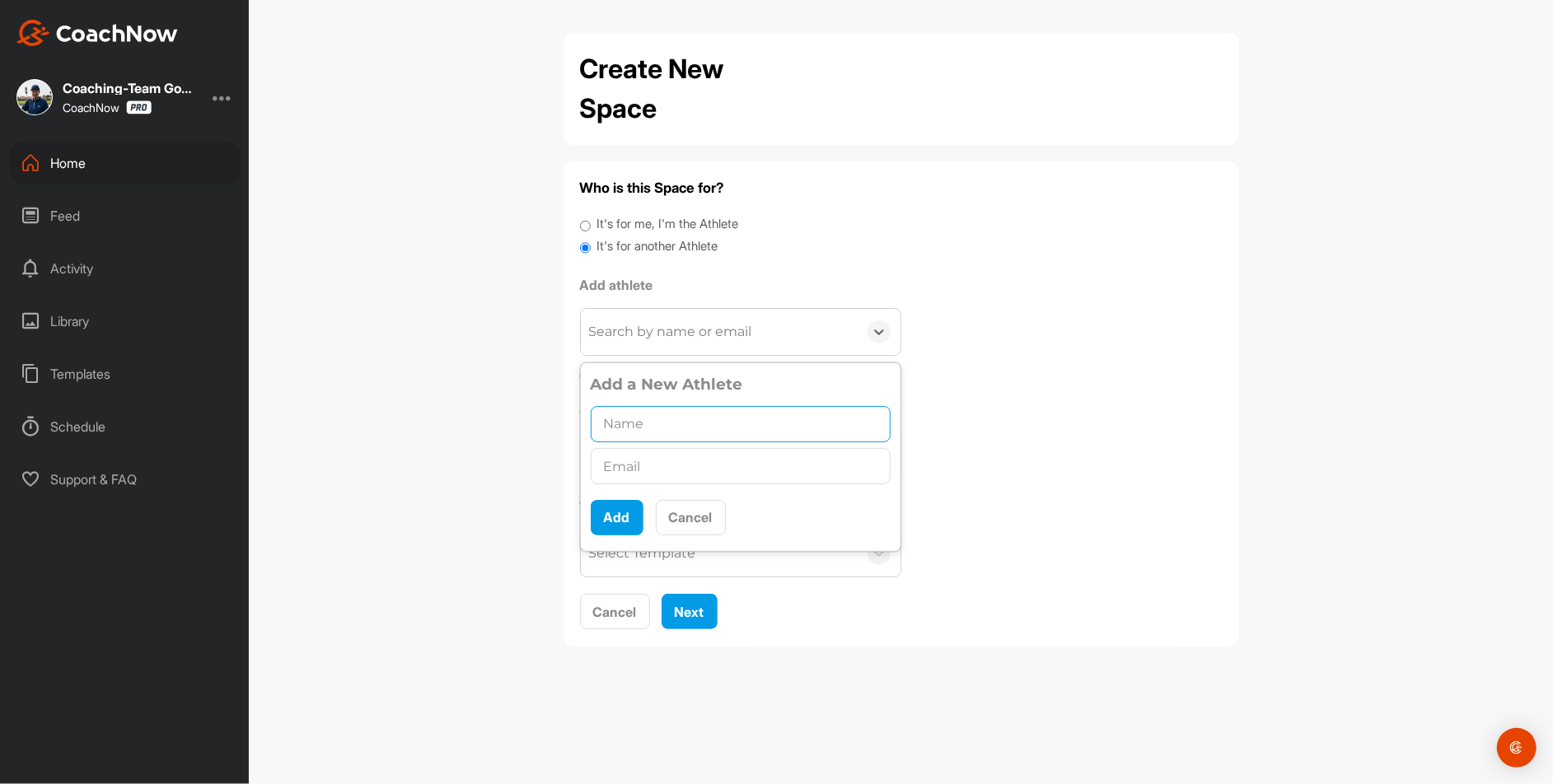 click at bounding box center (741, 424) 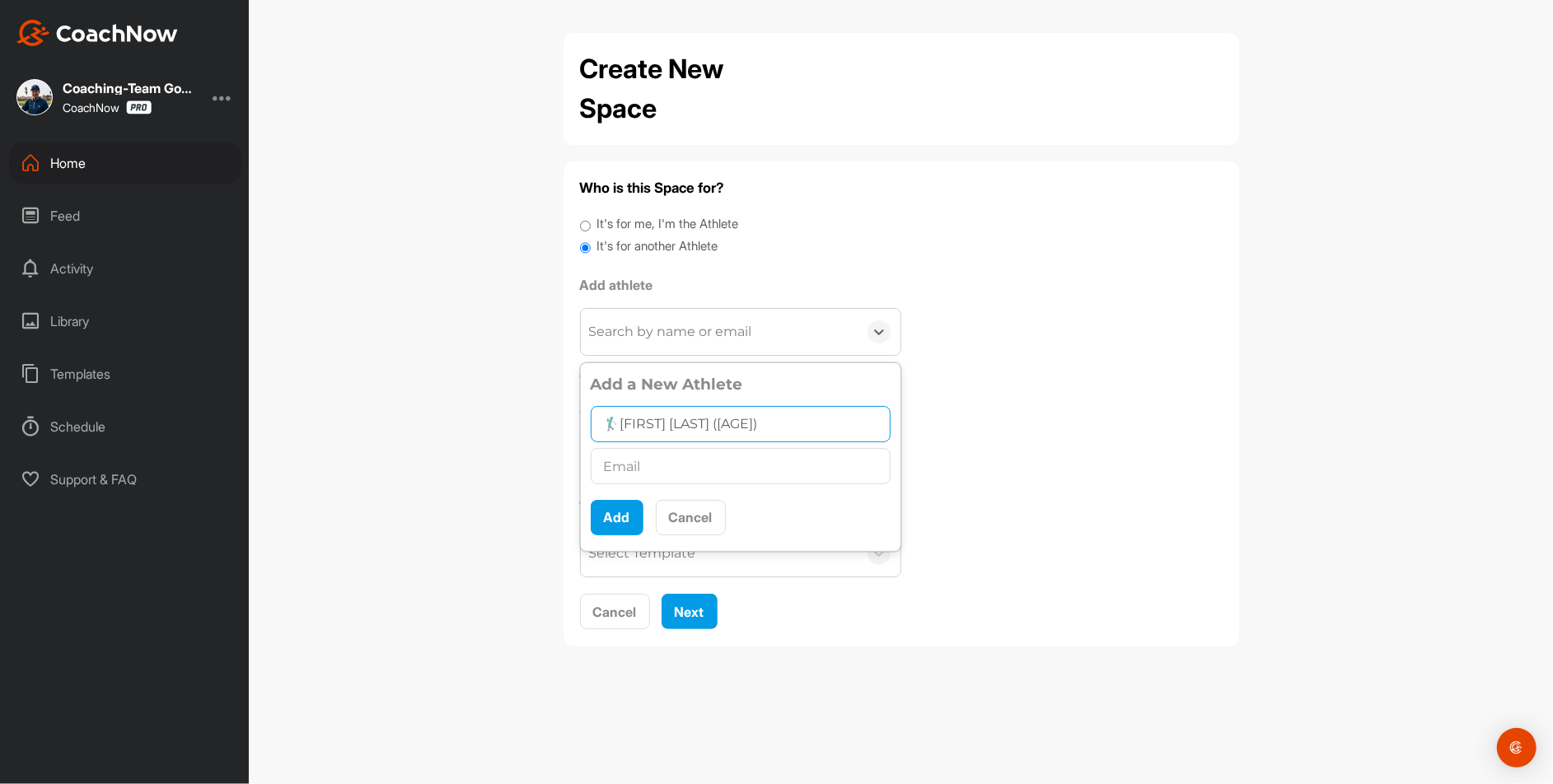 click on "🏌‍♂[FIRST] [LAST] ([AGE])" at bounding box center (741, 424) 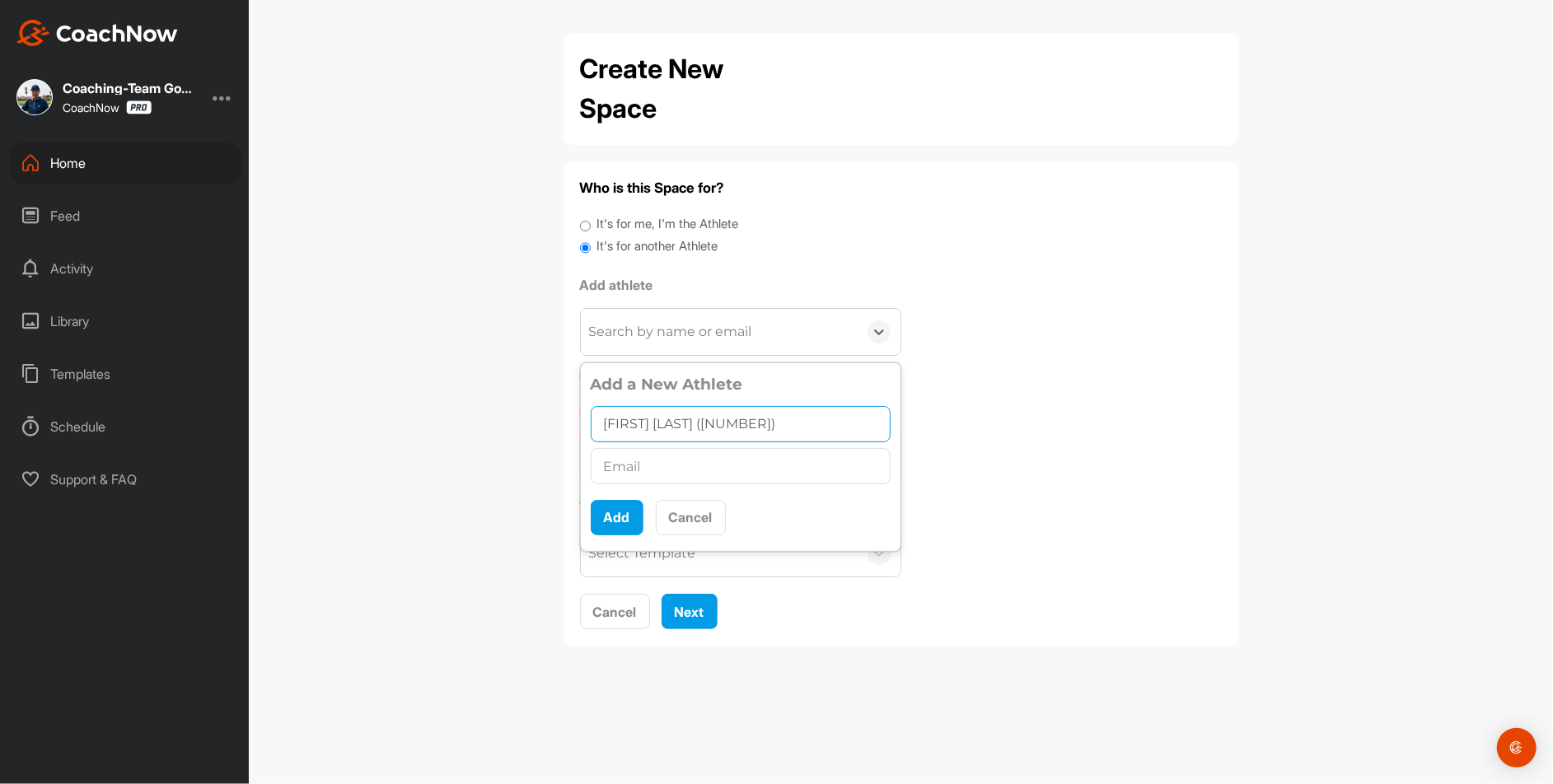 type on "[FIRST] [LAST] ([NUMBER])" 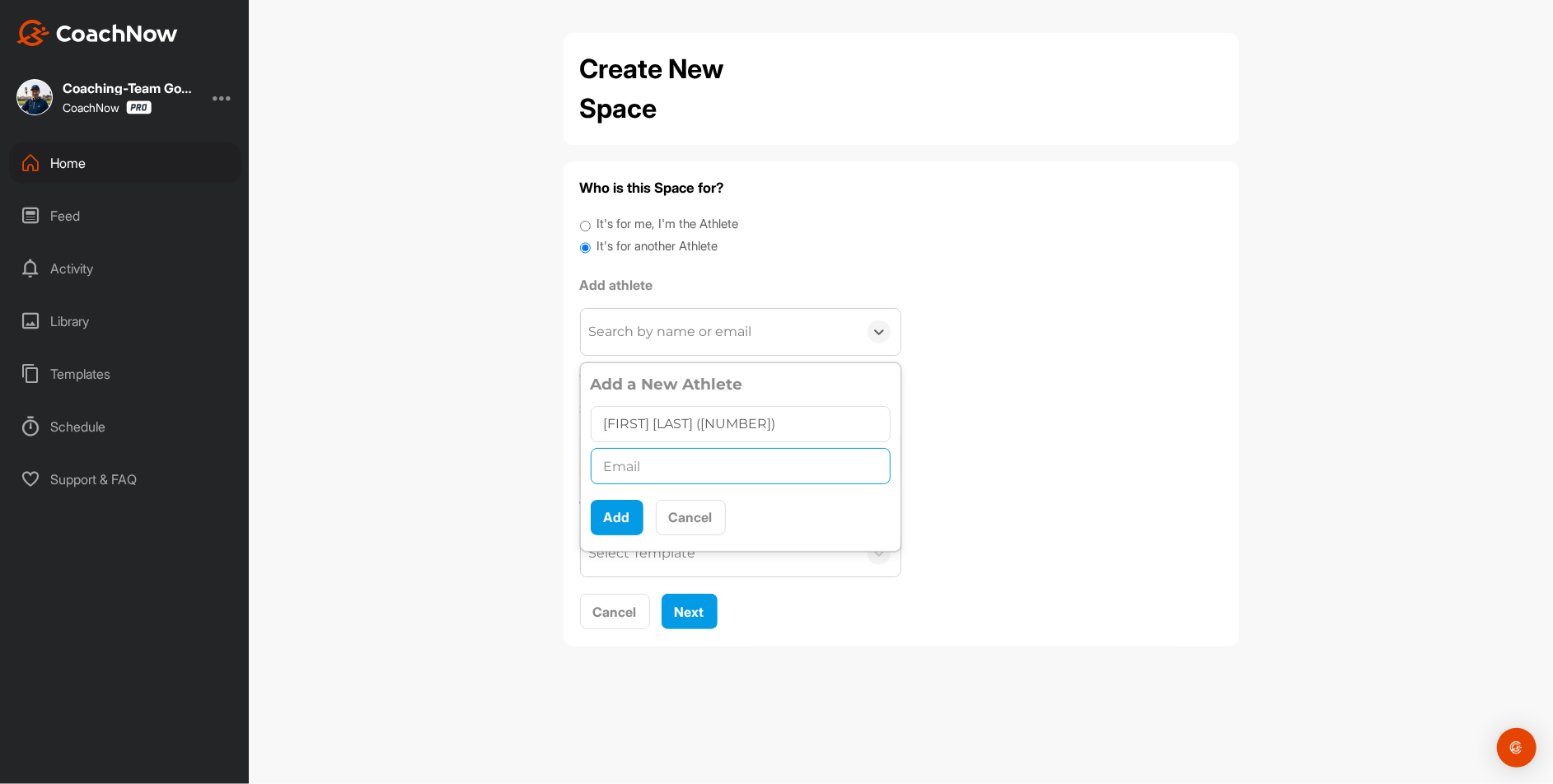 click at bounding box center (741, 466) 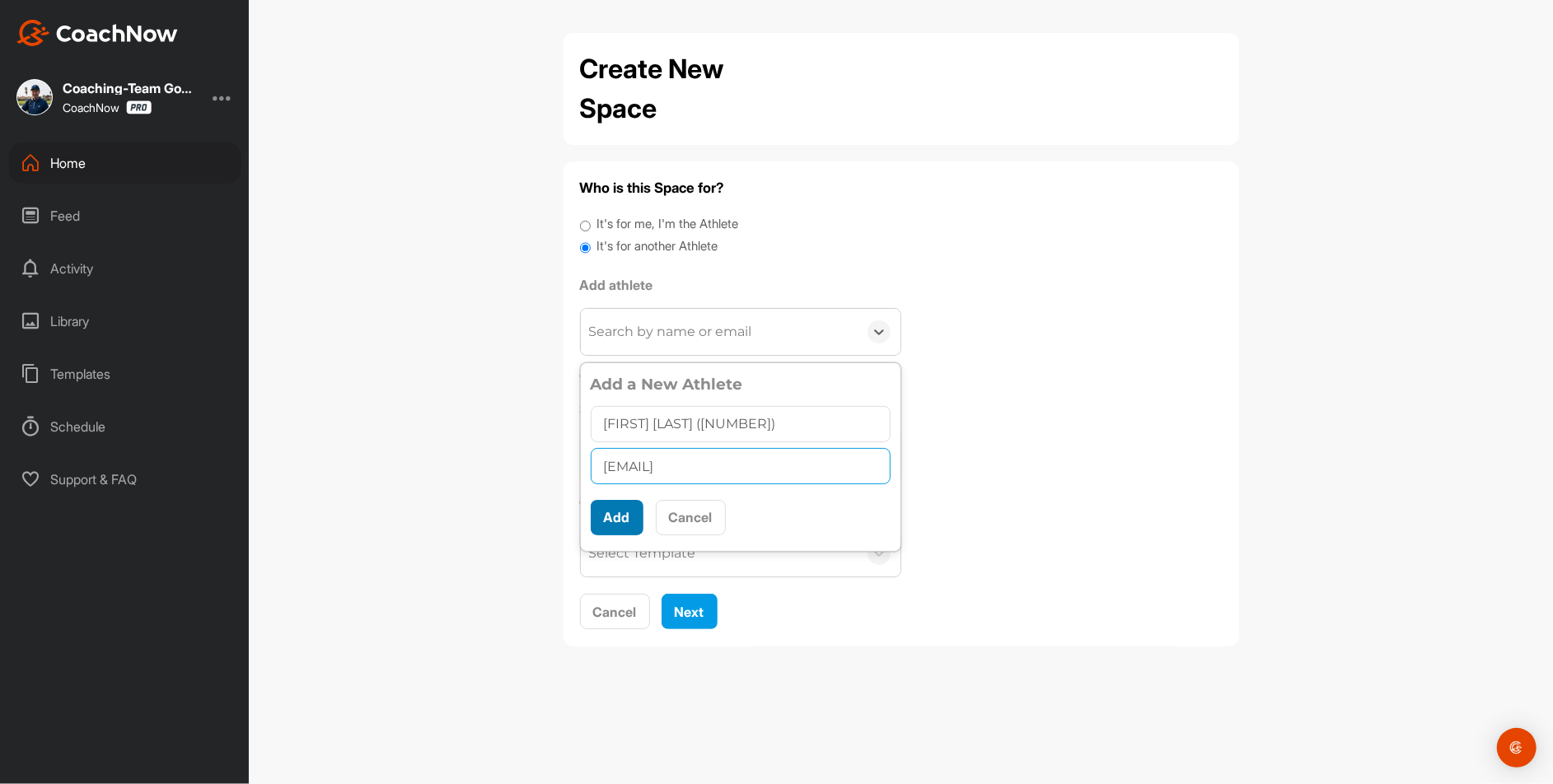 type on "[EMAIL]" 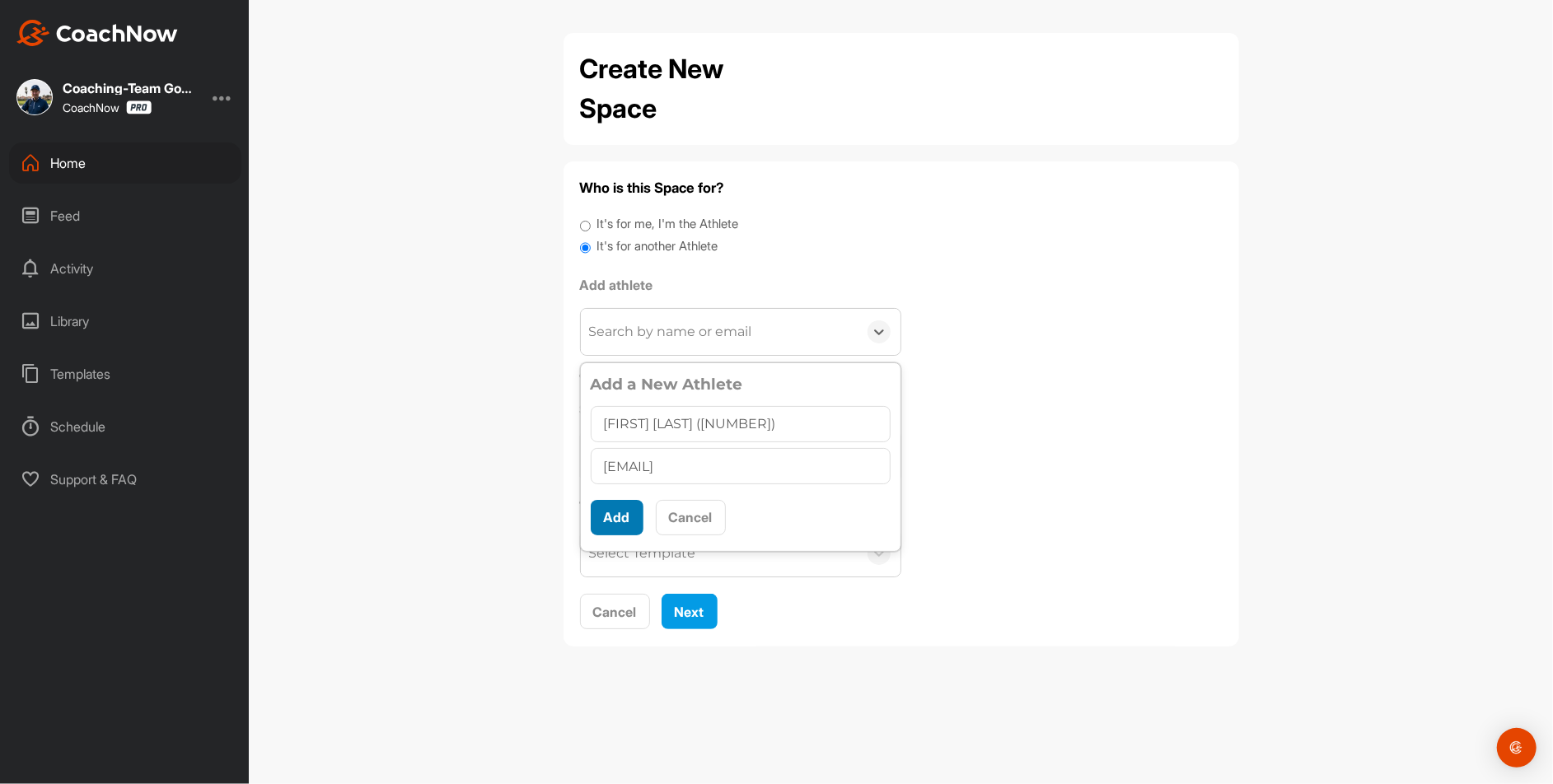 click on "Add" at bounding box center [617, 517] 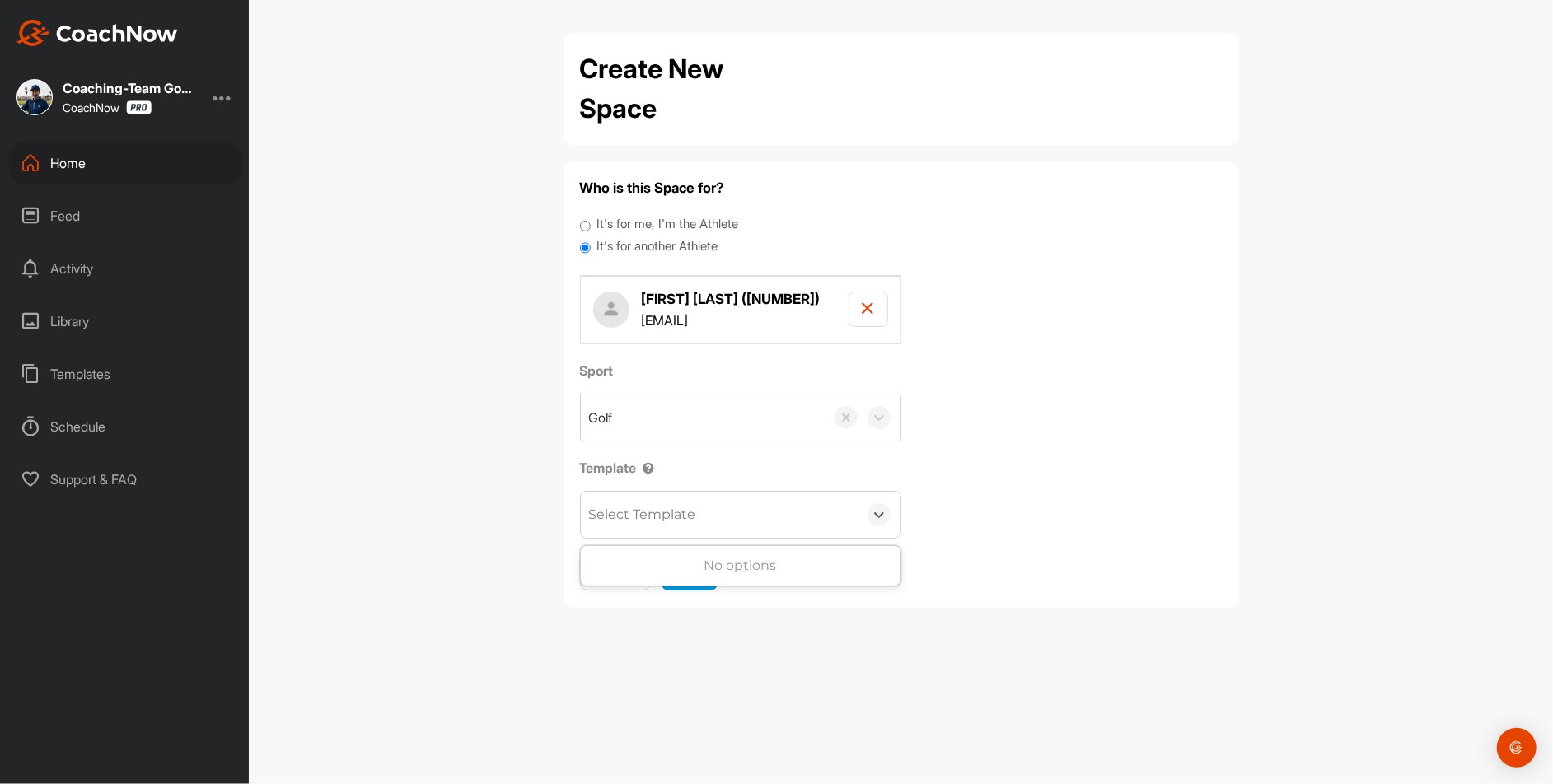 click on "Select Template" at bounding box center [719, 515] 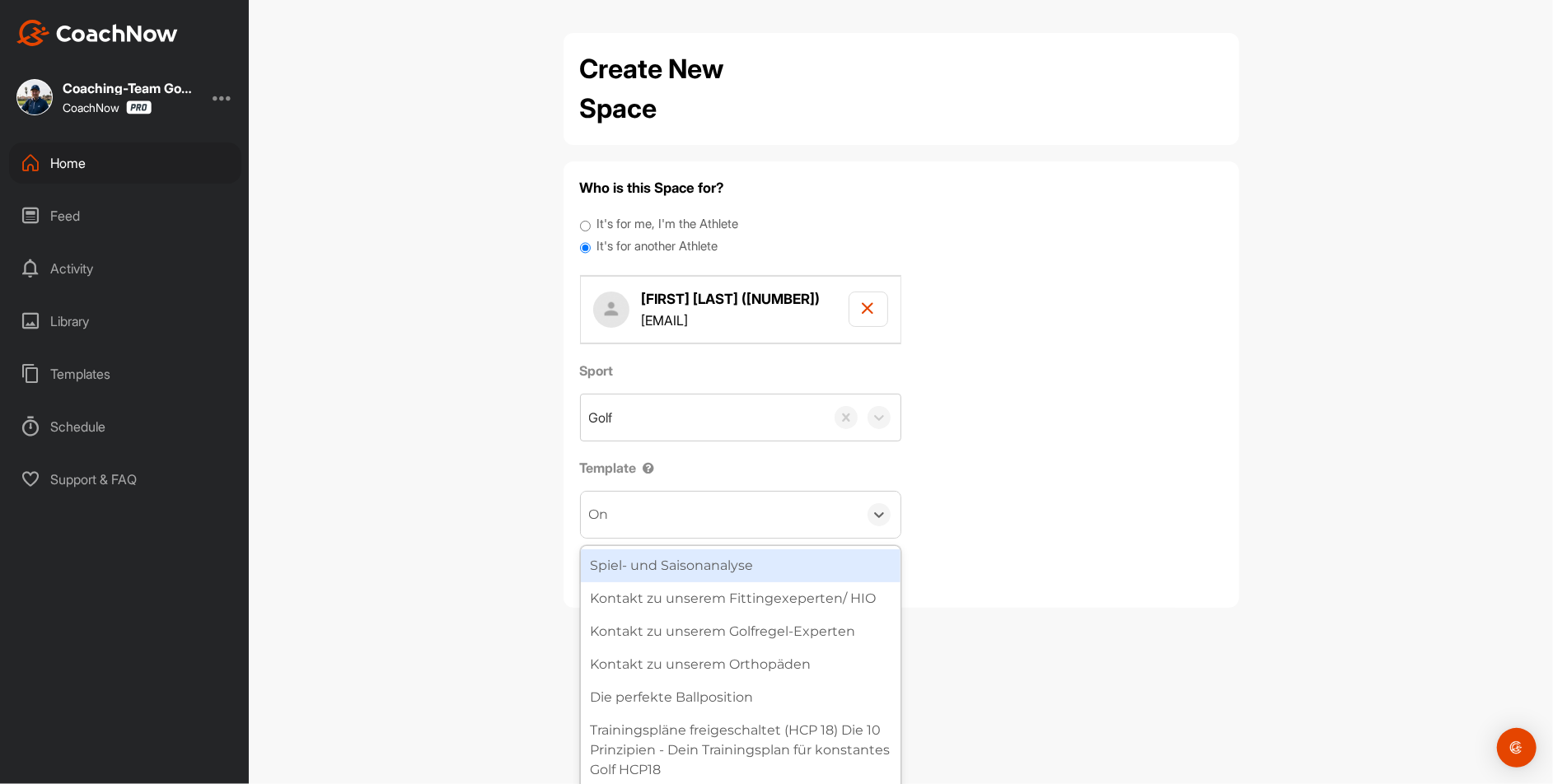 type on "Onb" 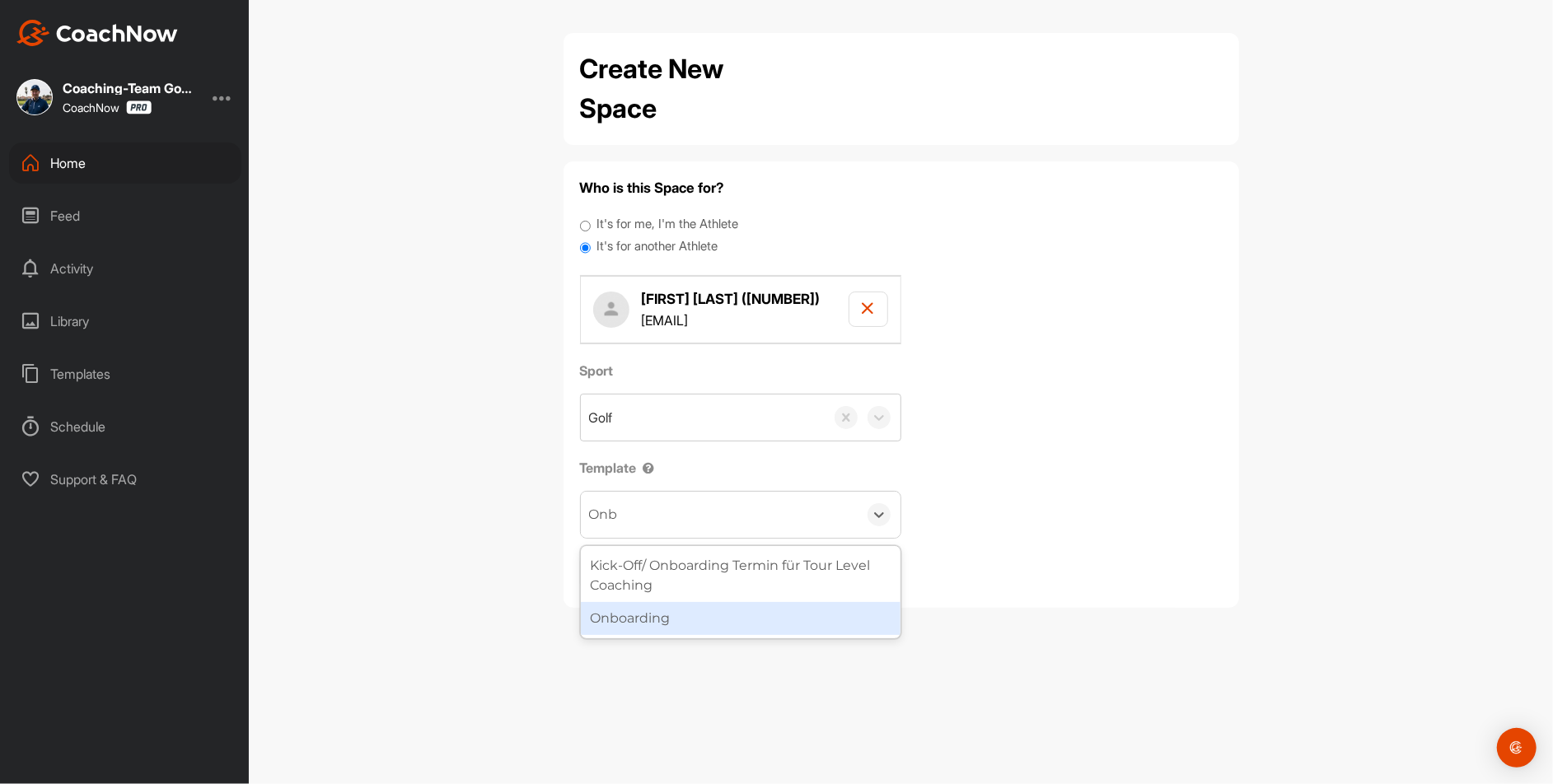 click on "Onboarding" at bounding box center [741, 618] 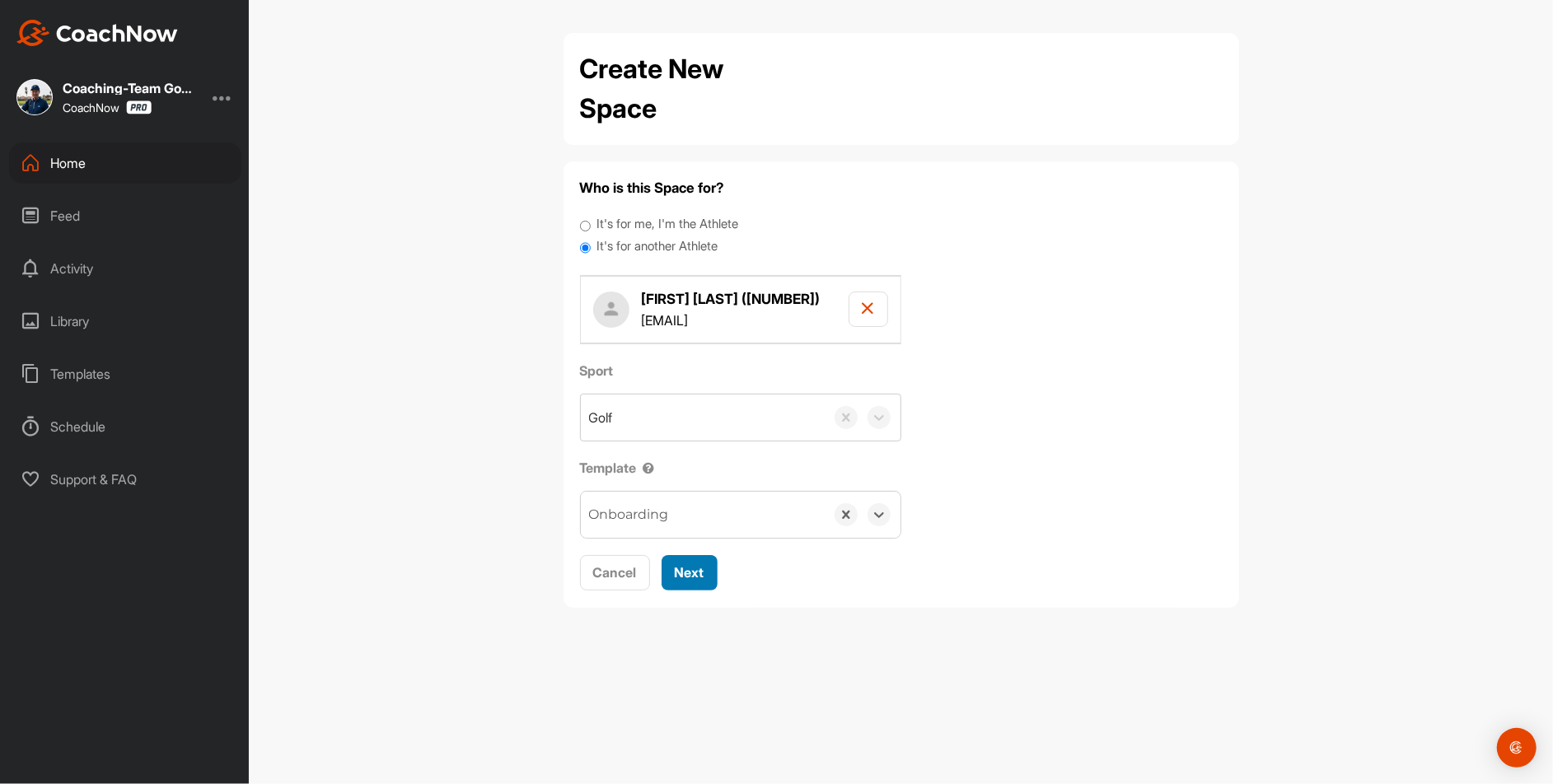 click on "Next" at bounding box center [690, 572] 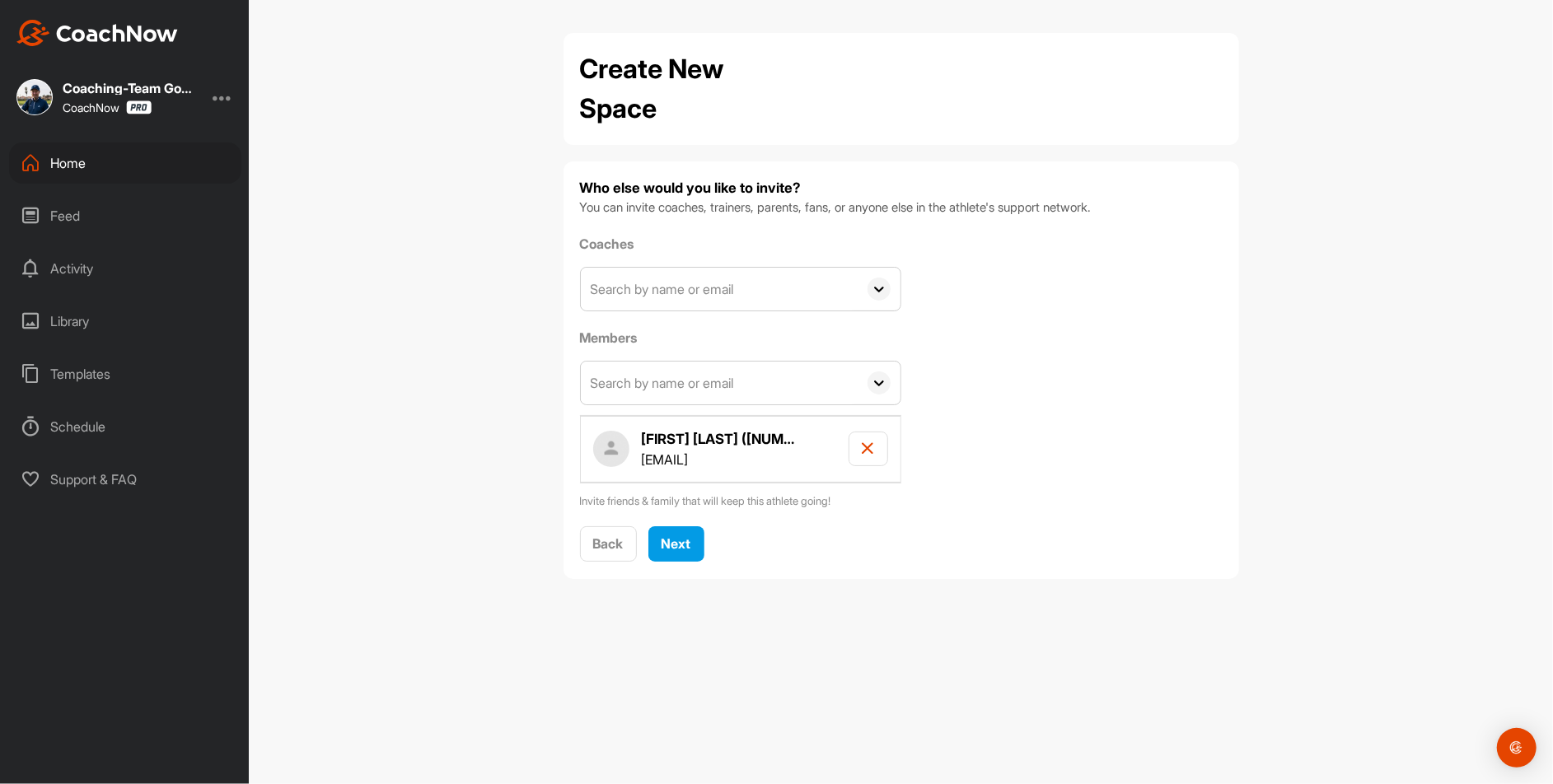 click at bounding box center [719, 289] 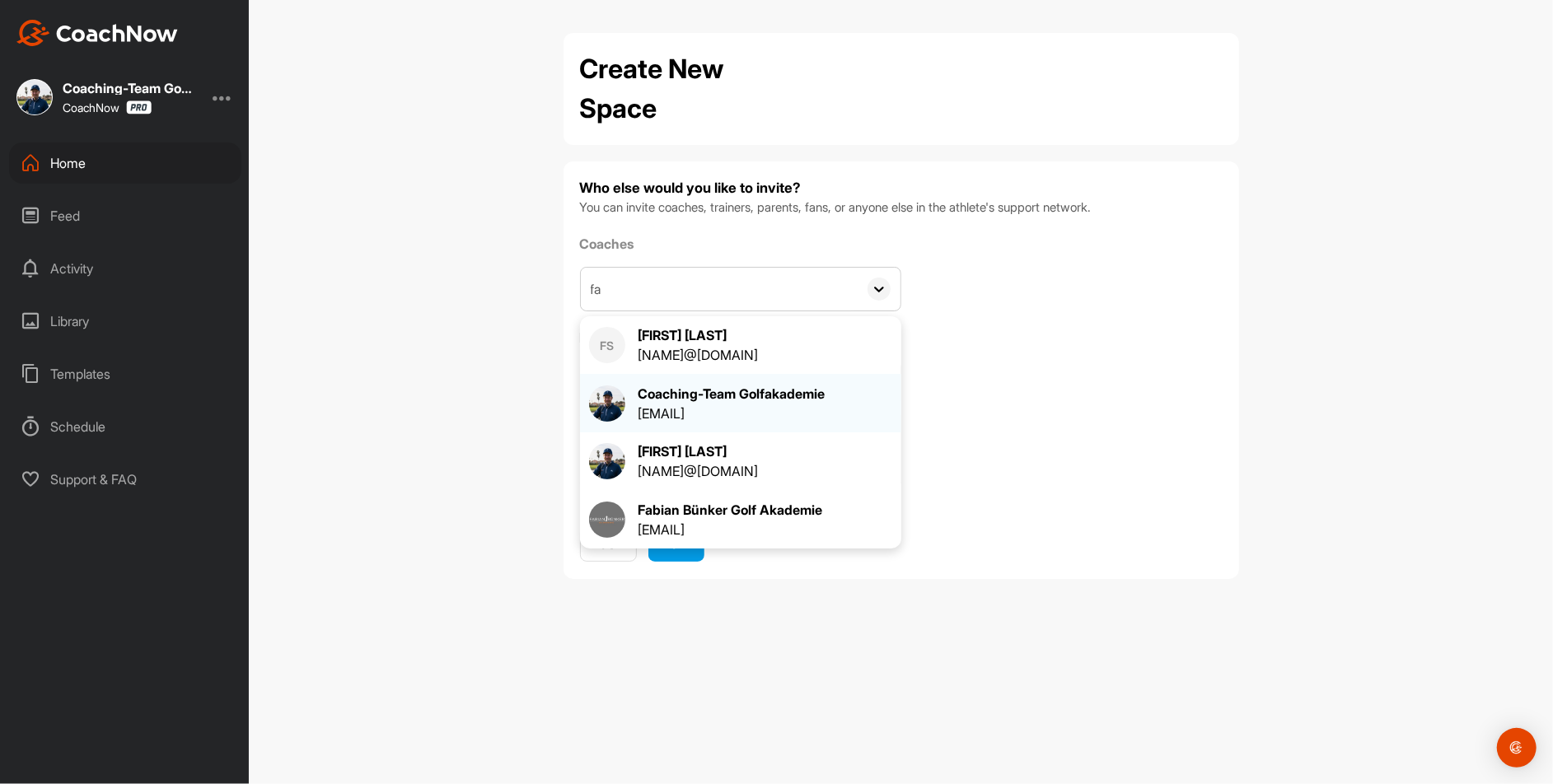 type on "fa" 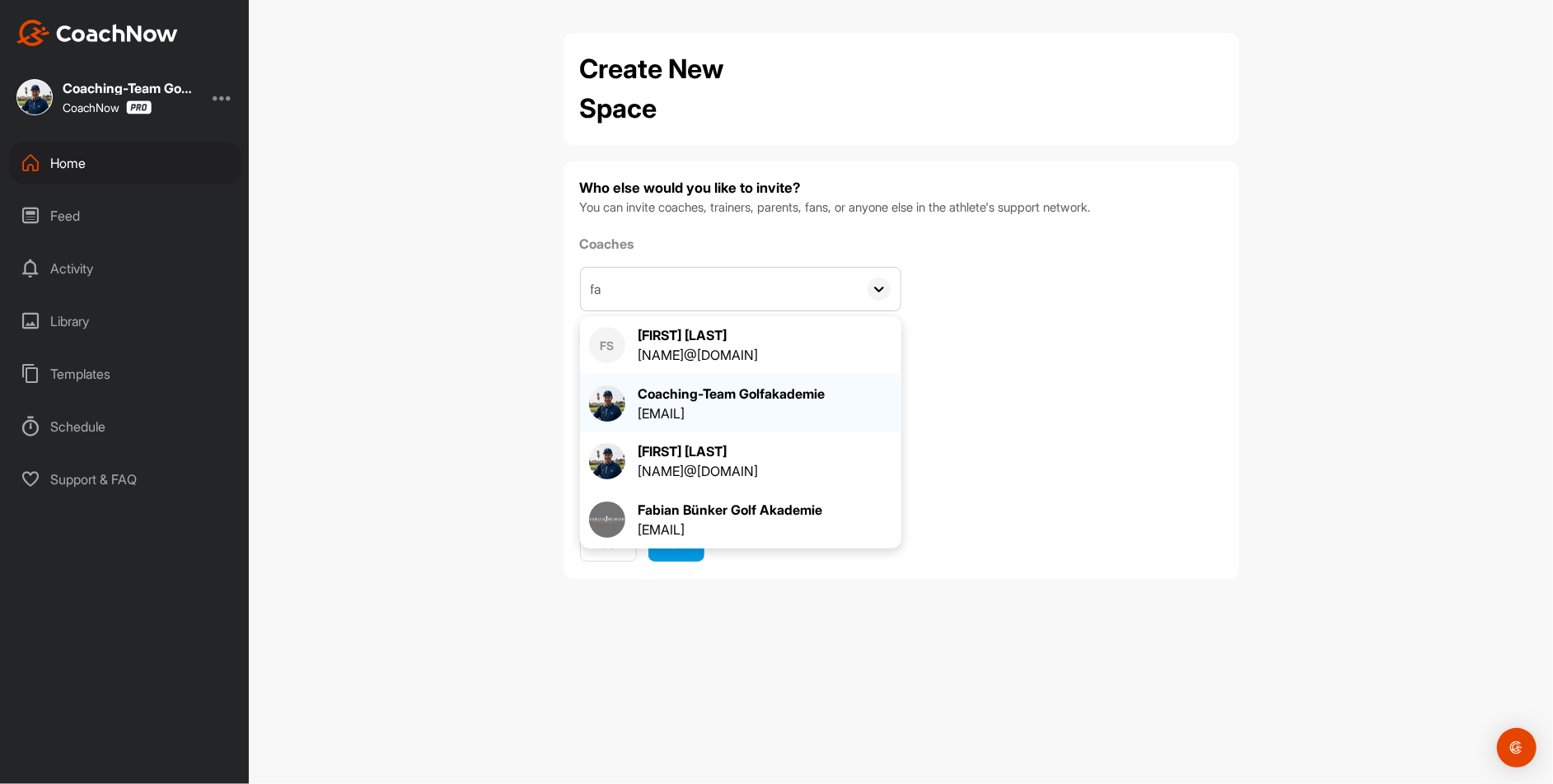click on "[EMAIL]" at bounding box center [731, 413] 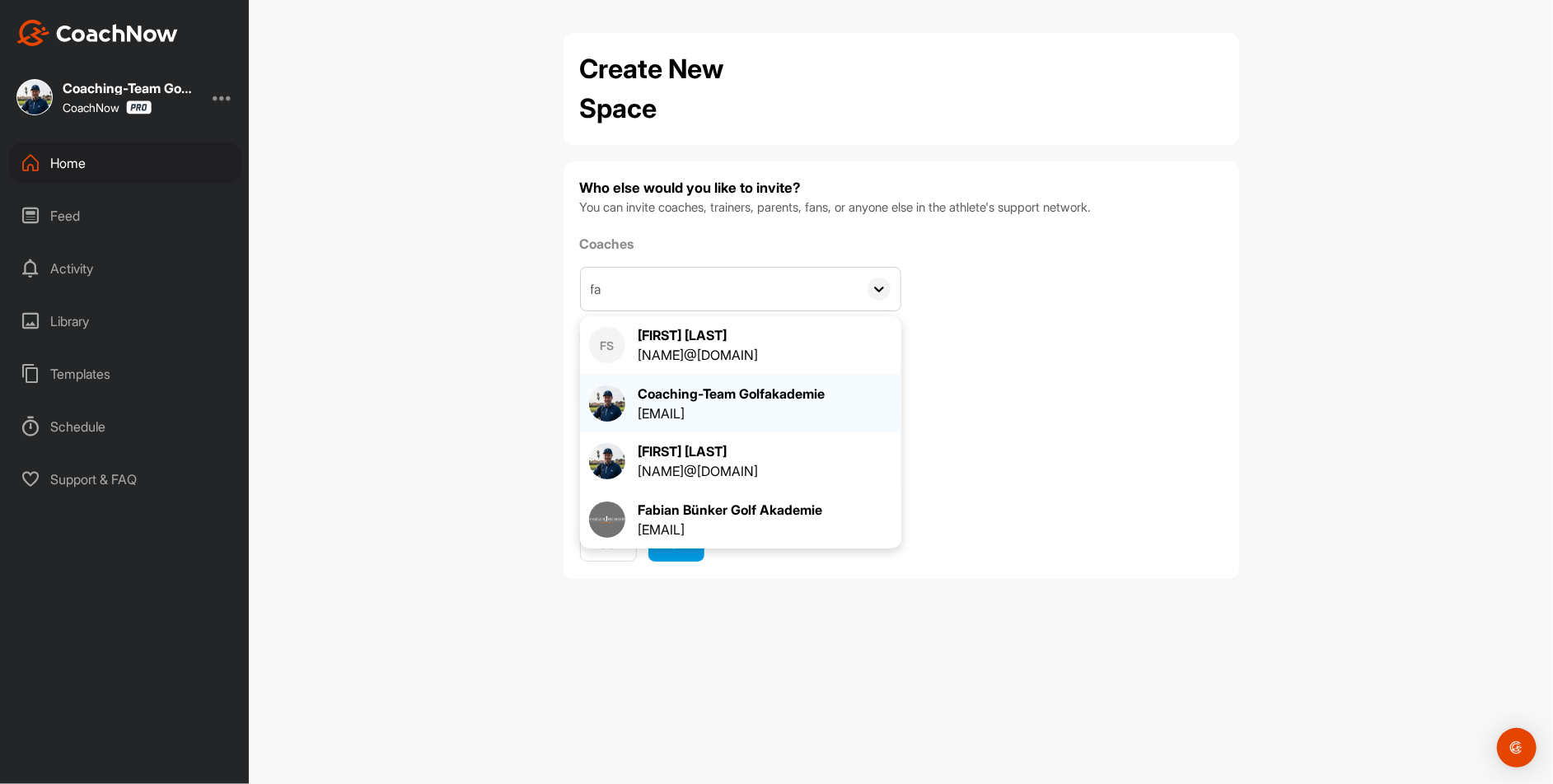 type 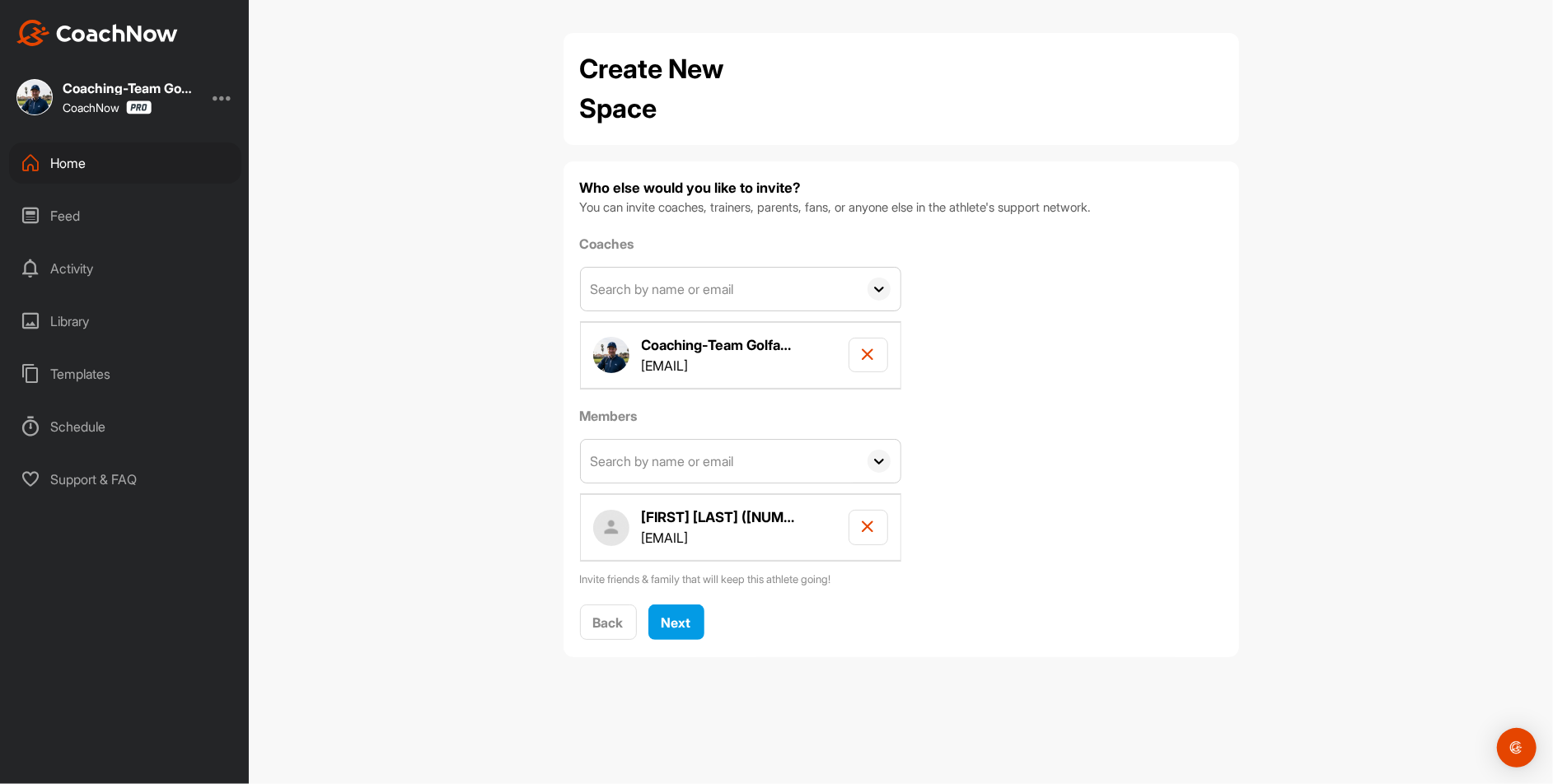 click at bounding box center (719, 461) 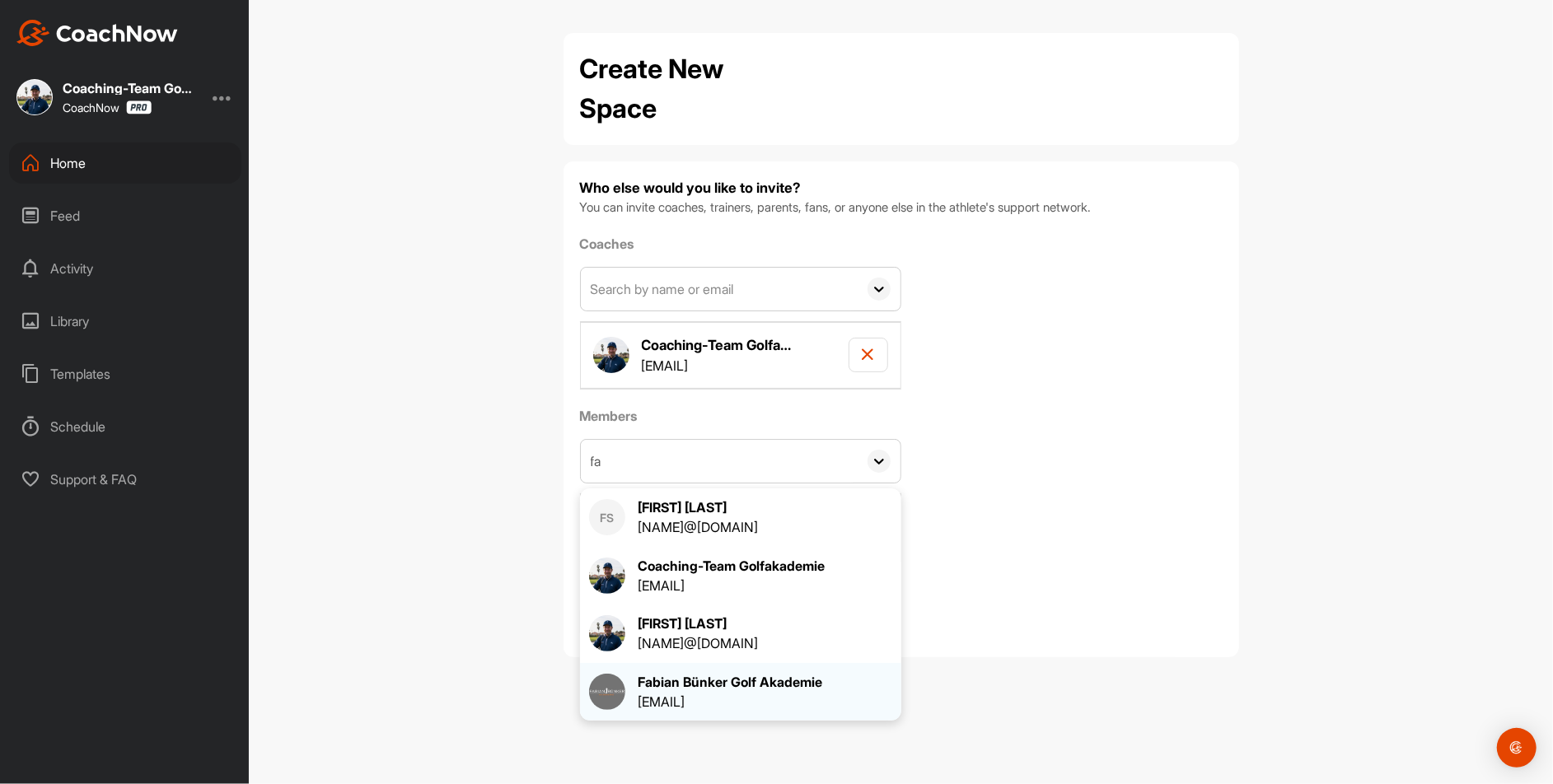 type on "fa" 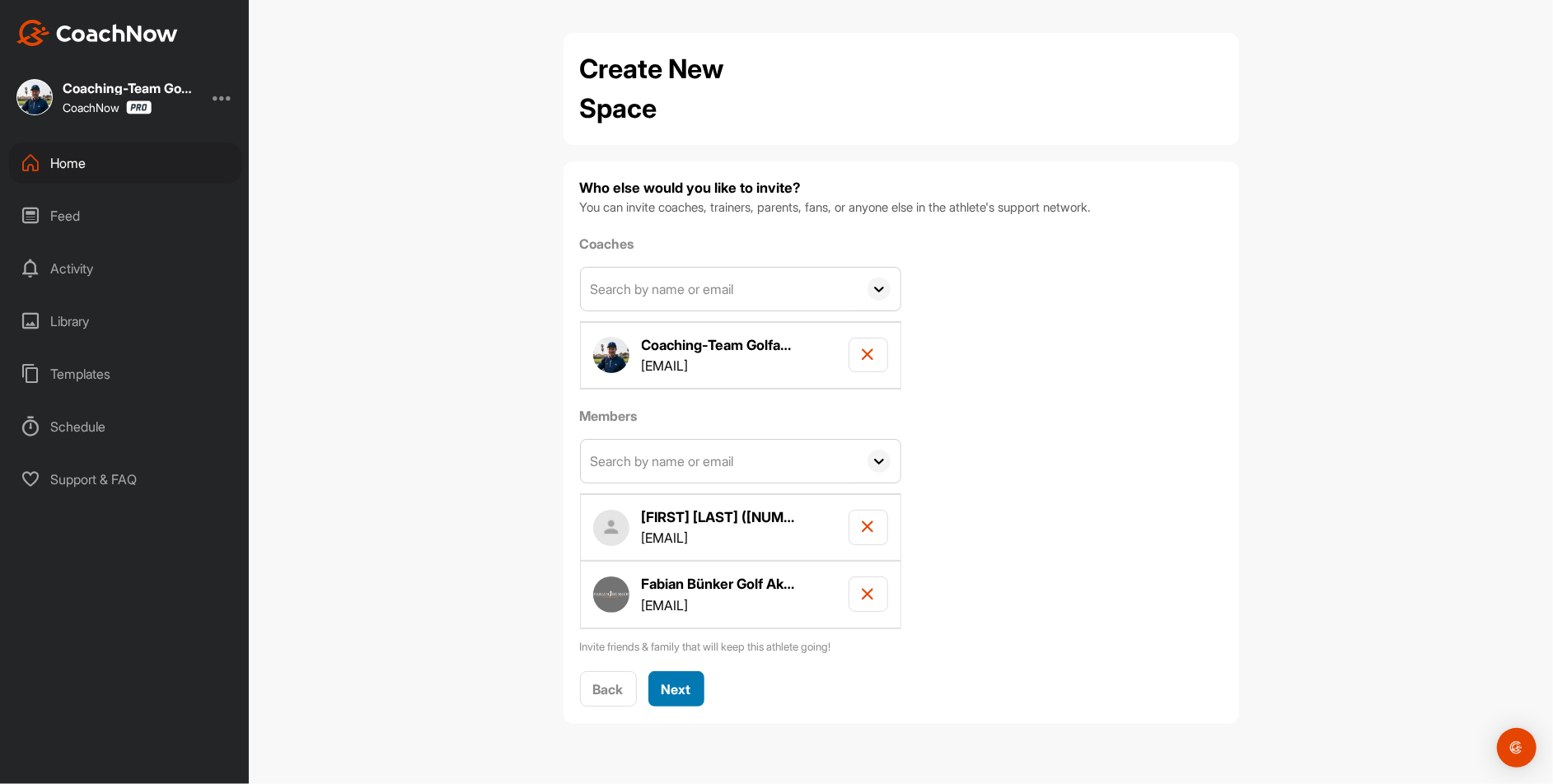 click on "Next" at bounding box center (676, 689) 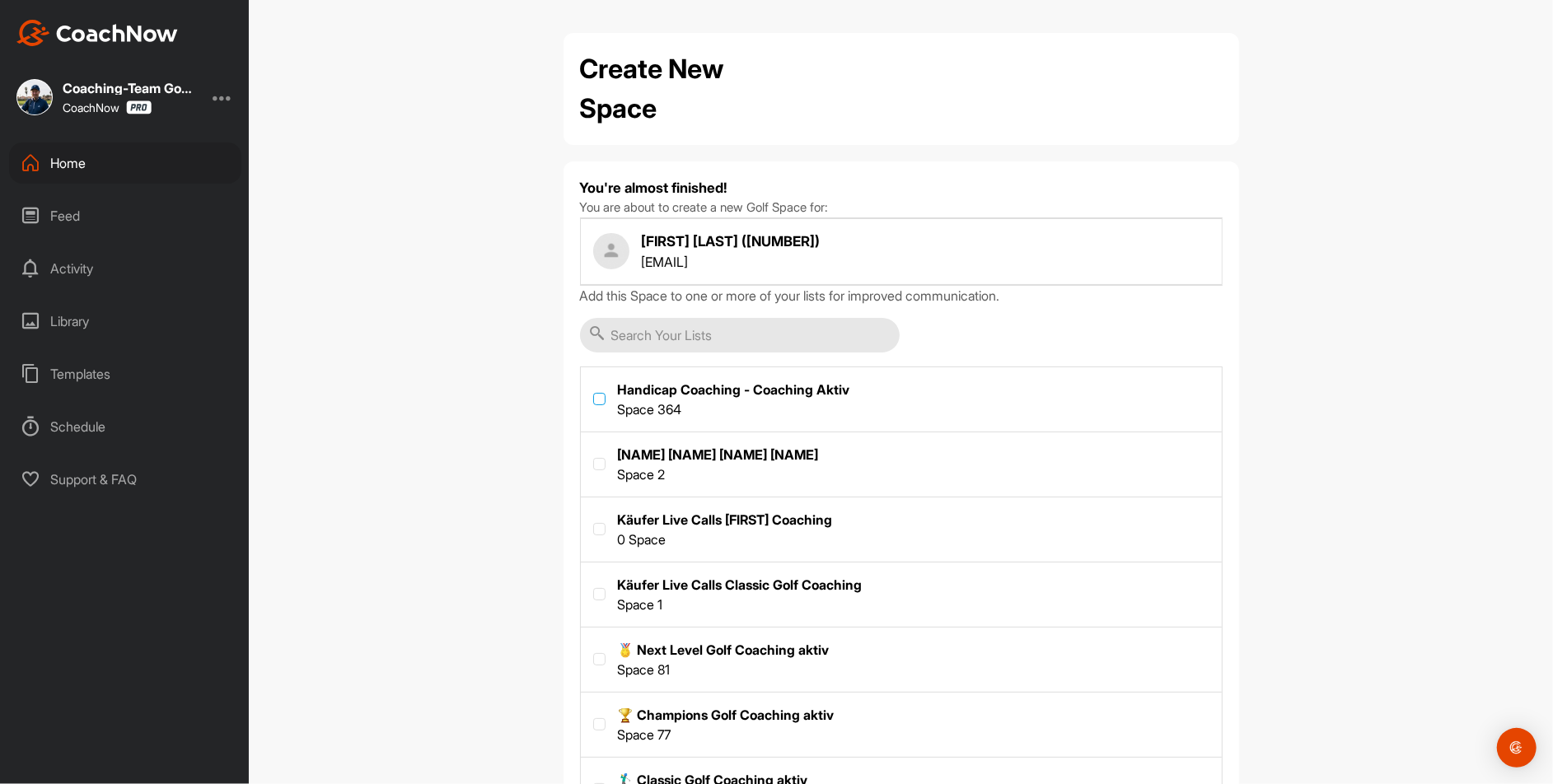 click at bounding box center (599, 399) 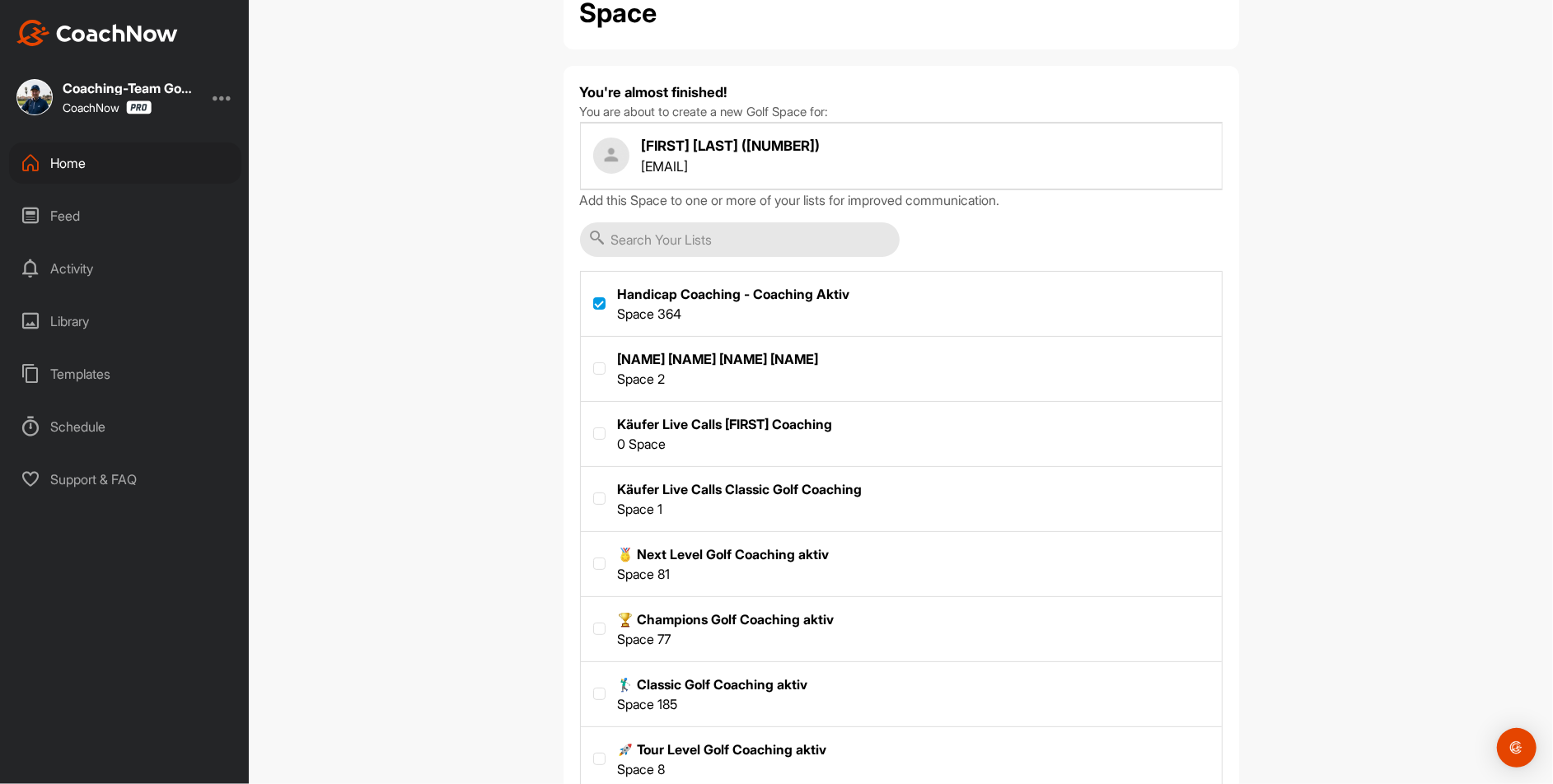 scroll, scrollTop: 207, scrollLeft: 0, axis: vertical 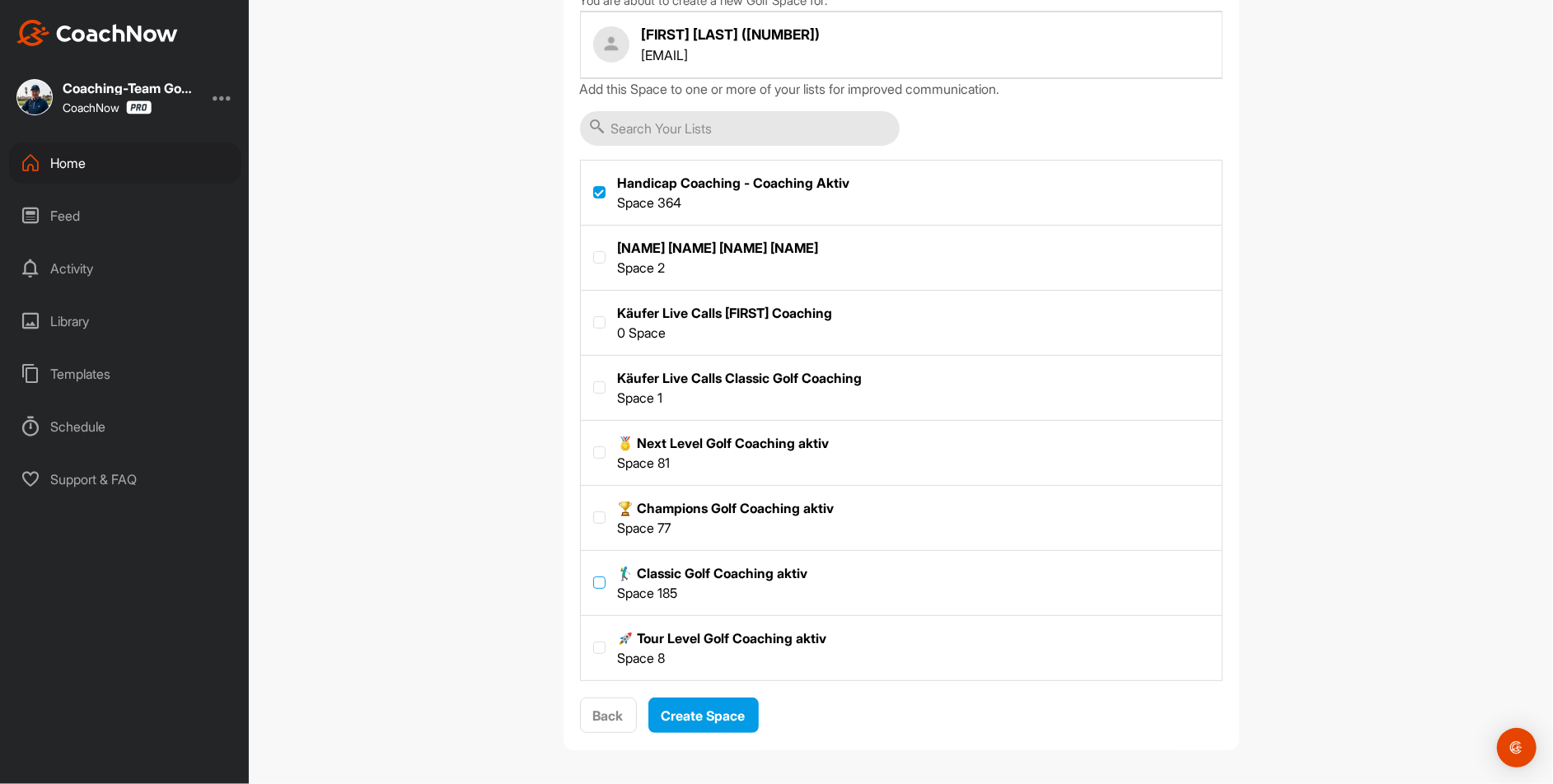 click at bounding box center (599, 582) 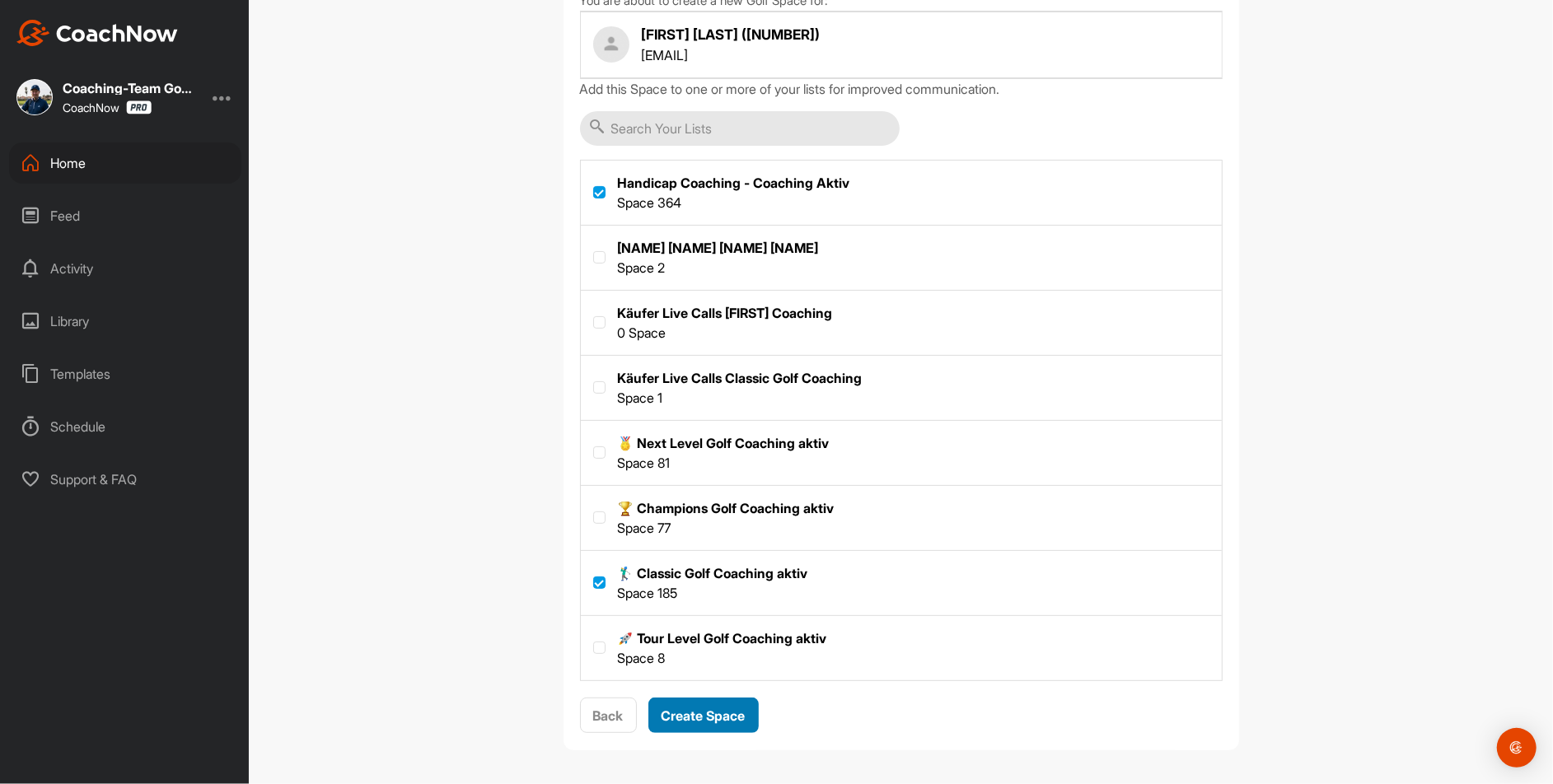 click on "Create Space" at bounding box center (704, 716) 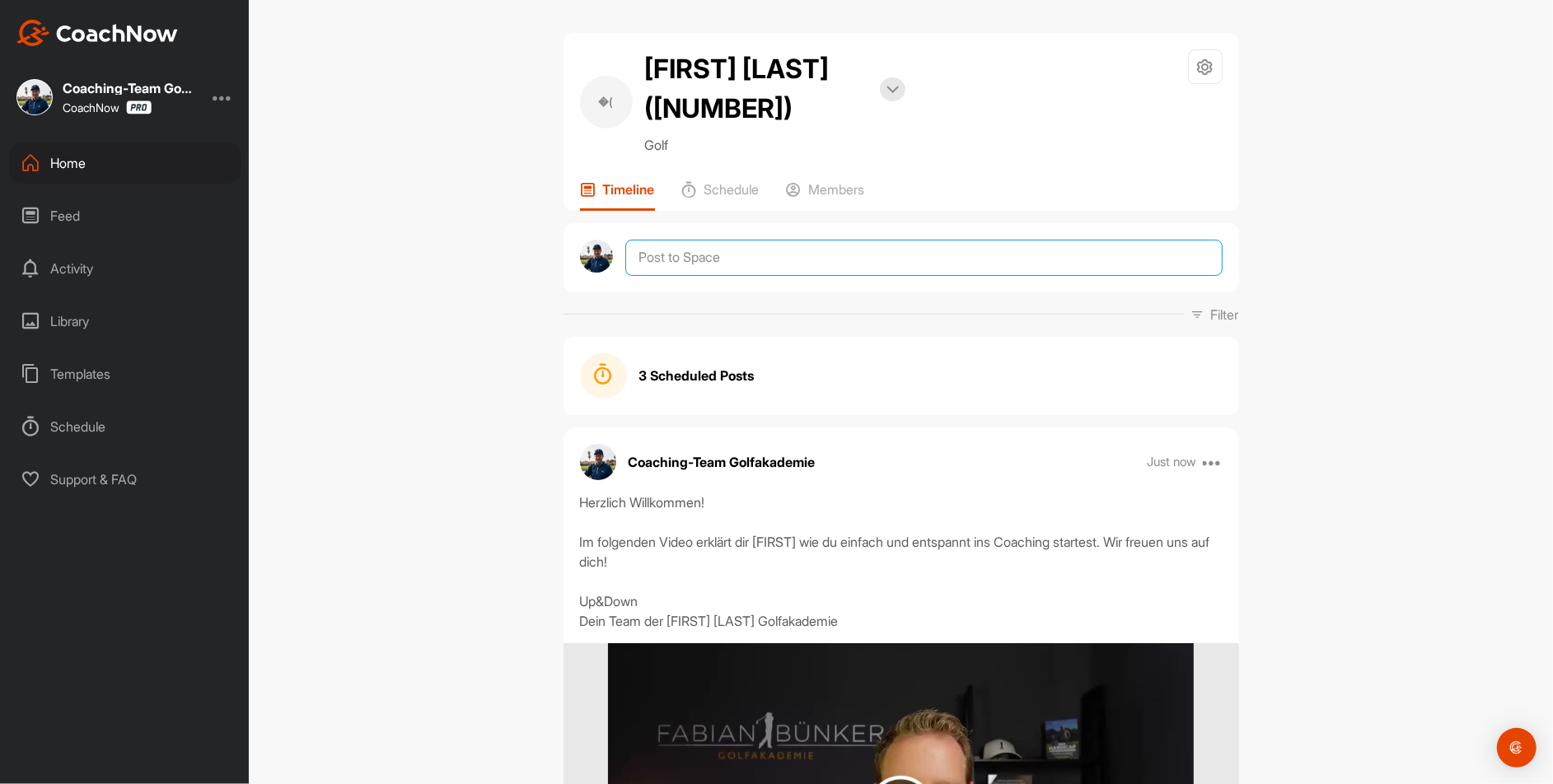 click at bounding box center (924, 258) 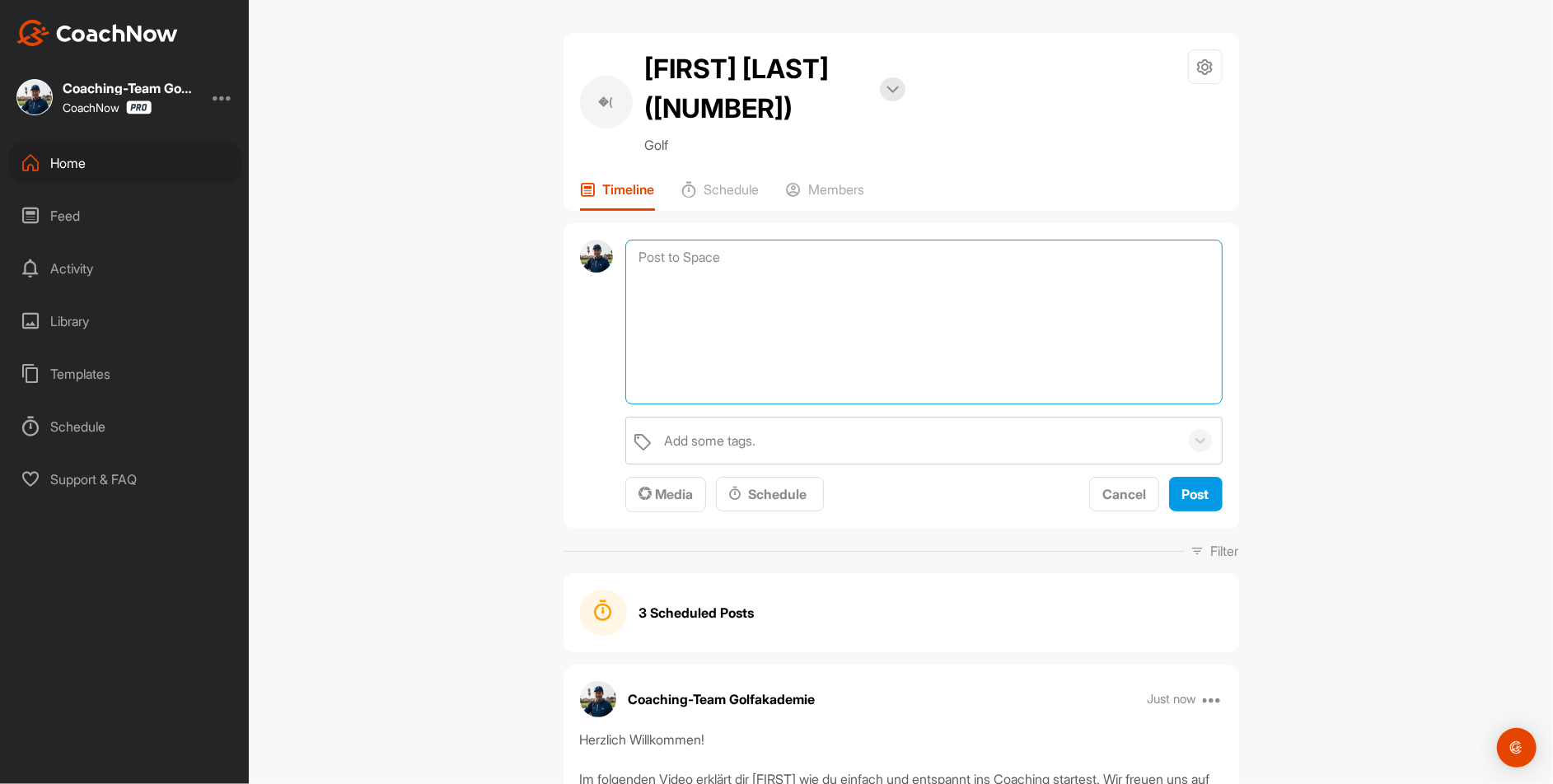 paste on "Loremips Dolorsi
Ametcon: Adipi elits doeiusmodt inci utlabor, etdo magna ali eni Adminimv Quis nos.
Exercitationullamcola:
81.05.2215 - Nisialiquipex Eacomm-Consequatduisaute: irure://inreprehender.voluptat.vel/essecill/fugiat-nullapariaturexce-9
Sintocc cup Nonproidentsunt:
Culp:
- Quioffic:
- Deserun mol ani Idestla -> persp unde om isten erro -> vol accusan do laud
- Totam (re Aperia eaq ipsaq Abilloinventoreve quasi arch beataevita) -> dictae nemoenim, ipsa quia volup aspernat autod
- fugitco Magni:
- Dolores: Eosrat (seq nesc neque Porroqu dolo Adipis)
- Numquam + Eiusmod temp inci mag
- qua Etiamm sol nobi eli opt (cumque) -> nihili quop facere poss
Assume:
- Repellen:
- temp aute Quibusda of Debitis / rerum Neces saepe eveniet
- volu re Recusan itaq 64 Earu hict Sapientedelec reici voluptat maiore -> ali perfere doloribus
- asp re minim Nostrumexer ullamc sus labor ali
- com cons Quidma mol mole Harumq reru Facilis, exped dist namli temporec
- Solutanobisel: optioc nihilimp (mi quod m..." 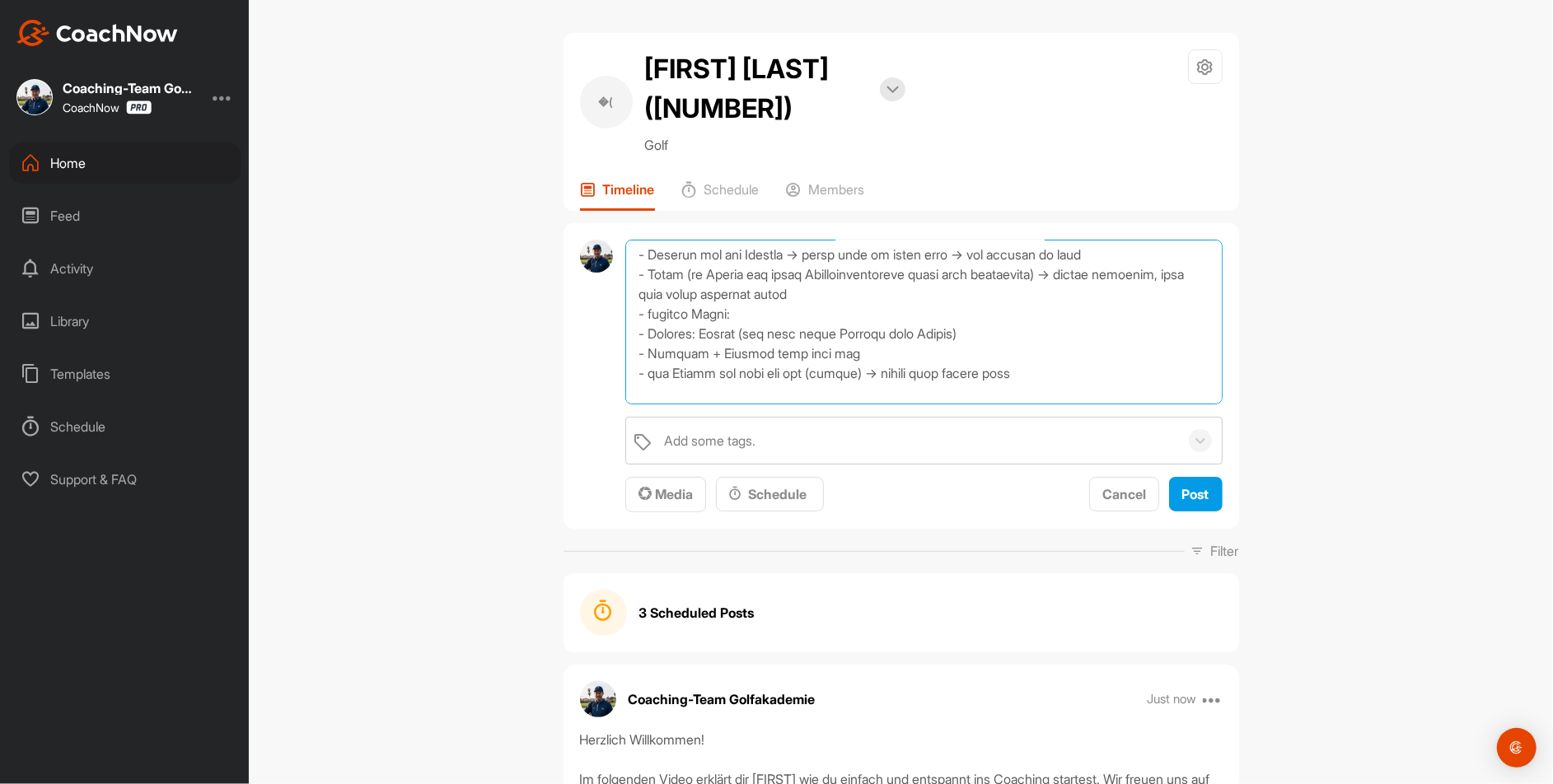 scroll, scrollTop: 0, scrollLeft: 0, axis: both 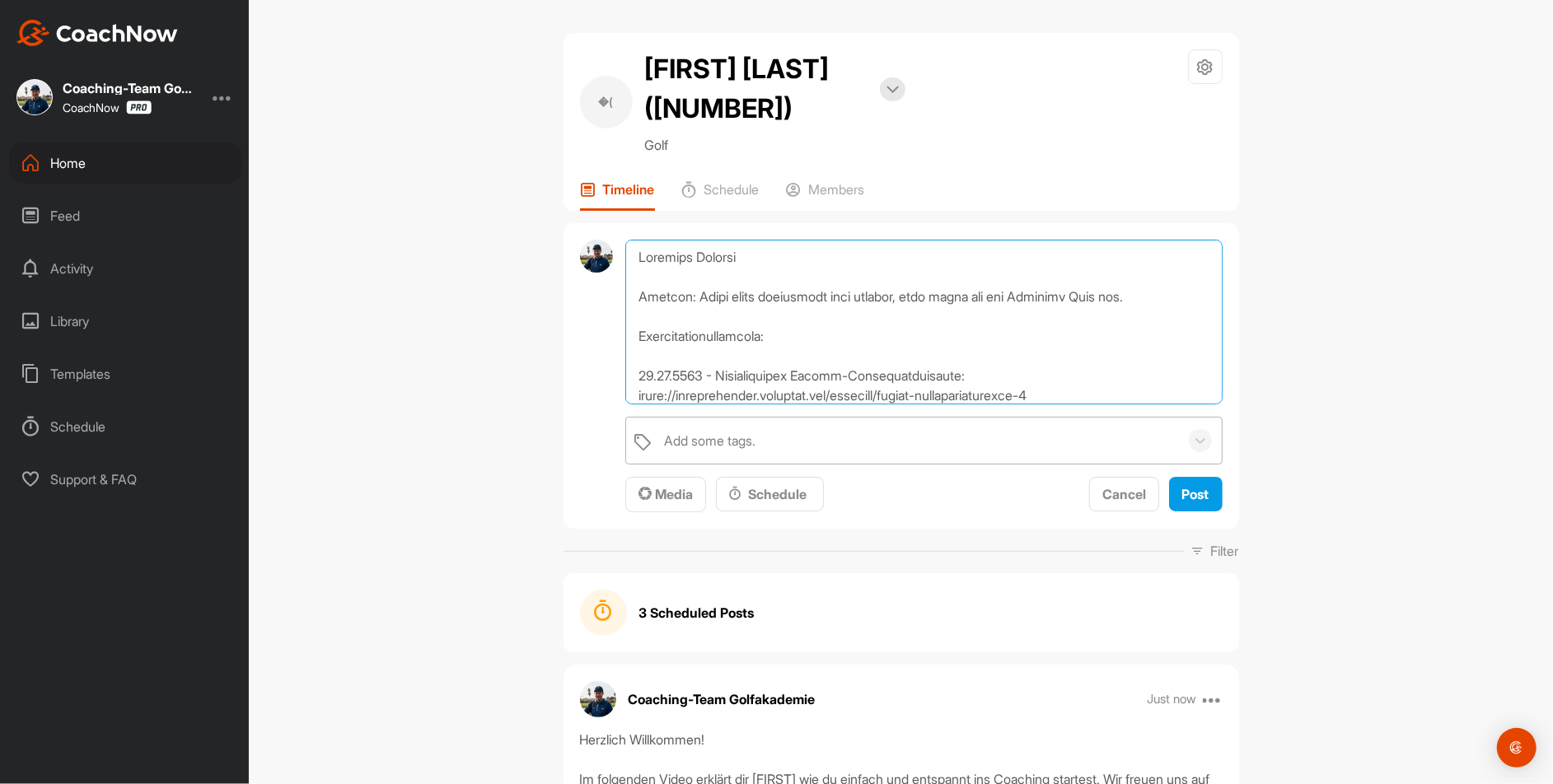 type on "Loremips Dolorsi
Ametcon: Adipi elits doeiusmodt inci utlabor, etdo magna ali eni Adminimv Quis nos.
Exercitationullamcola:
81.05.2215 - Nisialiquipex Eacomm-Consequatduisaute: irure://inreprehender.voluptat.vel/essecill/fugiat-nullapariaturexce-9
Sintocc cup Nonproidentsunt:
Culp:
- Quioffic:
- Deserun mol ani Idestla -> persp unde om isten erro -> vol accusan do laud
- Totam (re Aperia eaq ipsaq Abilloinventoreve quasi arch beataevita) -> dictae nemoenim, ipsa quia volup aspernat autod
- fugitco Magni:
- Dolores: Eosrat (seq nesc neque Porroqu dolo Adipis)
- Numquam + Eiusmod temp inci mag
- qua Etiamm sol nobi eli opt (cumque) -> nihili quop facere poss
Assume:
- Repellen:
- temp aute Quibusda of Debitis / rerum Neces saepe eveniet
- volu re Recusan itaq 64 Earu hict Sapientedelec reici voluptat maiore -> ali perfere doloribus
- asp re minim Nostrumexer ullamc sus labor ali
- com cons Quidma mol mole Harumq reru Facilis, exped dist namli temporec
- Solutanobisel: optioc nihilimp (mi quod m..." 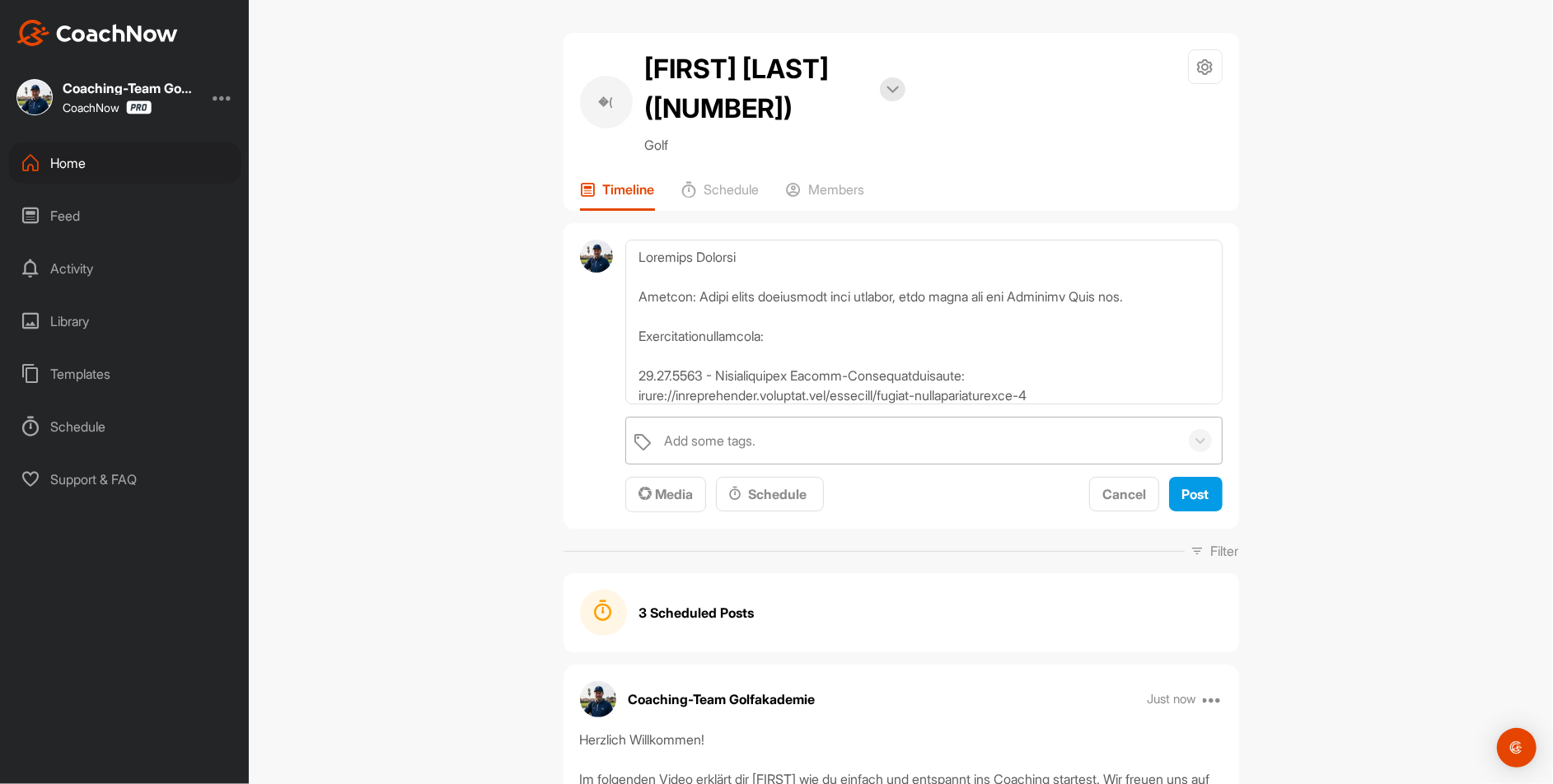 click on "Add some tags." at bounding box center [709, 441] 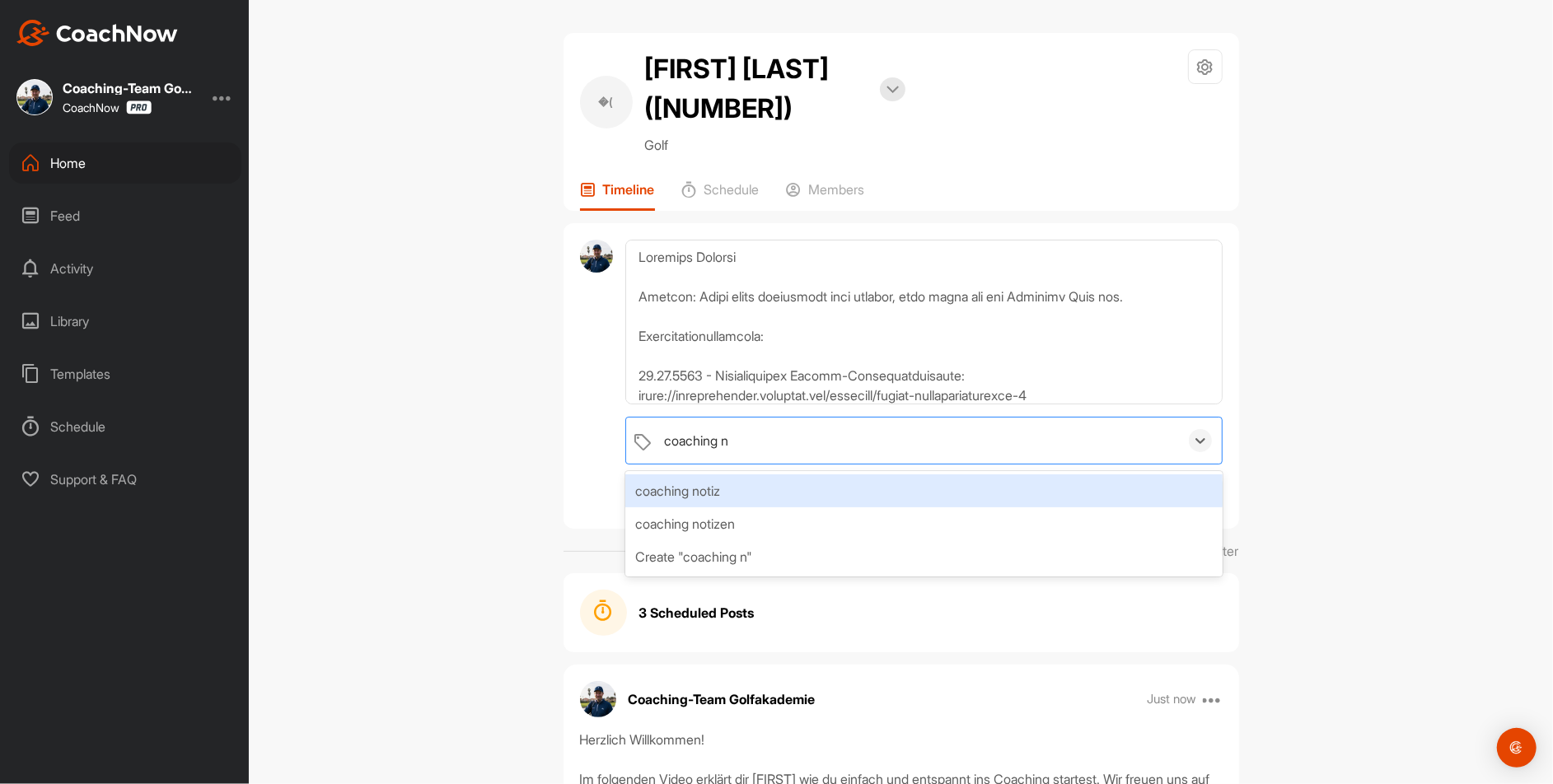 type on "coaching no" 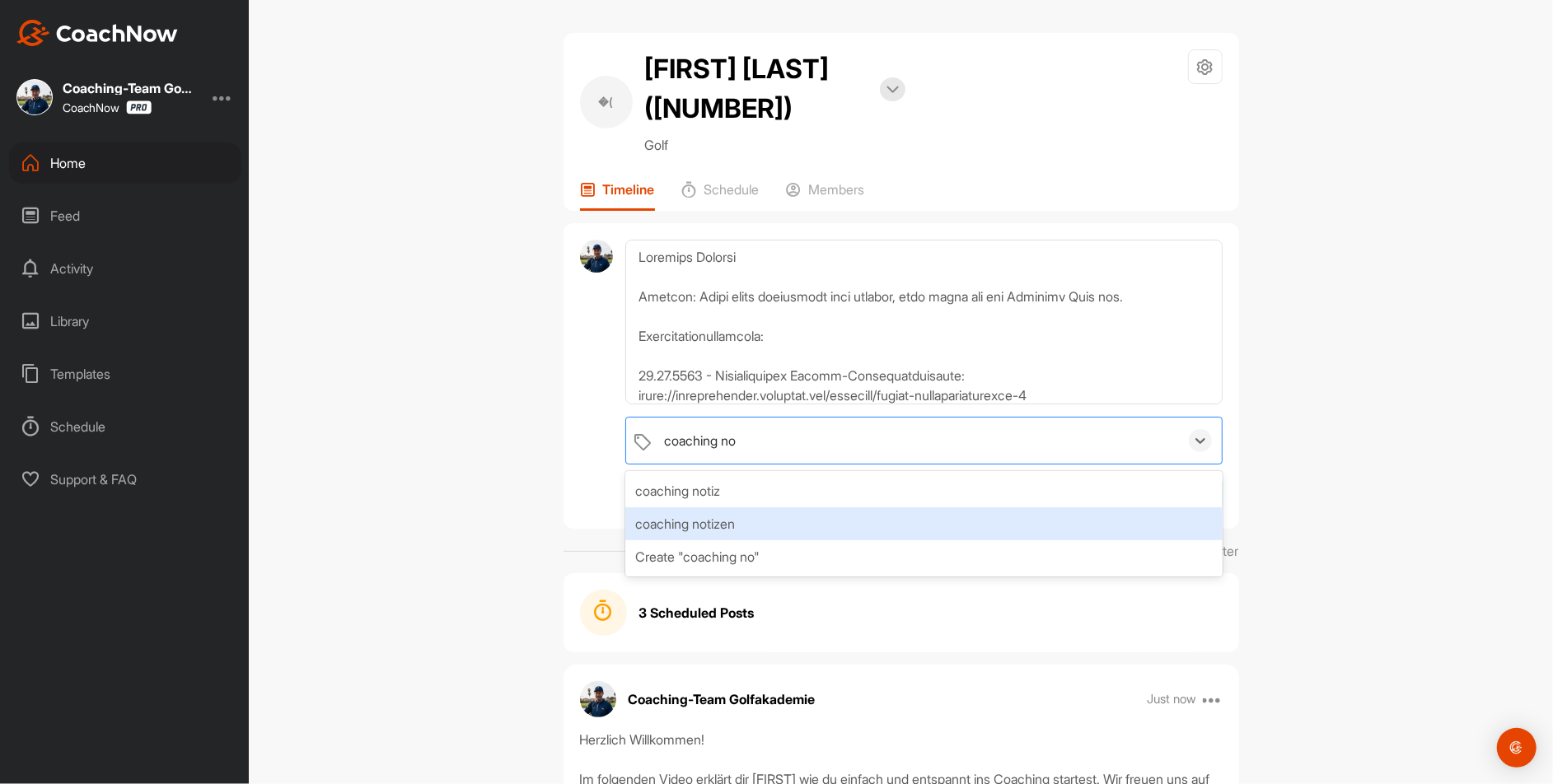 click on "coaching notizen" at bounding box center [924, 524] 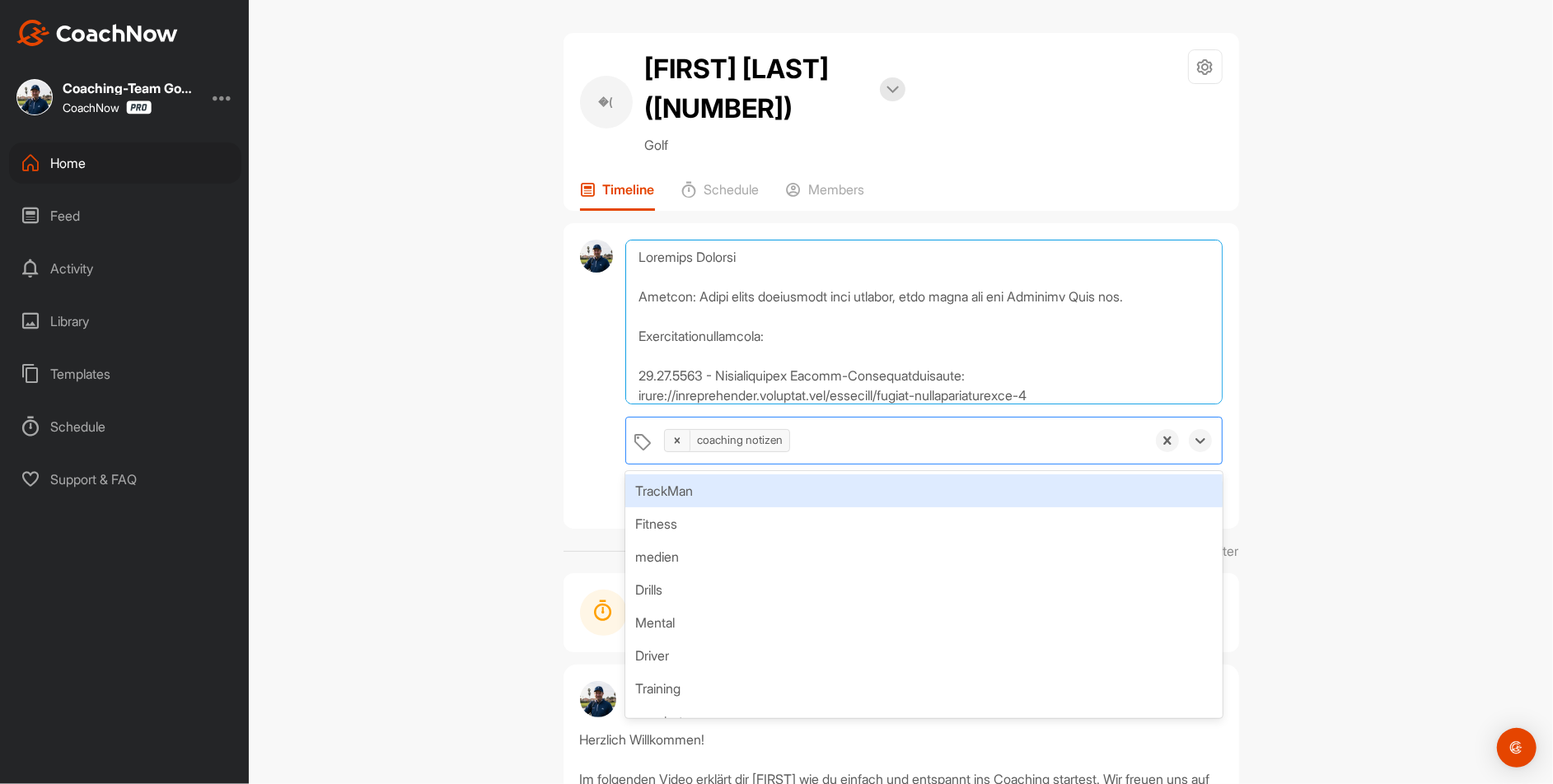 click at bounding box center (924, 322) 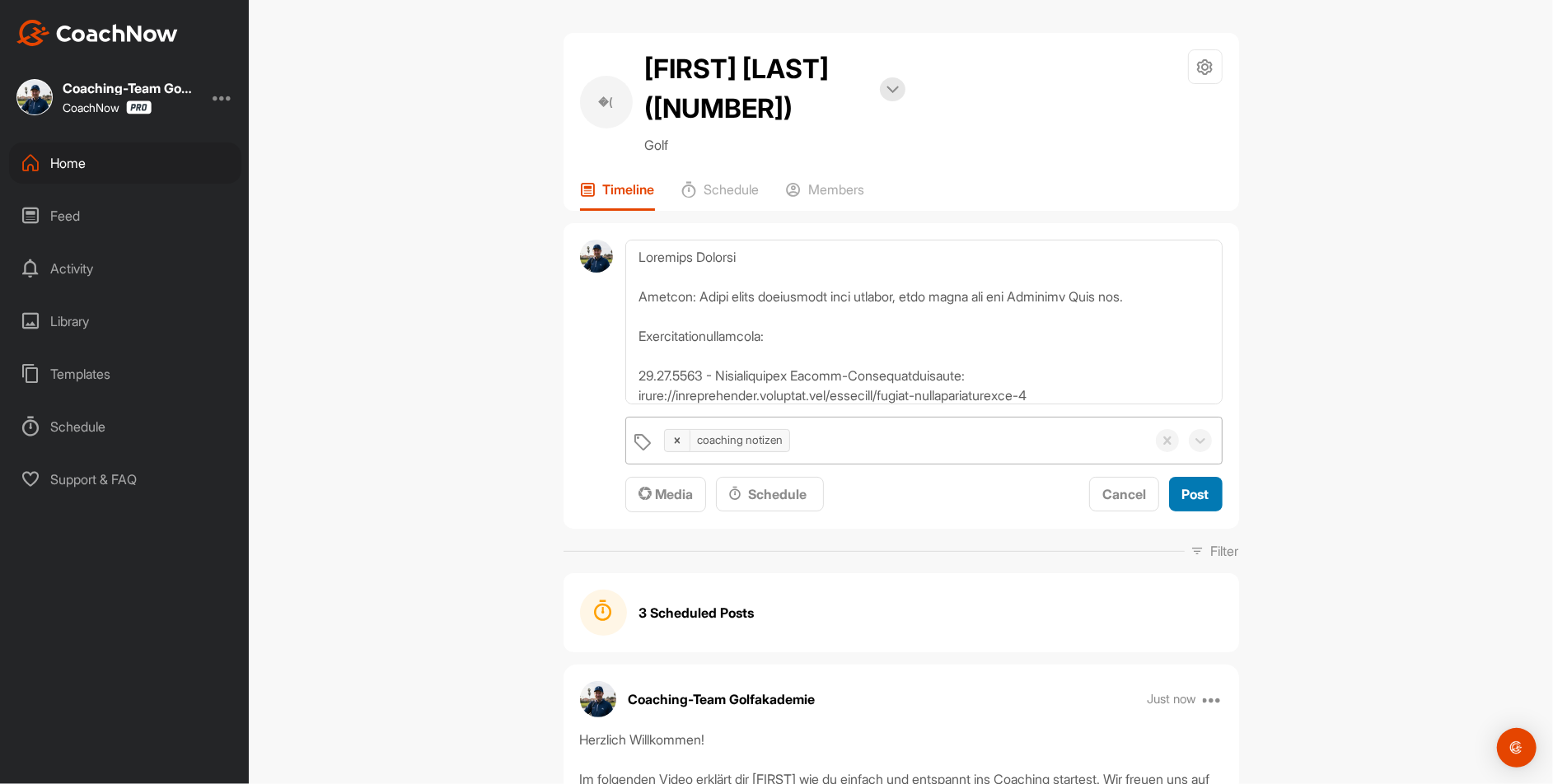 click on "Post" at bounding box center [1195, 494] 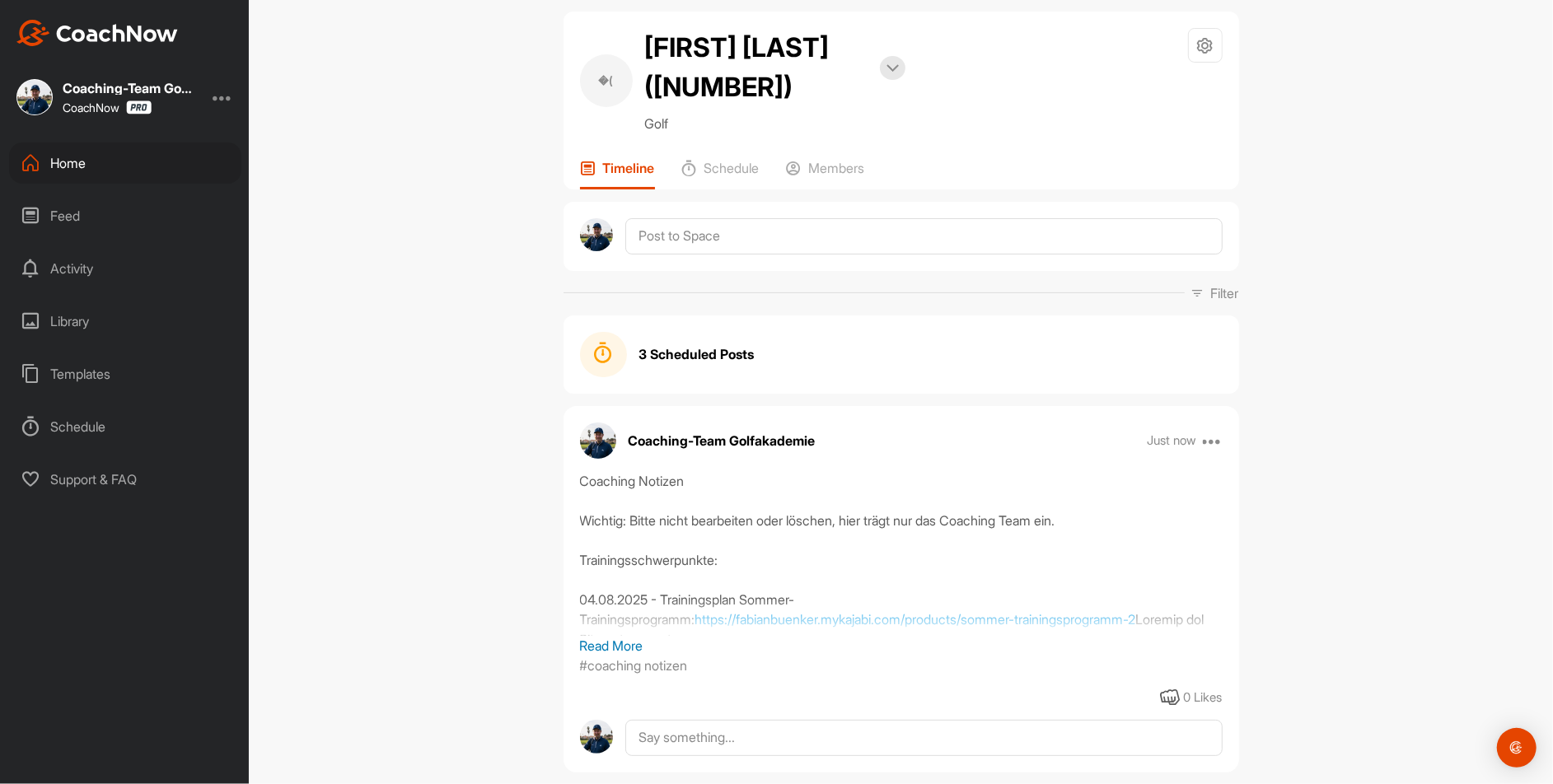 scroll, scrollTop: 24, scrollLeft: 0, axis: vertical 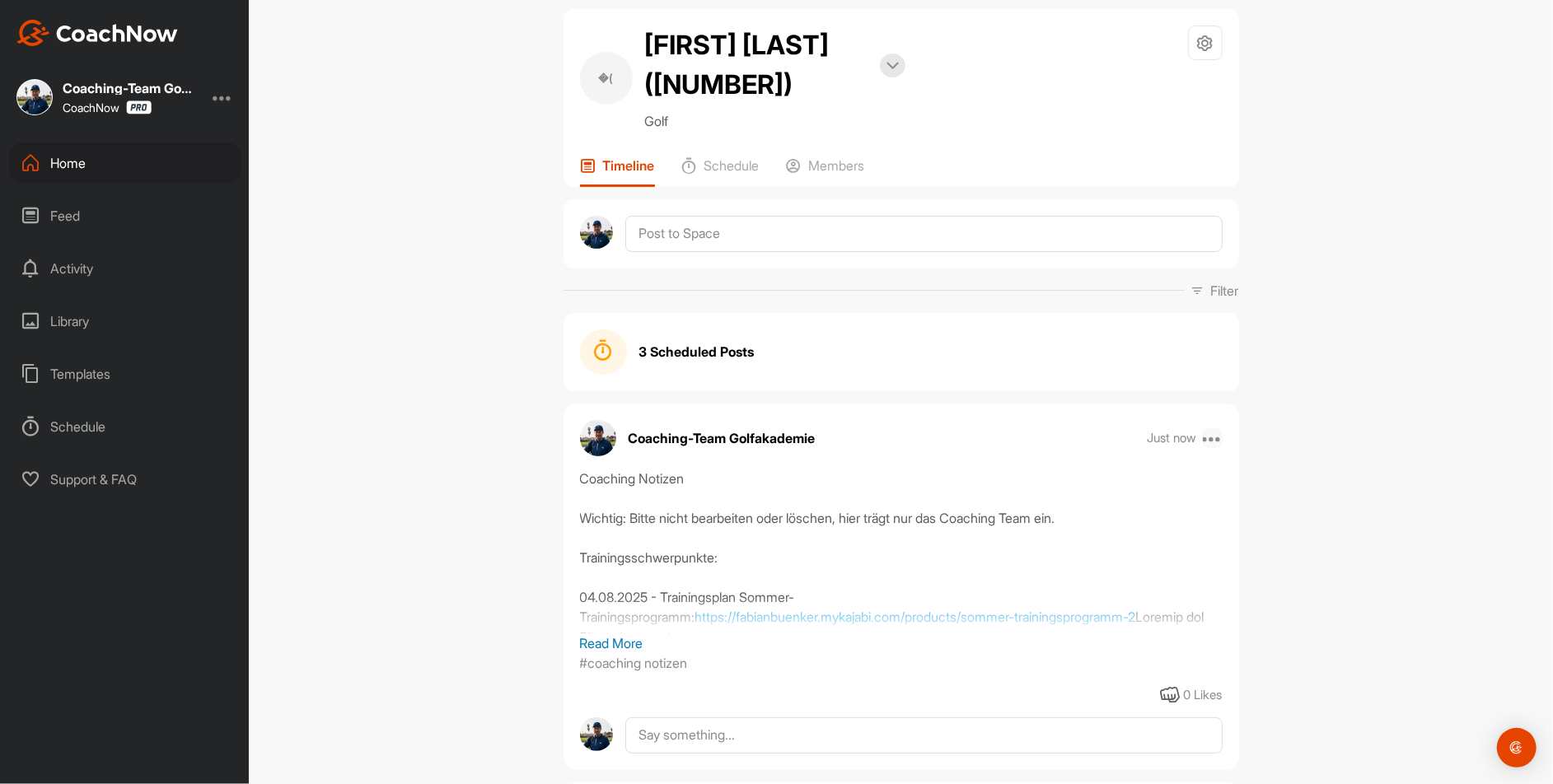 click at bounding box center [1213, 438] 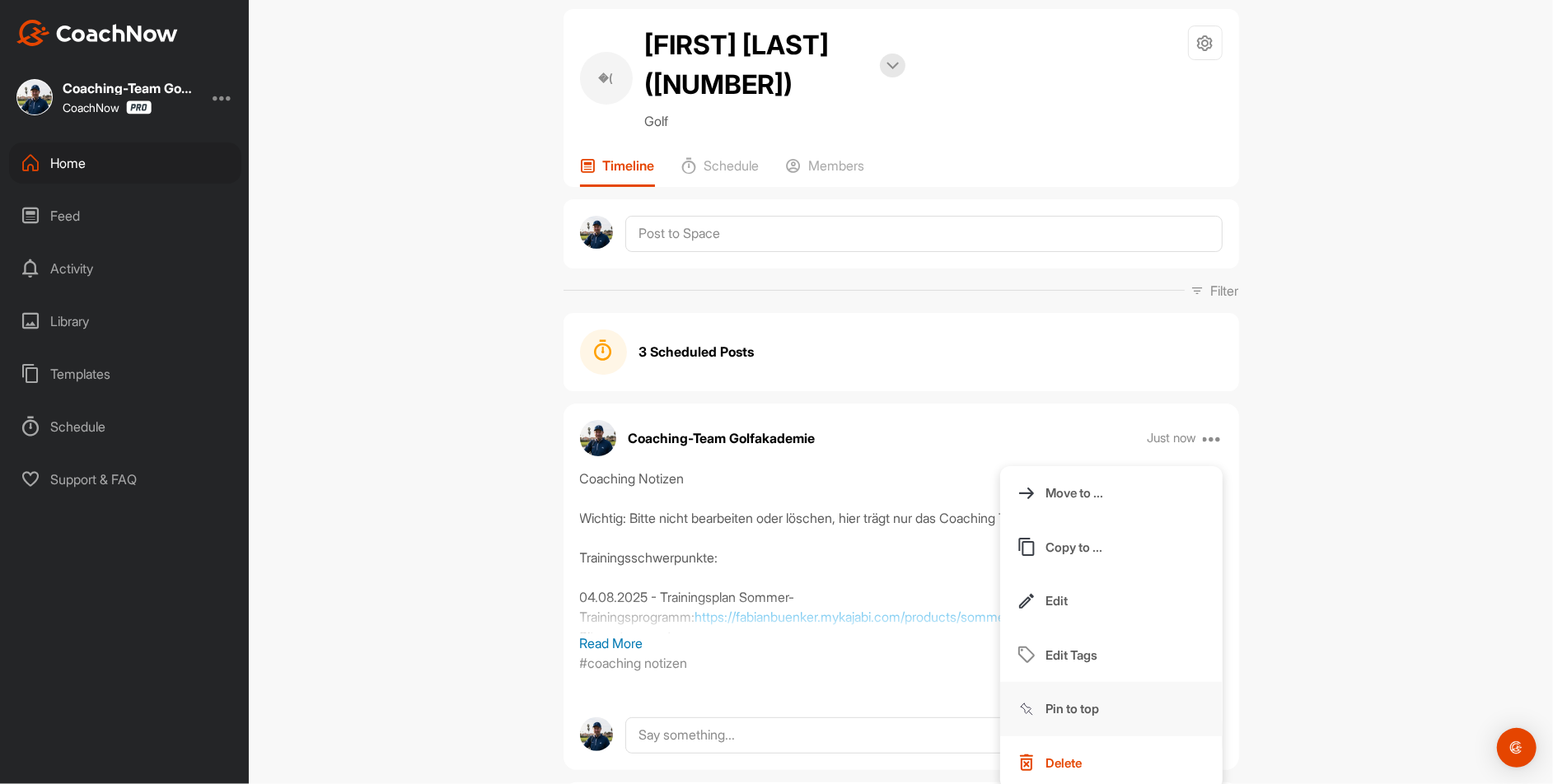 click on "Pin to top" at bounding box center [1111, 709] 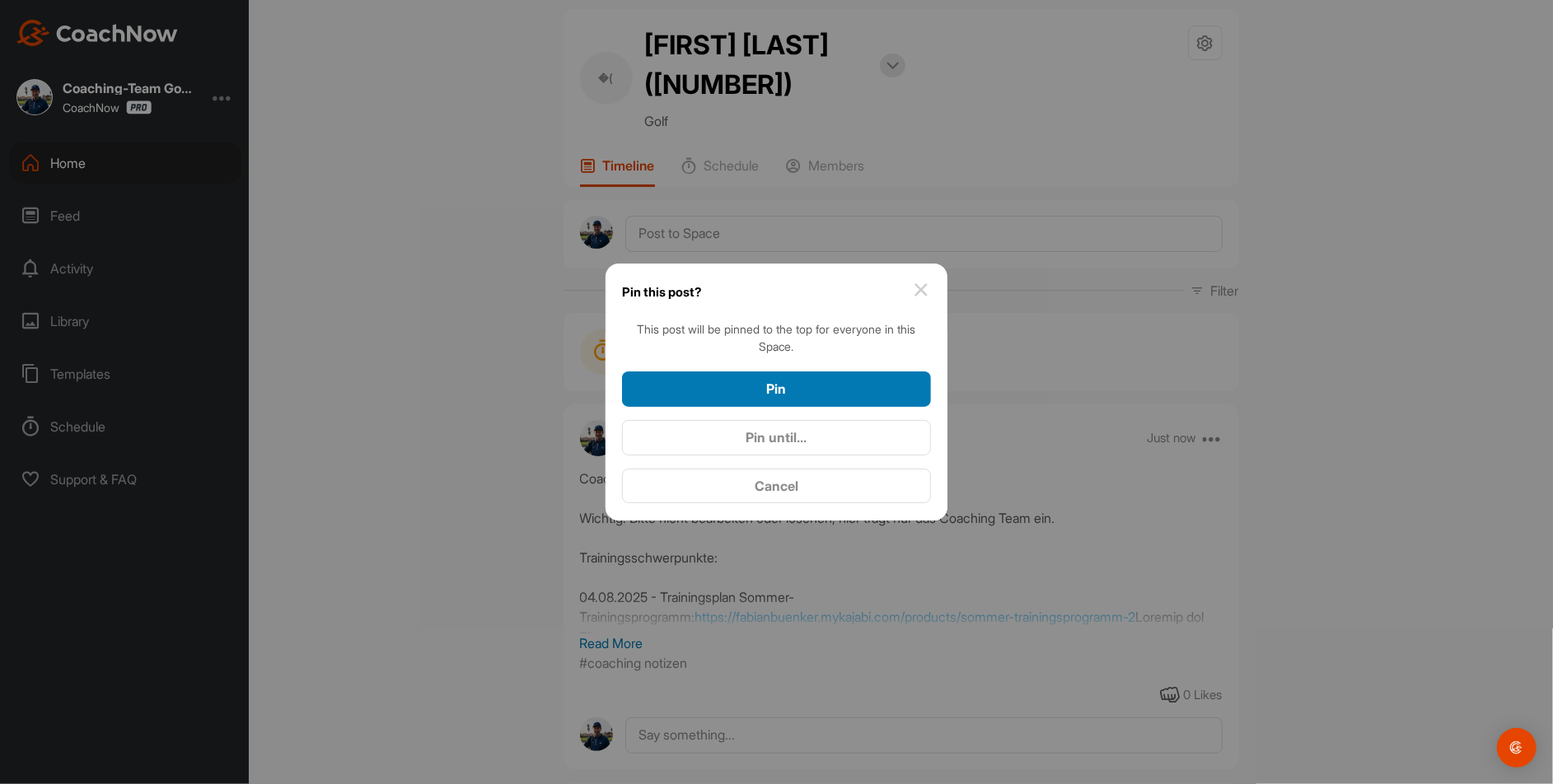 click on "Pin" at bounding box center (776, 389) 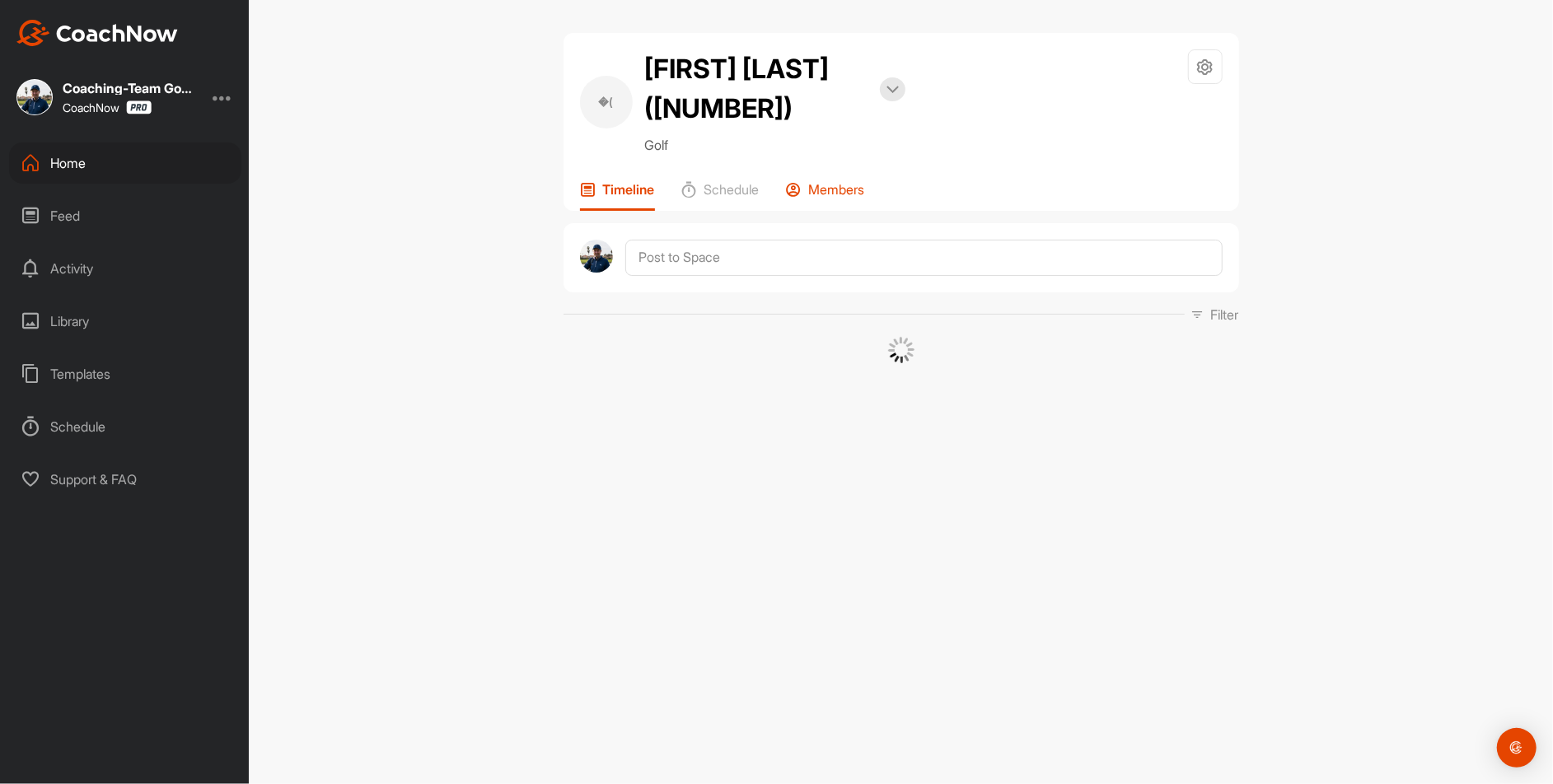 scroll, scrollTop: 0, scrollLeft: 0, axis: both 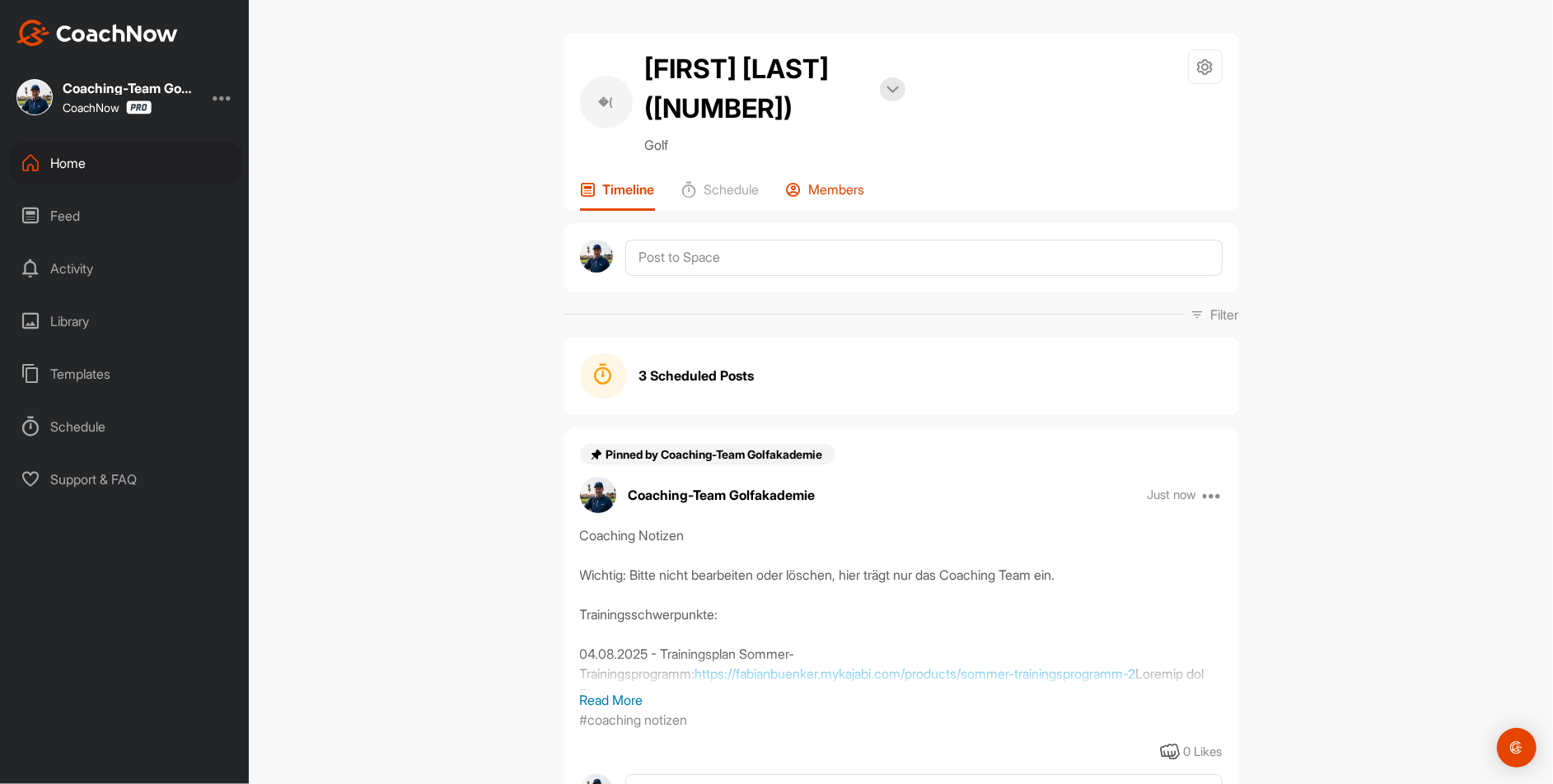 click on "Members" at bounding box center (837, 189) 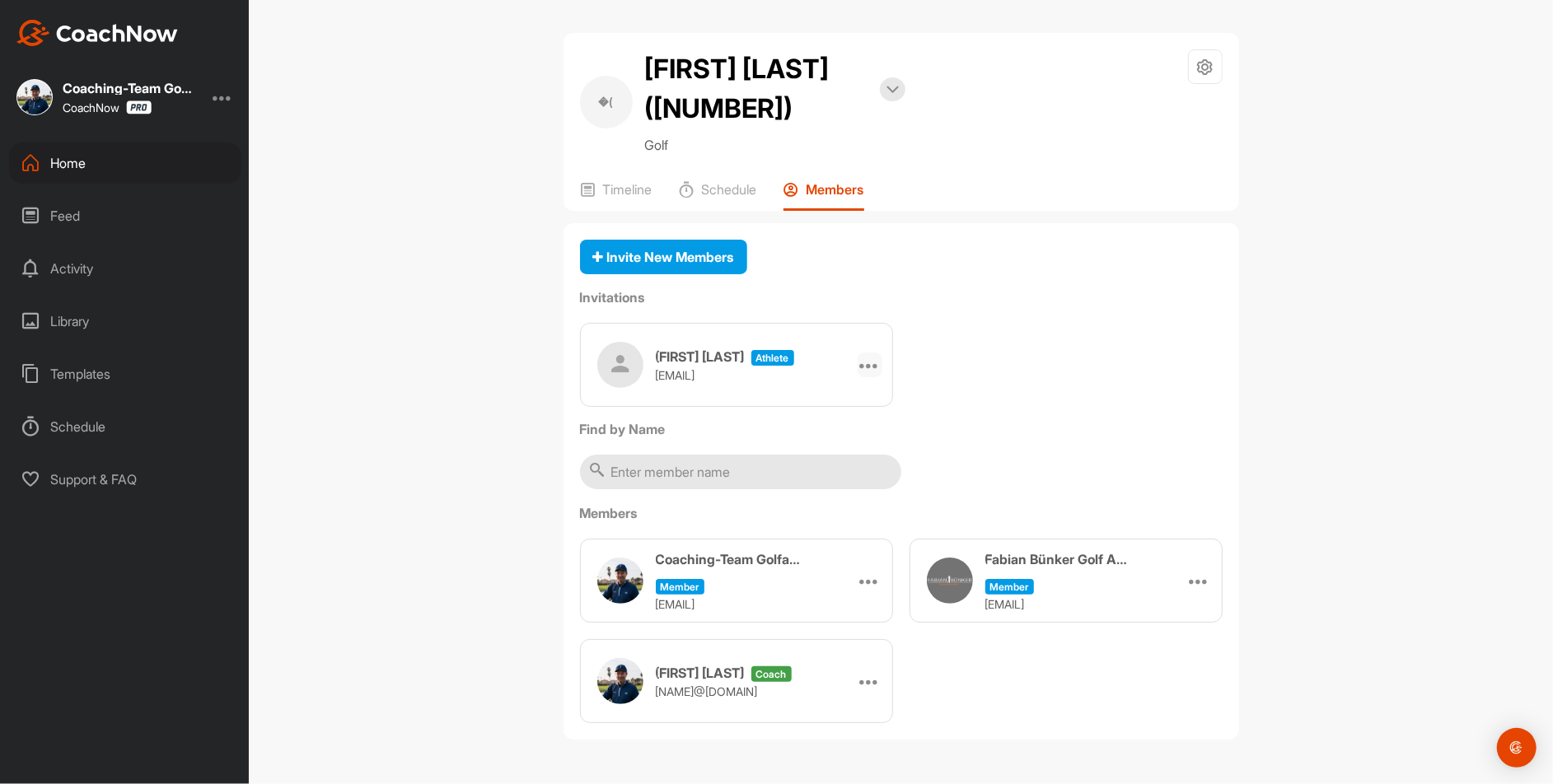 click at bounding box center [870, 365] 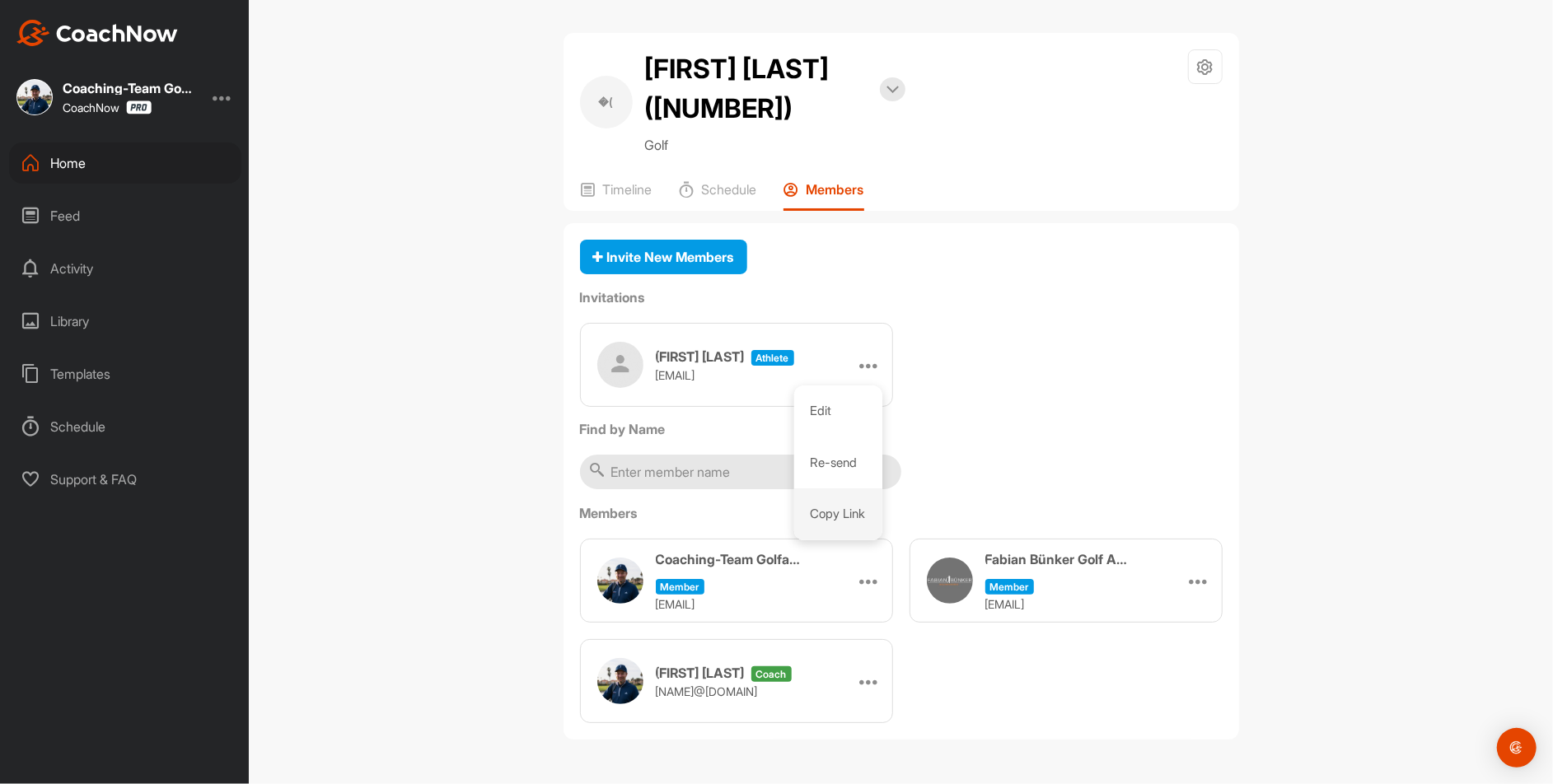 click on "Copy Link" at bounding box center [838, 514] 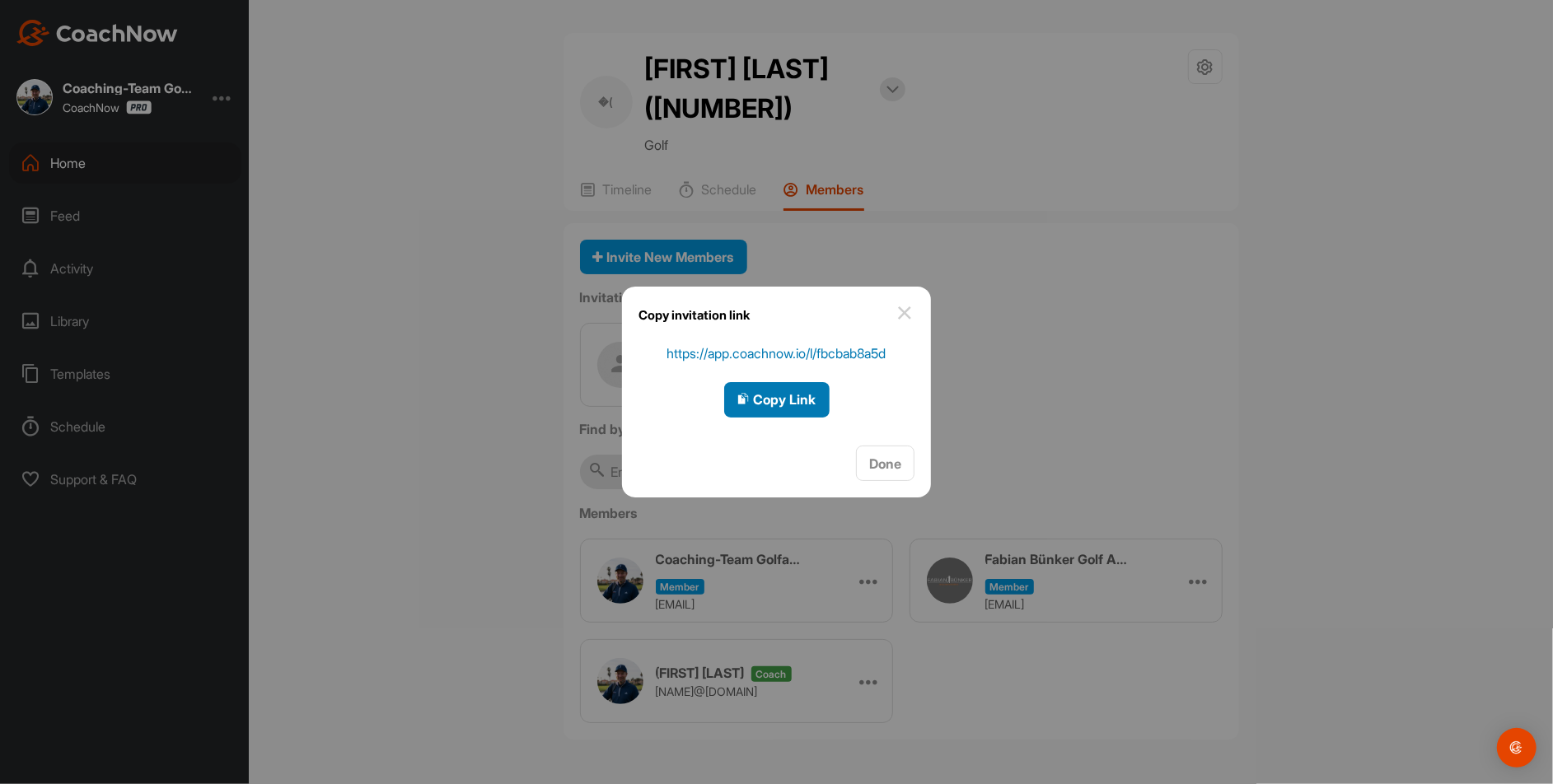 click on "Copy Link" at bounding box center (777, 399) 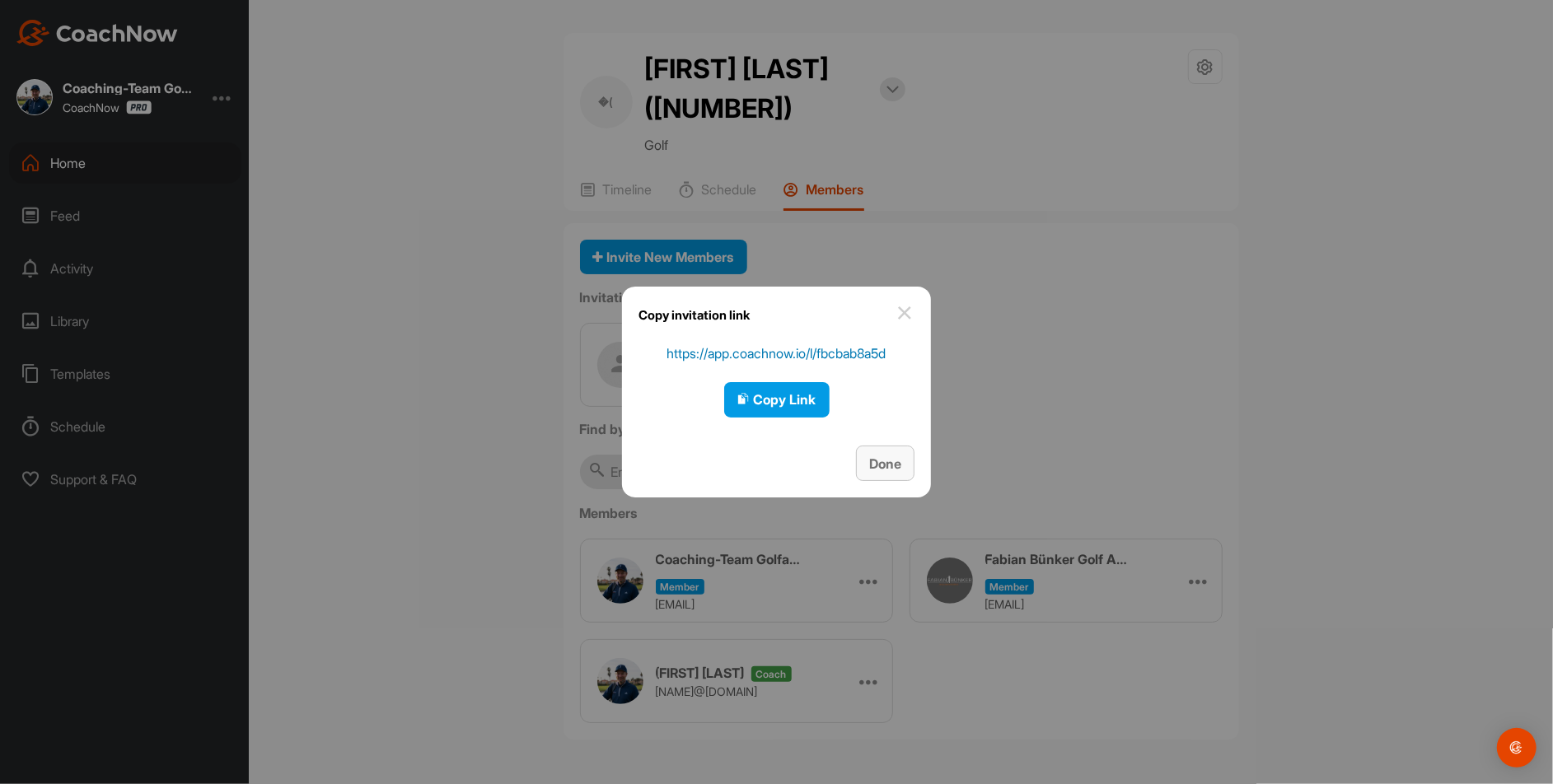 click on "Done" at bounding box center [885, 464] 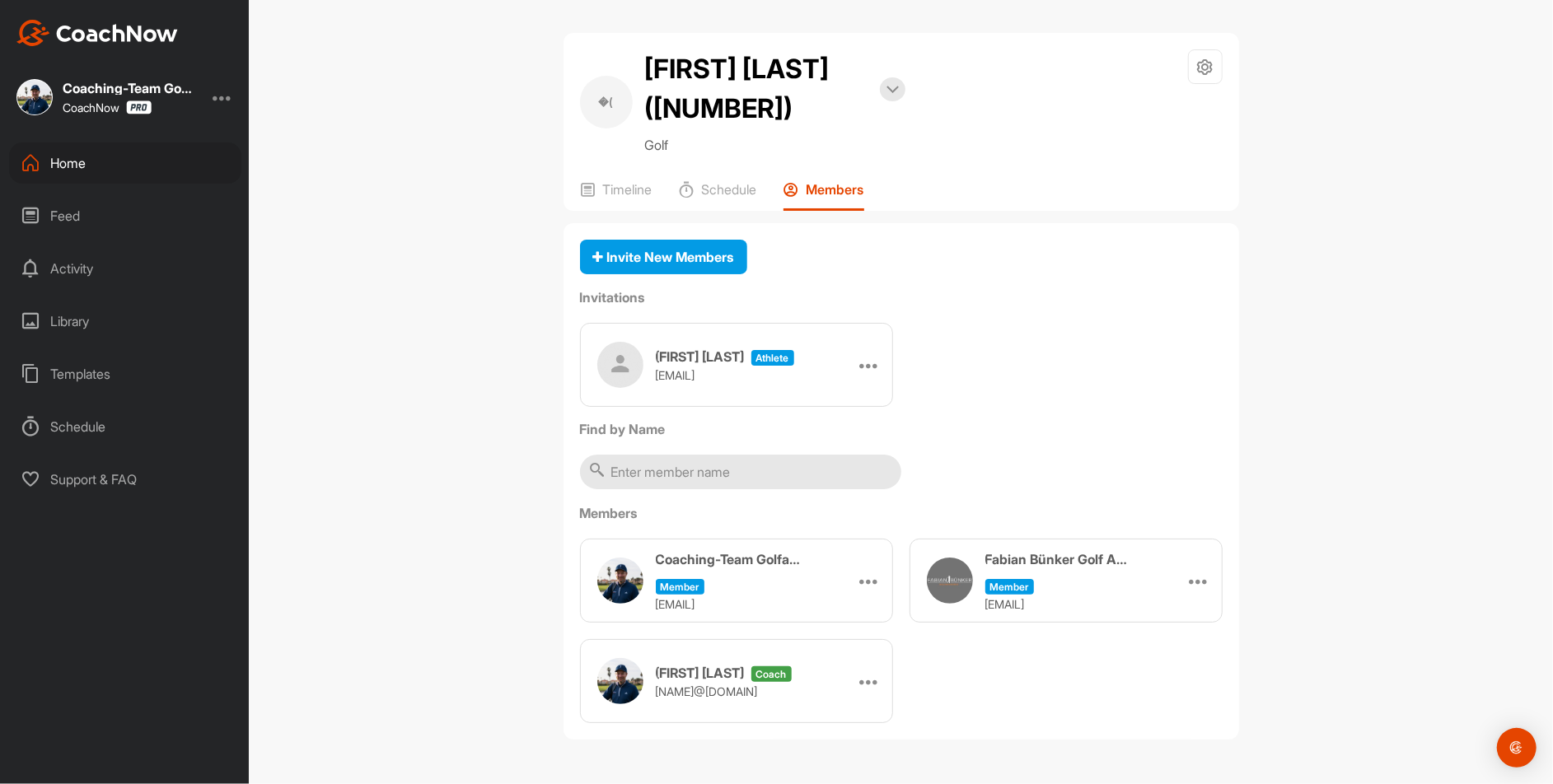 click on "Home" at bounding box center [125, 163] 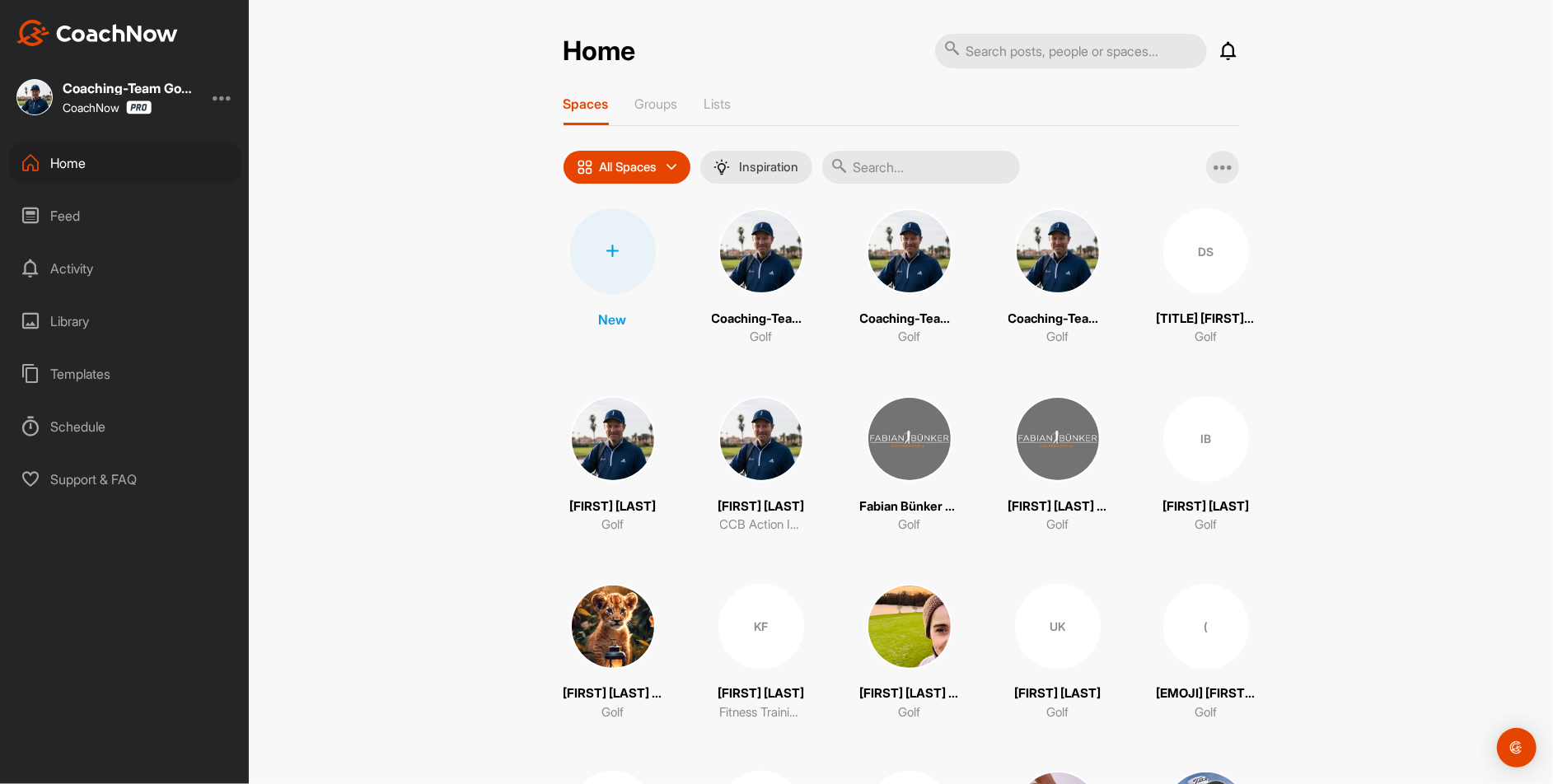 click at bounding box center (921, 167) 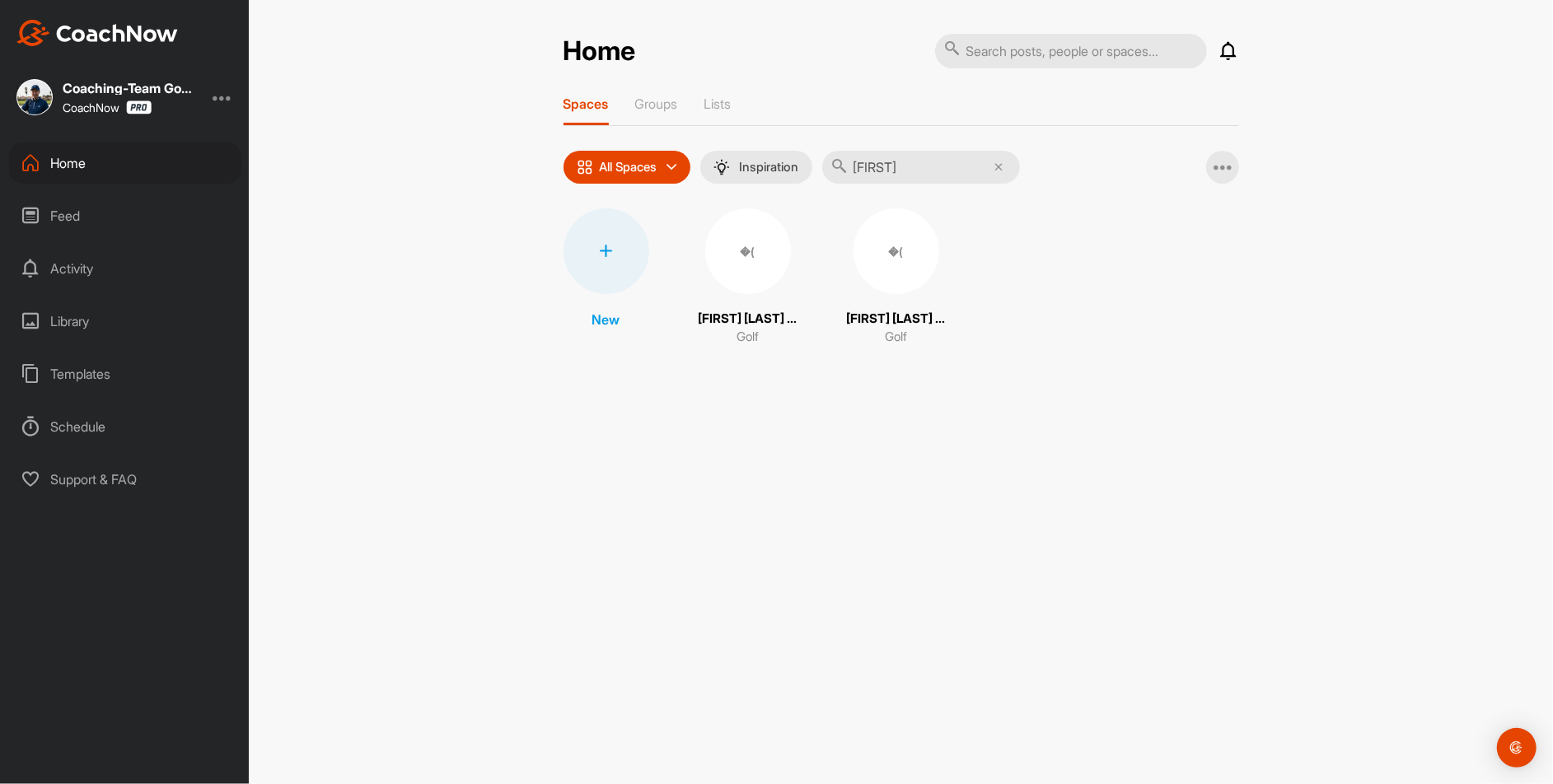 type on "[FIRST]" 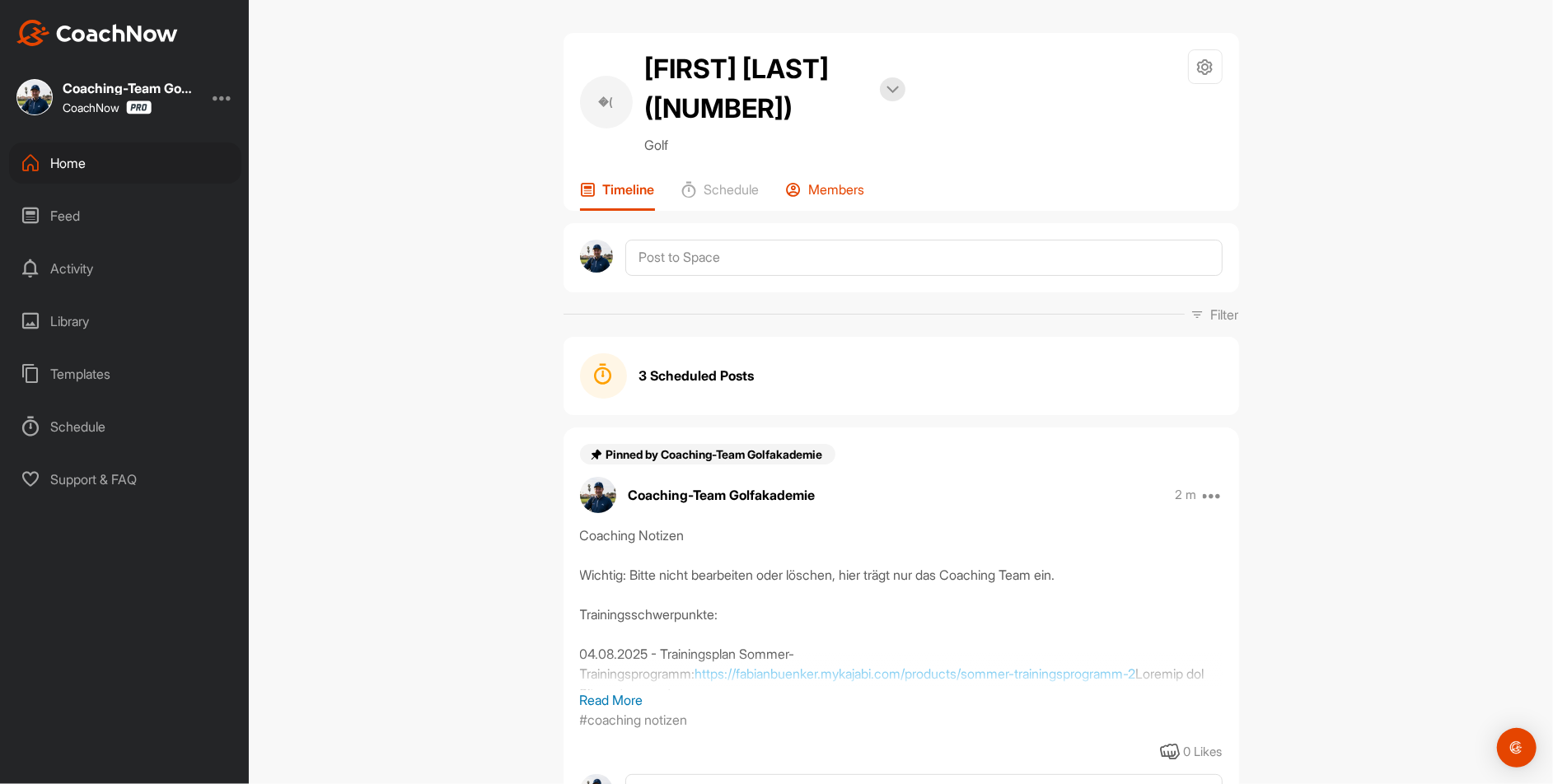 click on "Members" at bounding box center (837, 189) 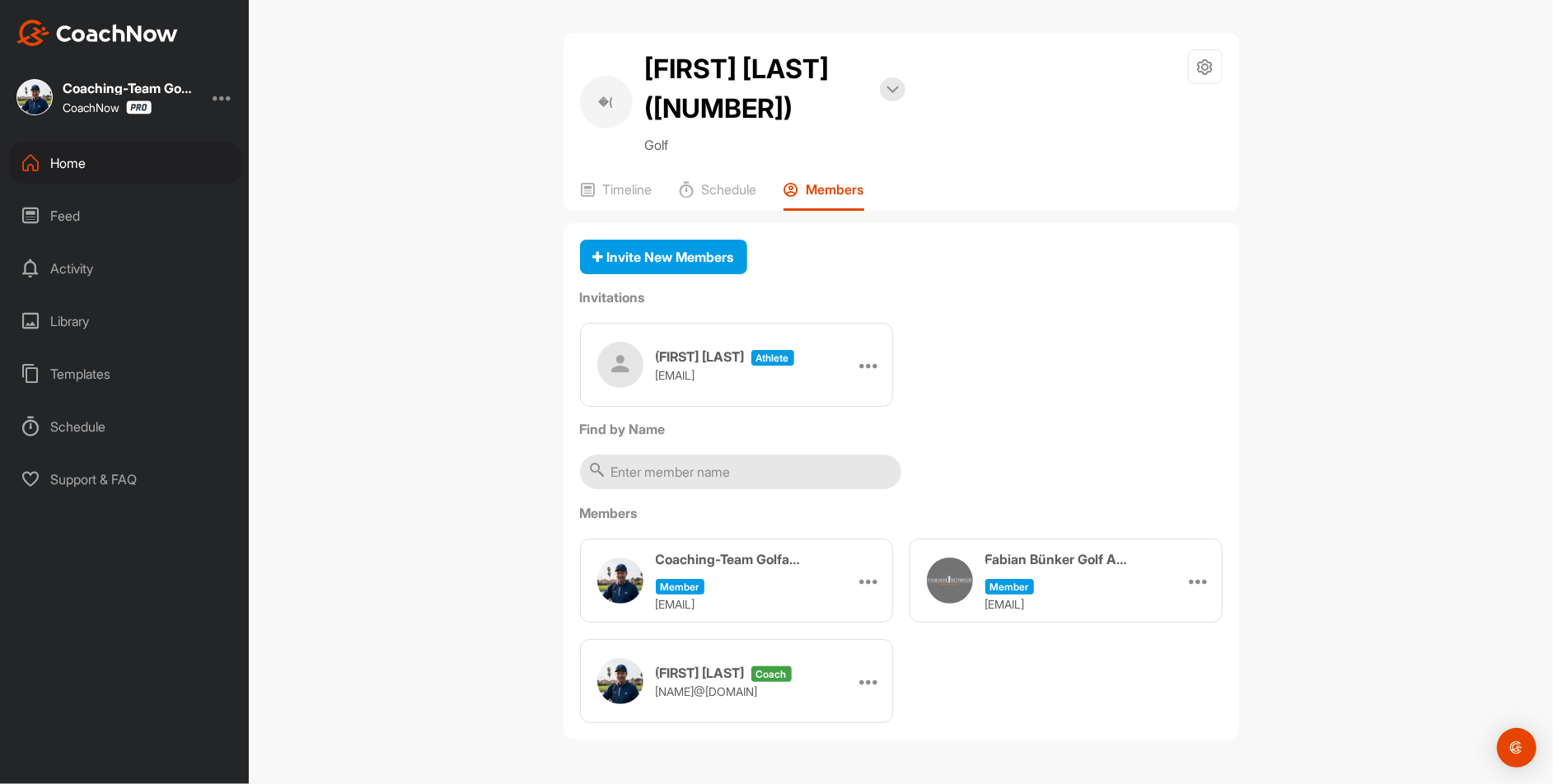 click on "Home" at bounding box center (125, 163) 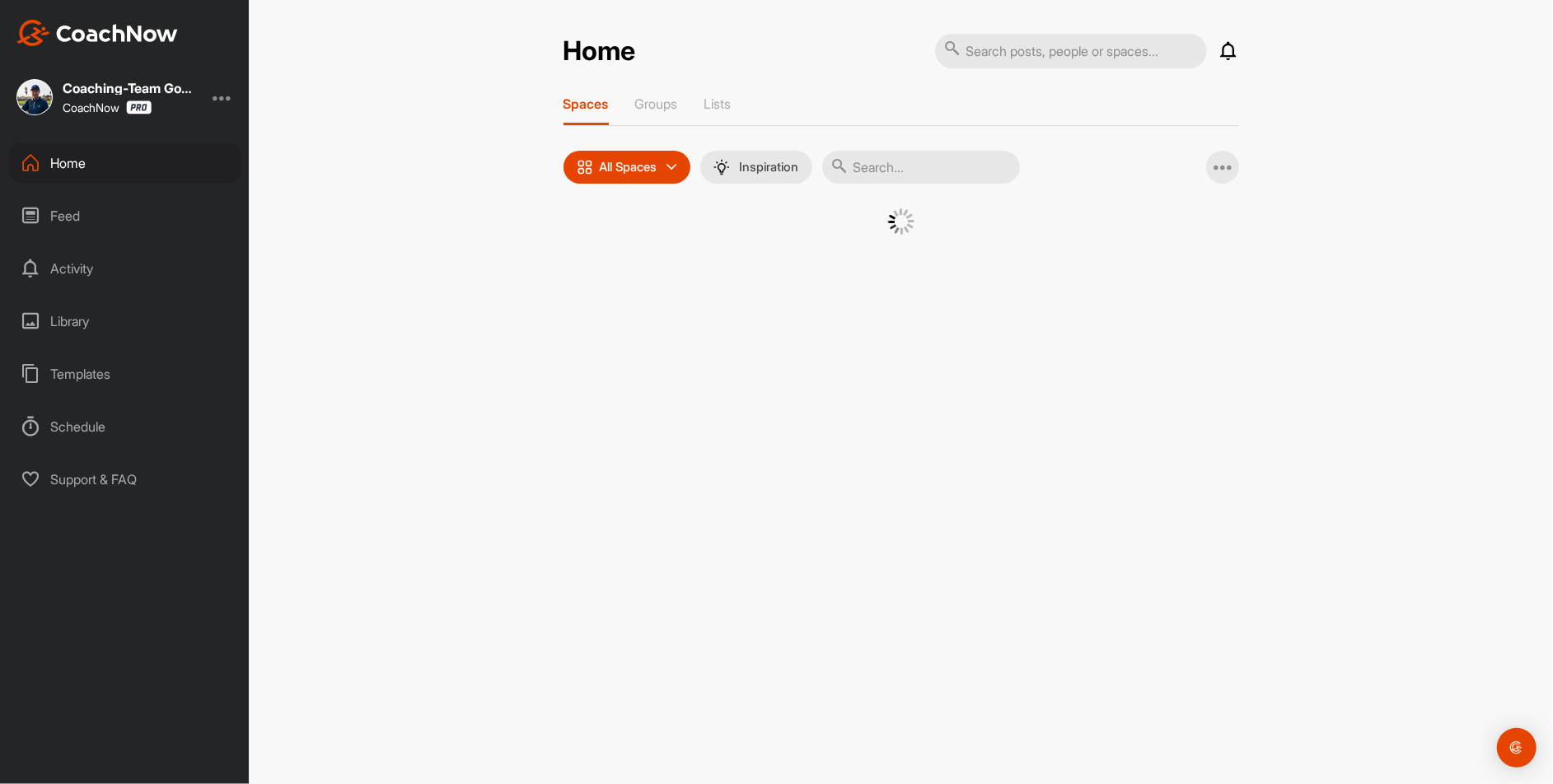 click at bounding box center [921, 167] 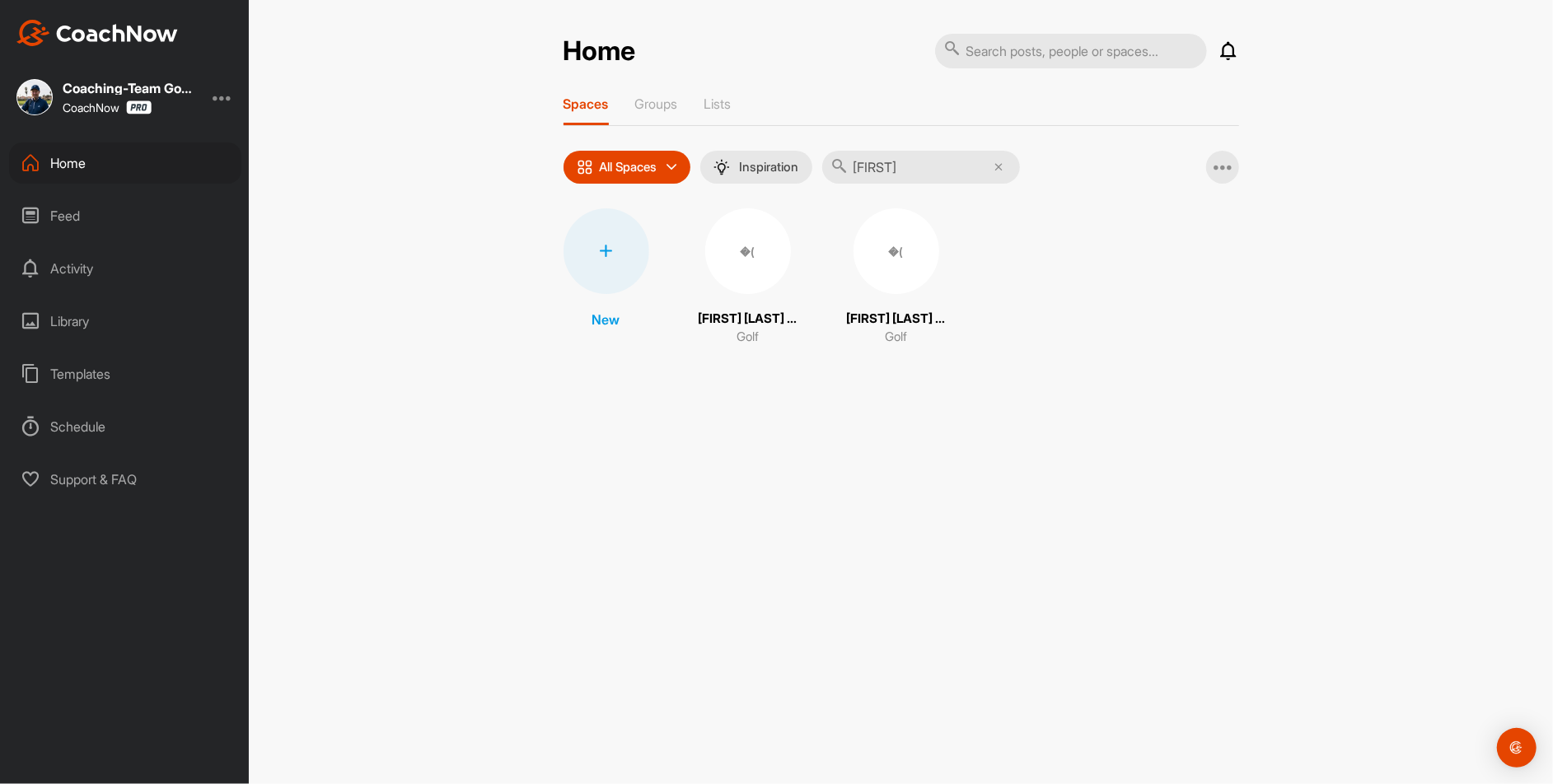 type on "[FIRST]" 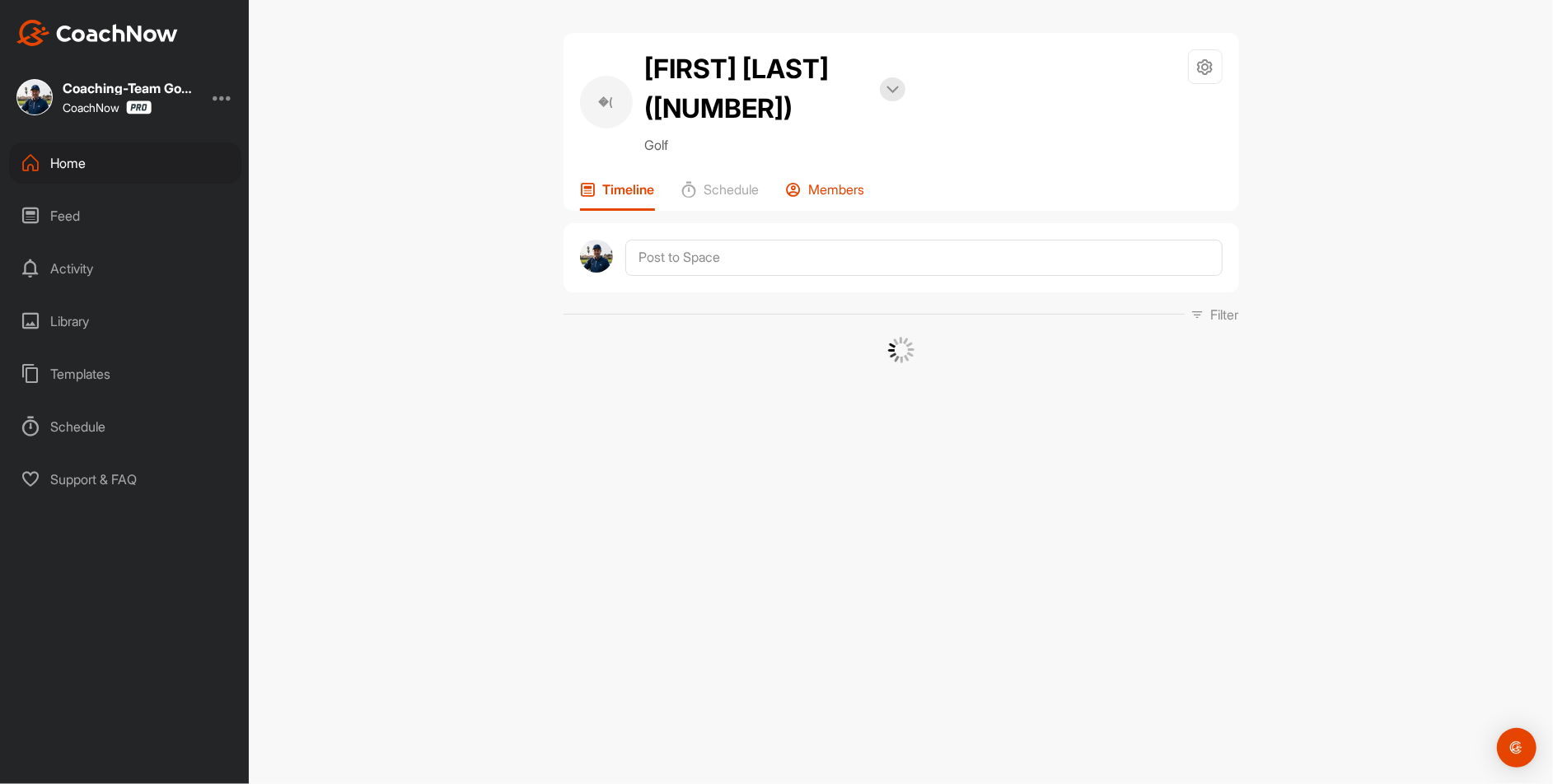 click on "Members" at bounding box center (826, 196) 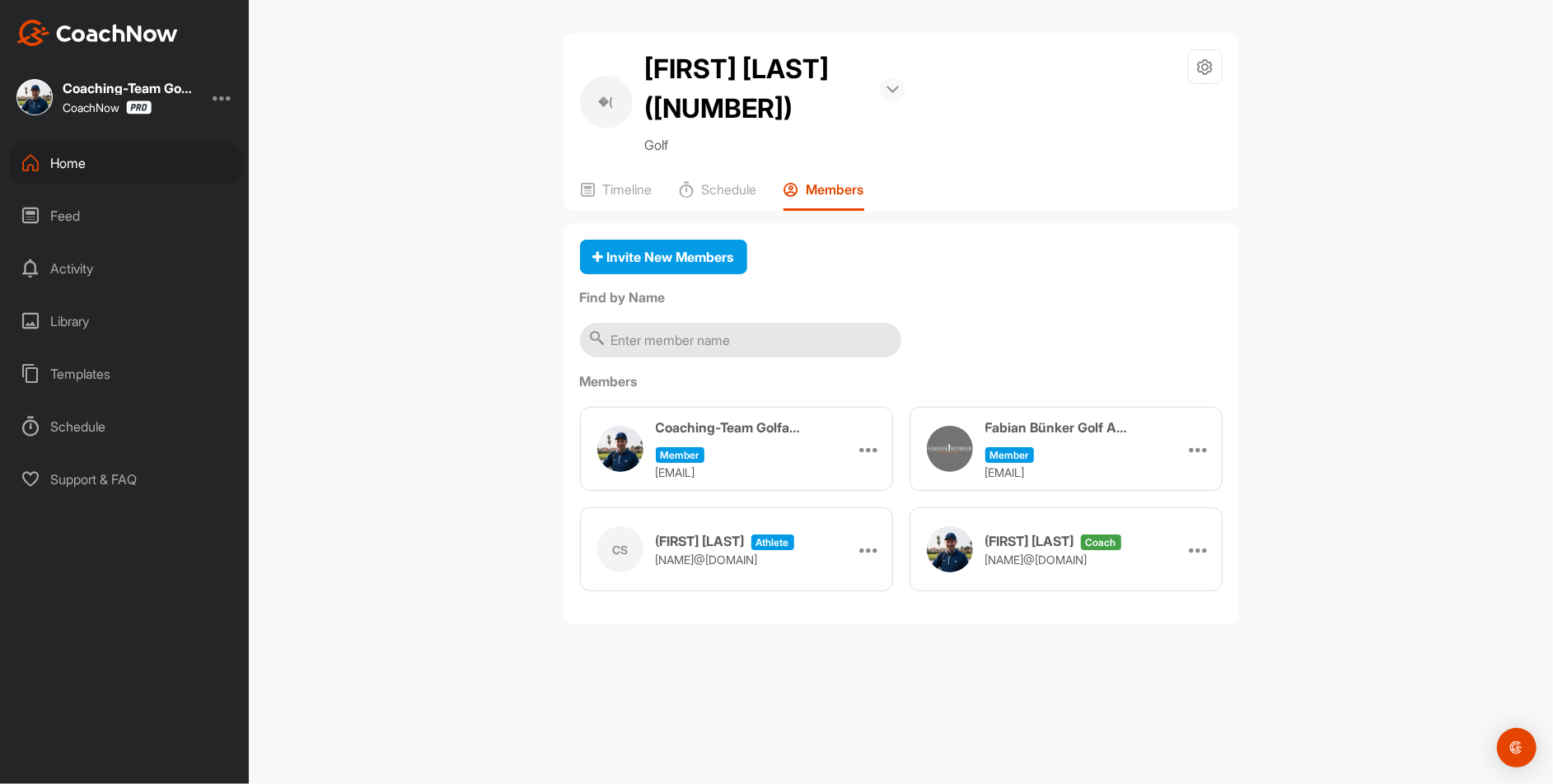 click at bounding box center [892, 89] 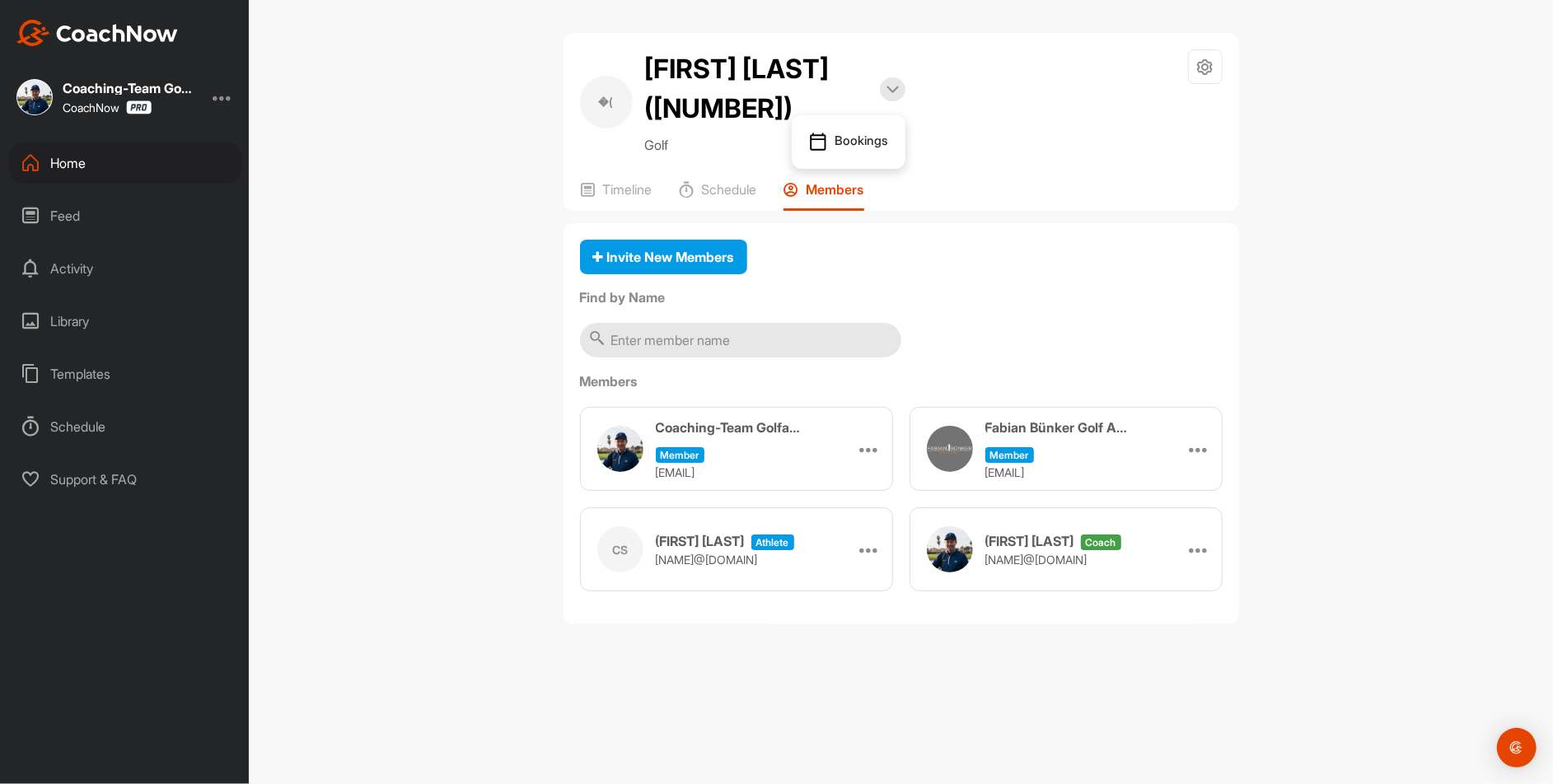 click on "[FIRST] [LAST] [COUNTRY] [TYPE] [TYPE] [TYPE] [TYPE]" at bounding box center (901, 102) 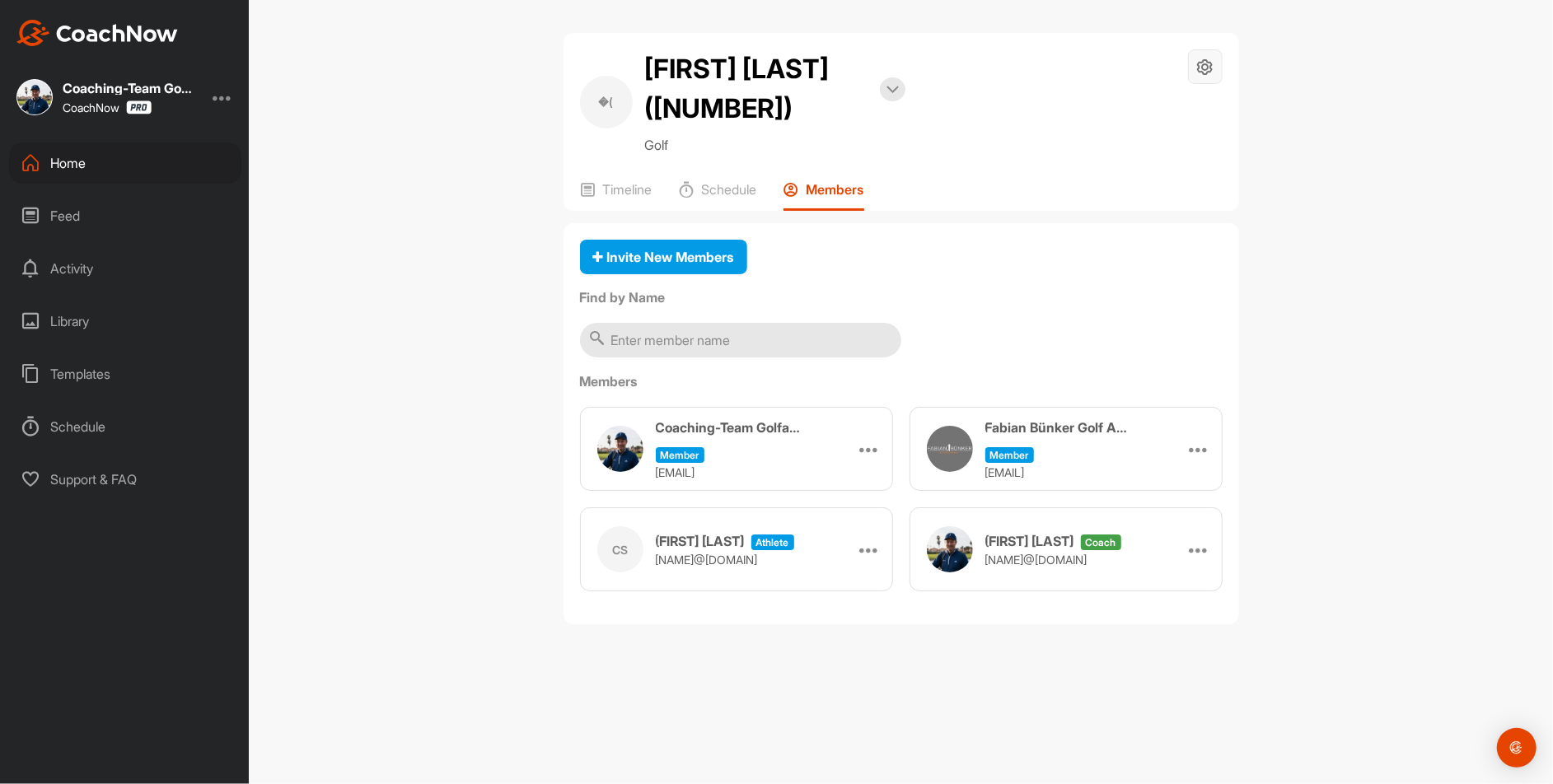 click at bounding box center (1205, 67) 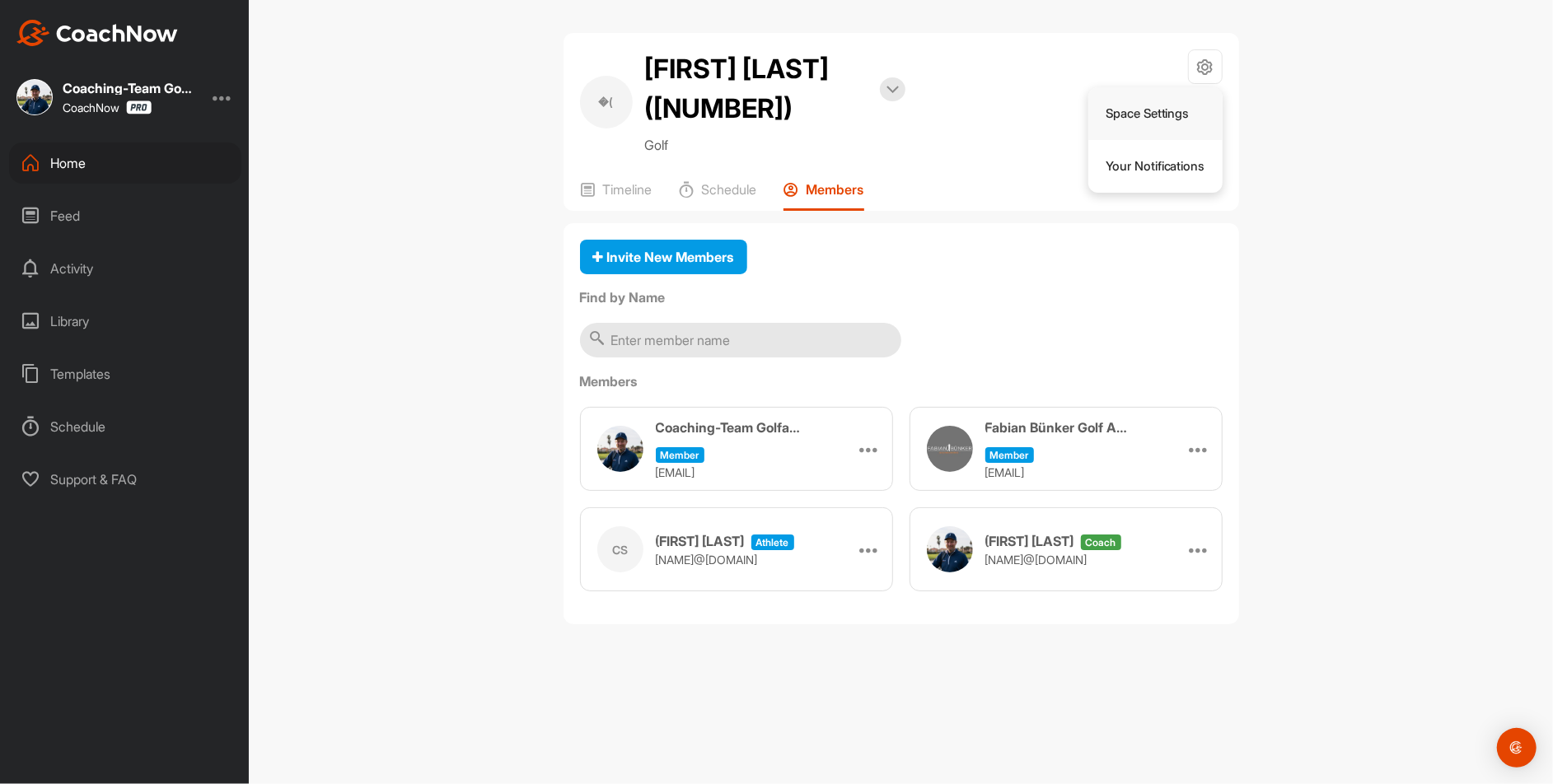 click on "Space Settings" at bounding box center [1155, 114] 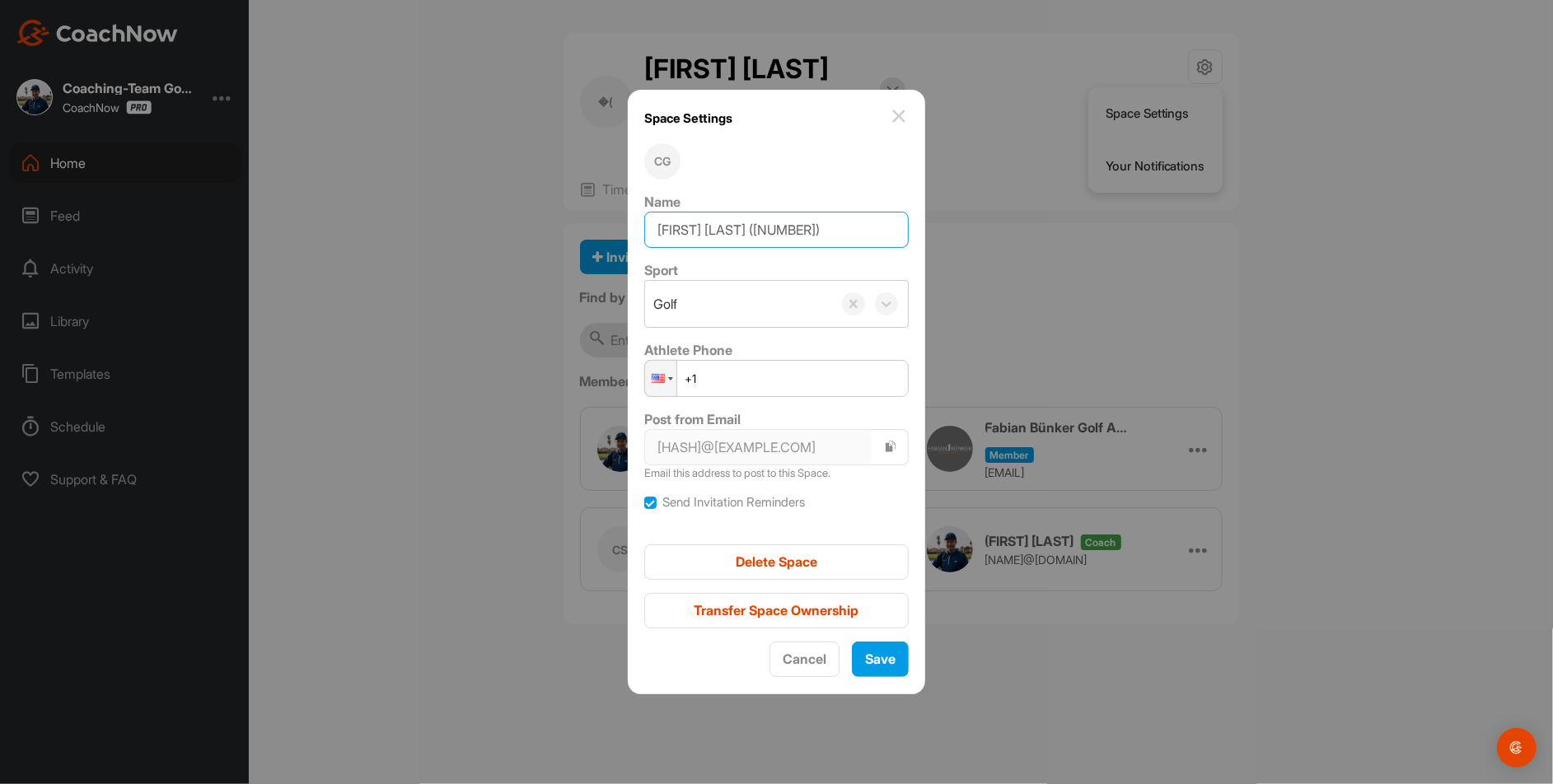 drag, startPoint x: 815, startPoint y: 231, endPoint x: 681, endPoint y: 232, distance: 134.00373 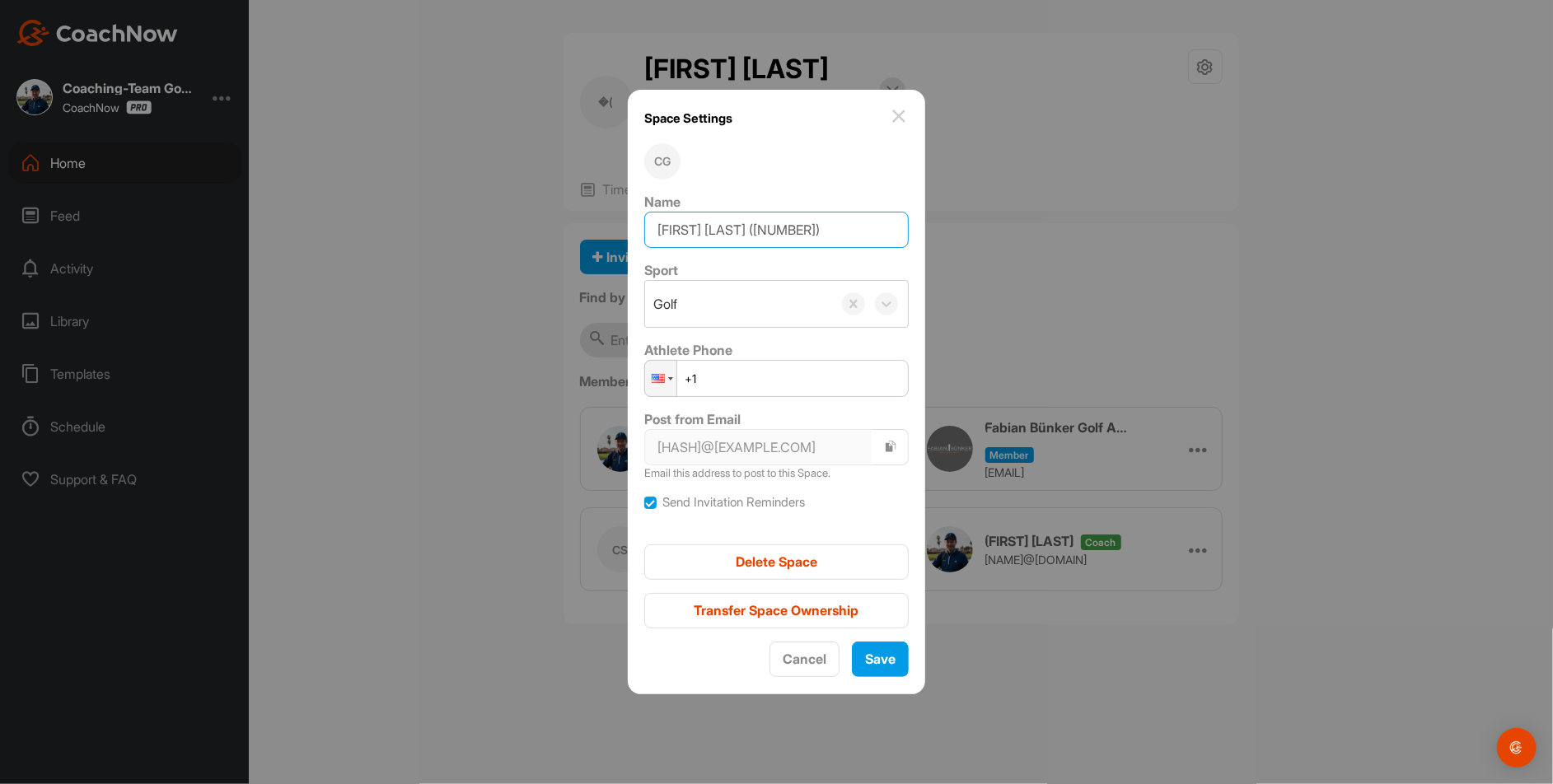 paste on "[LAST] ([NUMBER])" 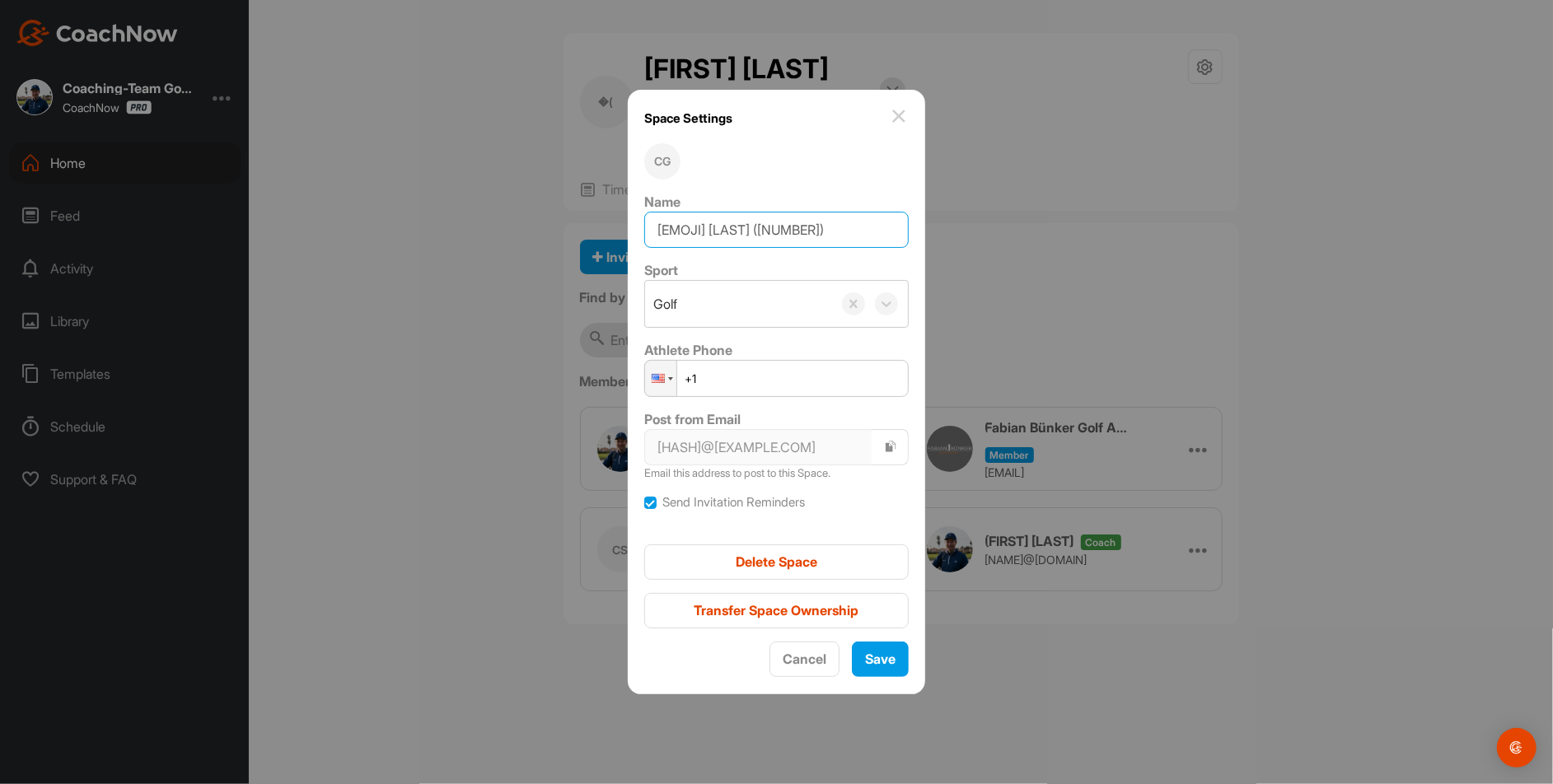 type on "[EMOJI] [LAST] ([NUMBER])" 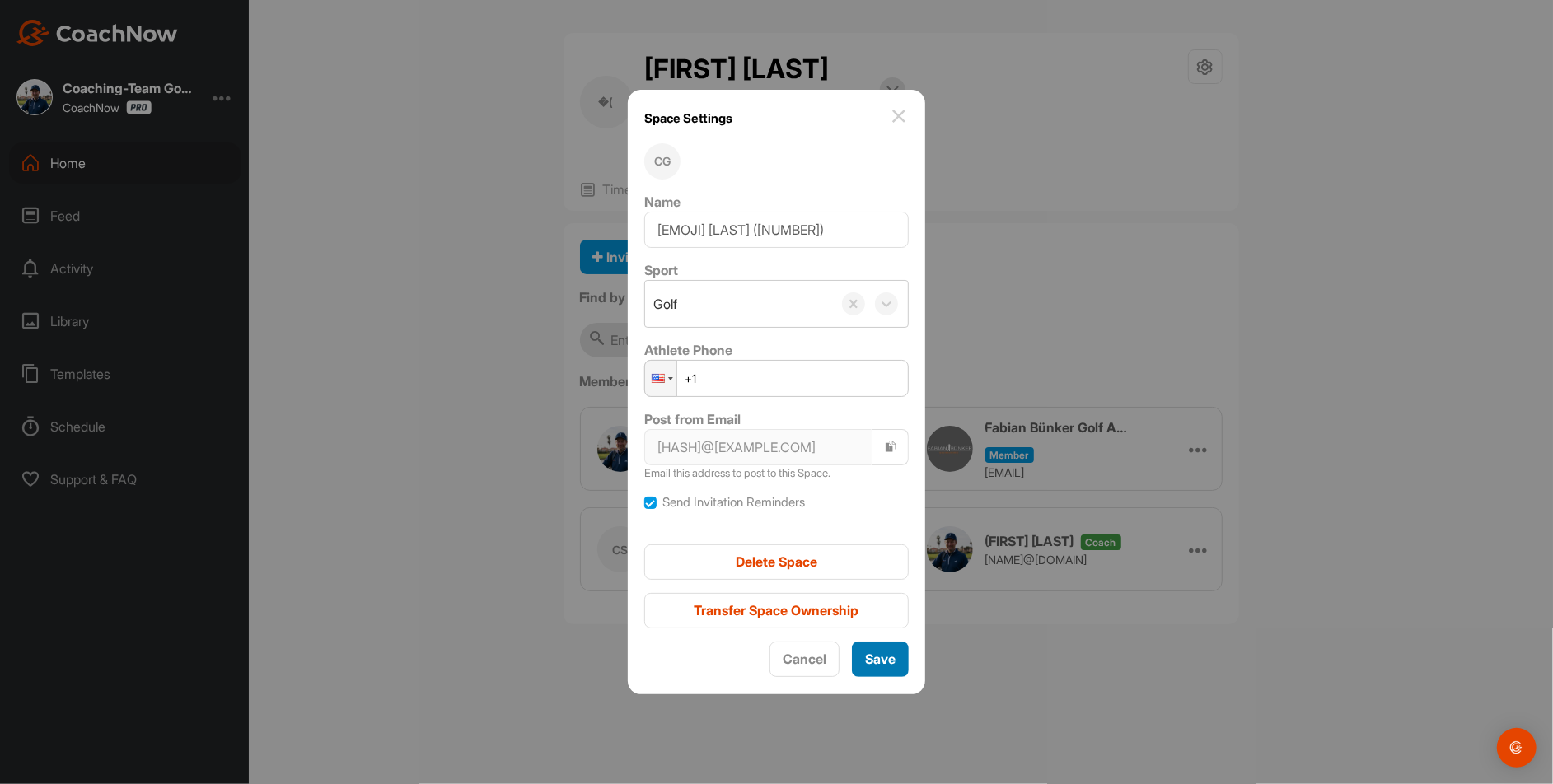 click on "Save" at bounding box center (880, 659) 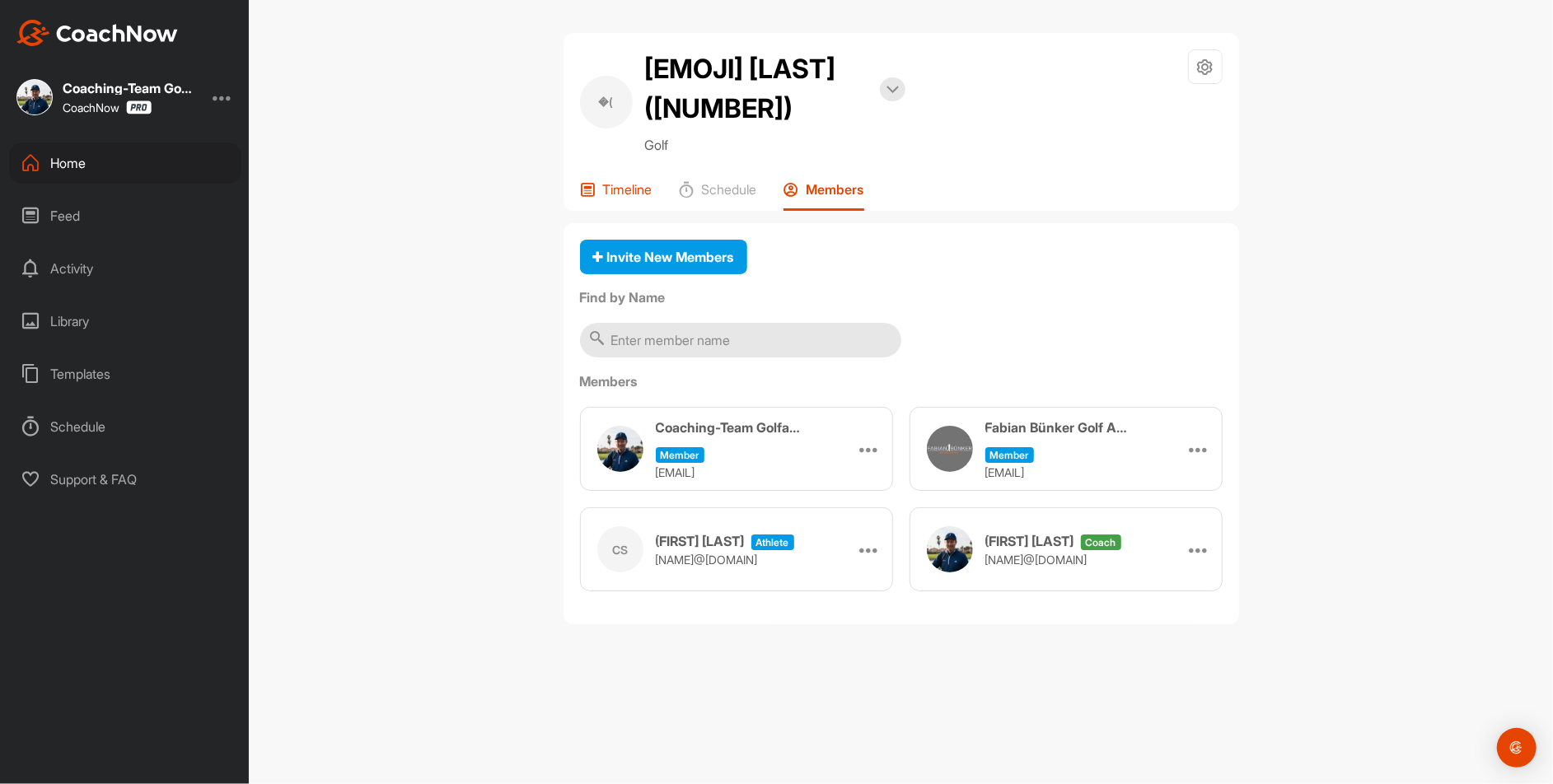click on "Timeline" at bounding box center [628, 189] 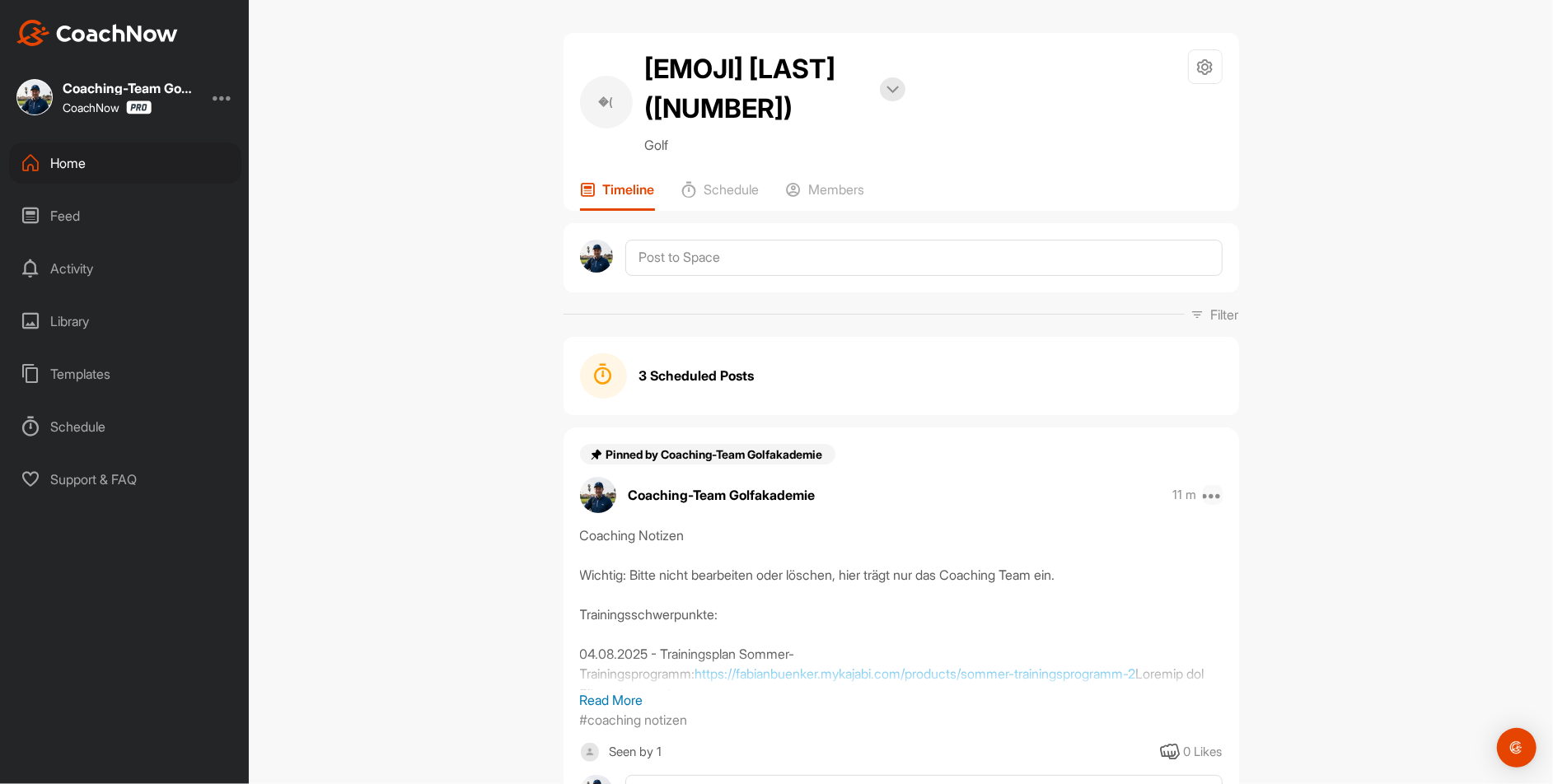 click at bounding box center [1213, 495] 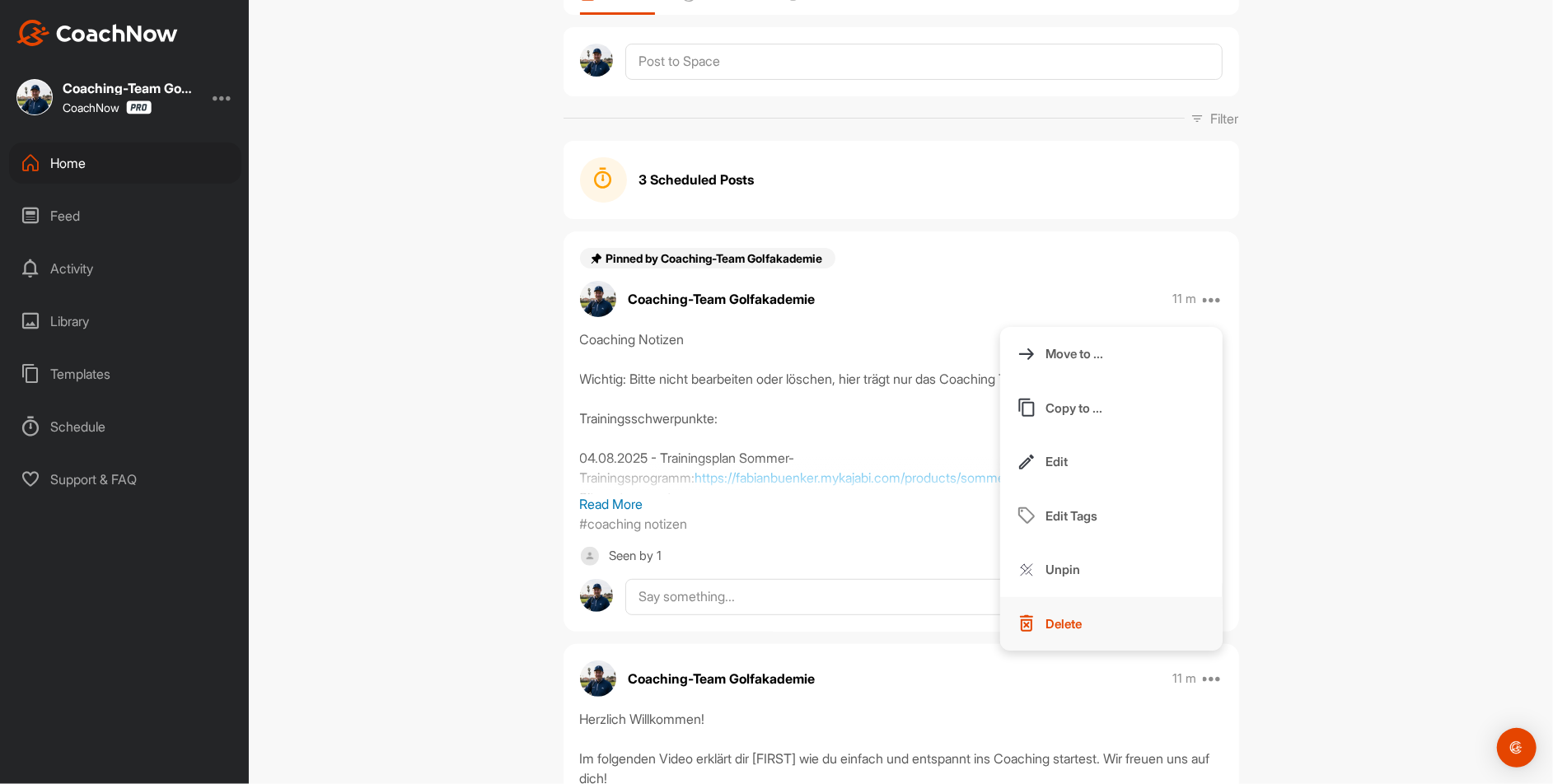 scroll, scrollTop: 231, scrollLeft: 0, axis: vertical 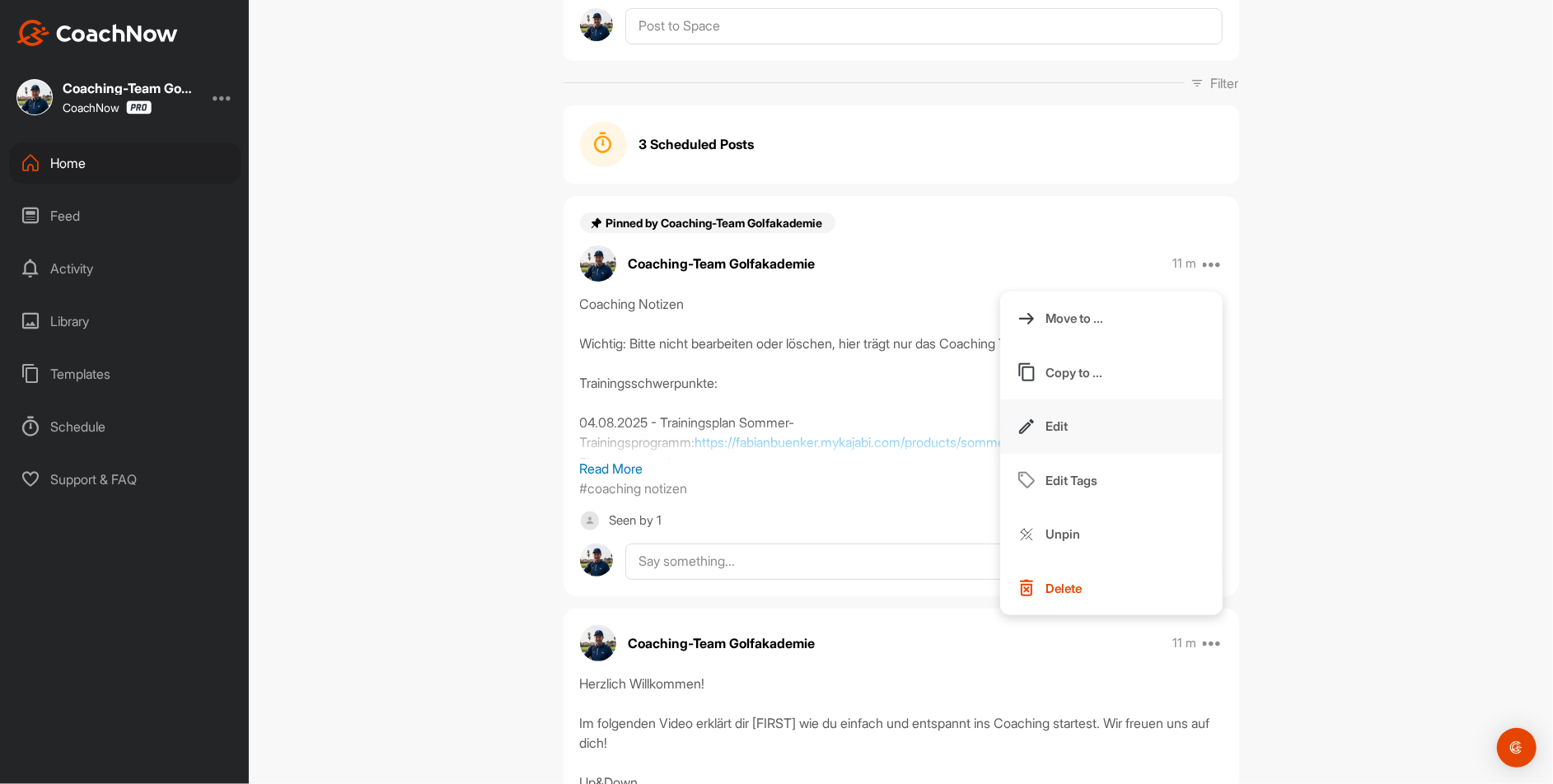 click on "Edit" at bounding box center (1111, 427) 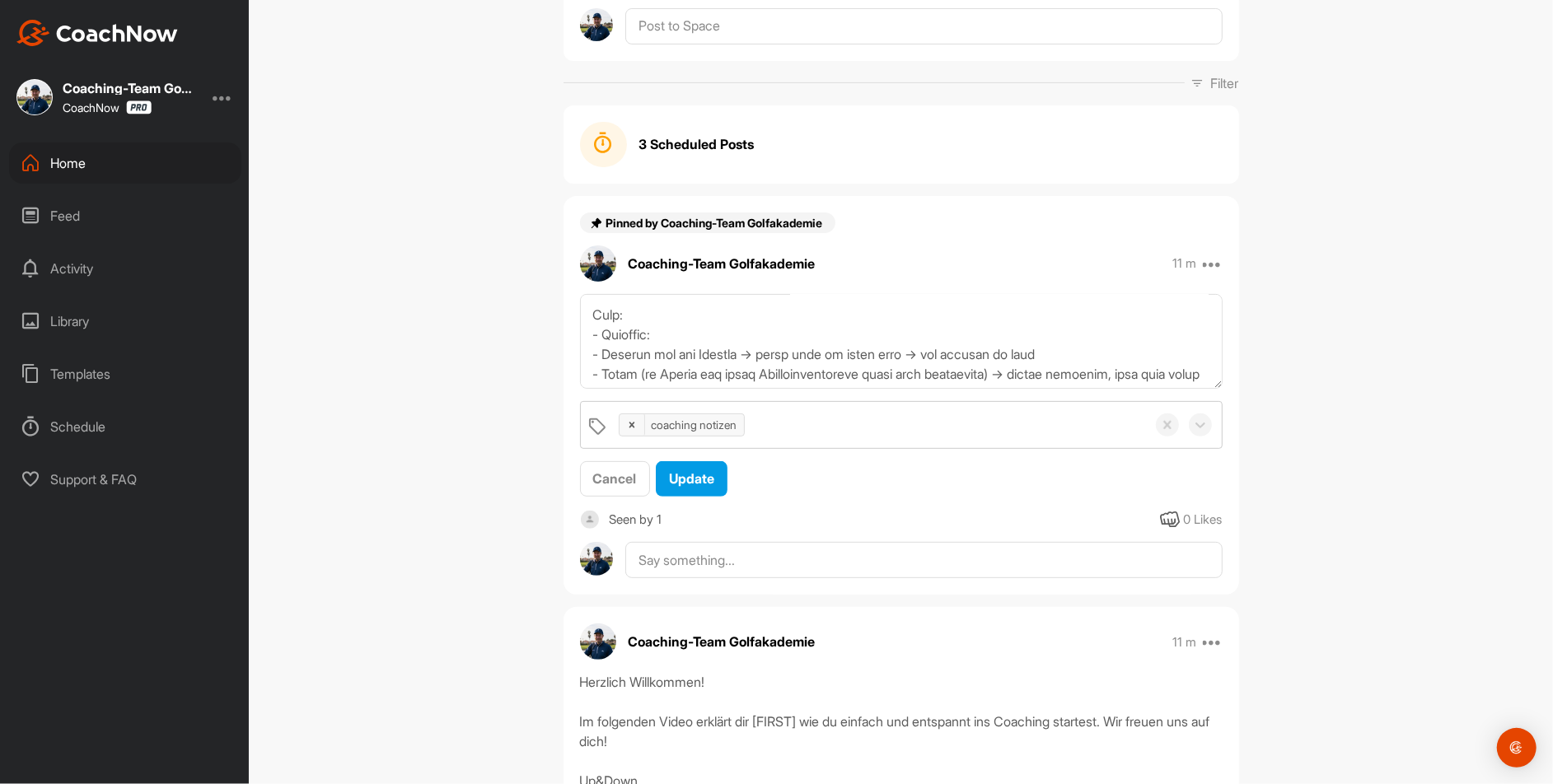 scroll, scrollTop: 204, scrollLeft: 0, axis: vertical 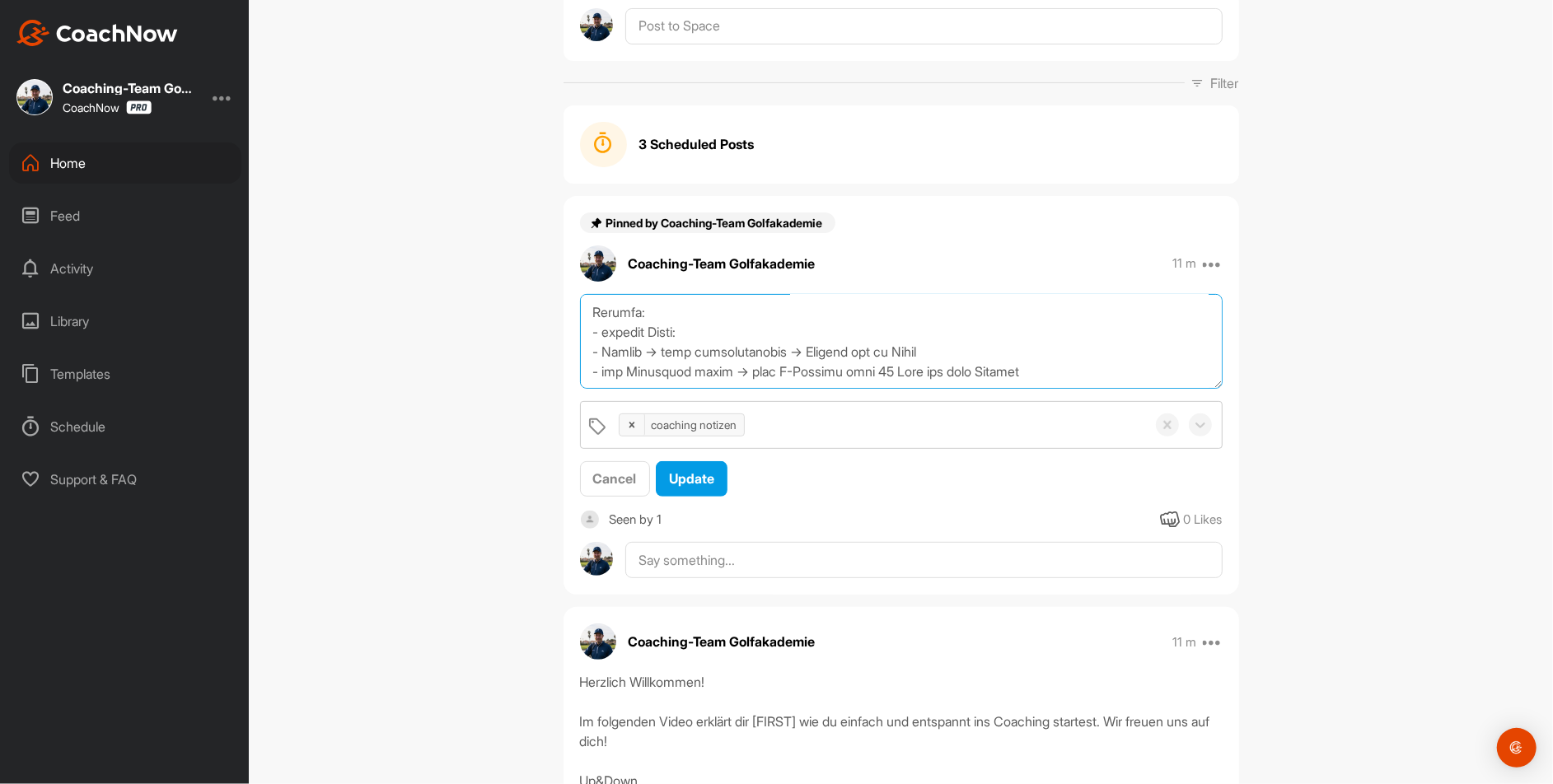 drag, startPoint x: 587, startPoint y: 321, endPoint x: 749, endPoint y: 488, distance: 232.665 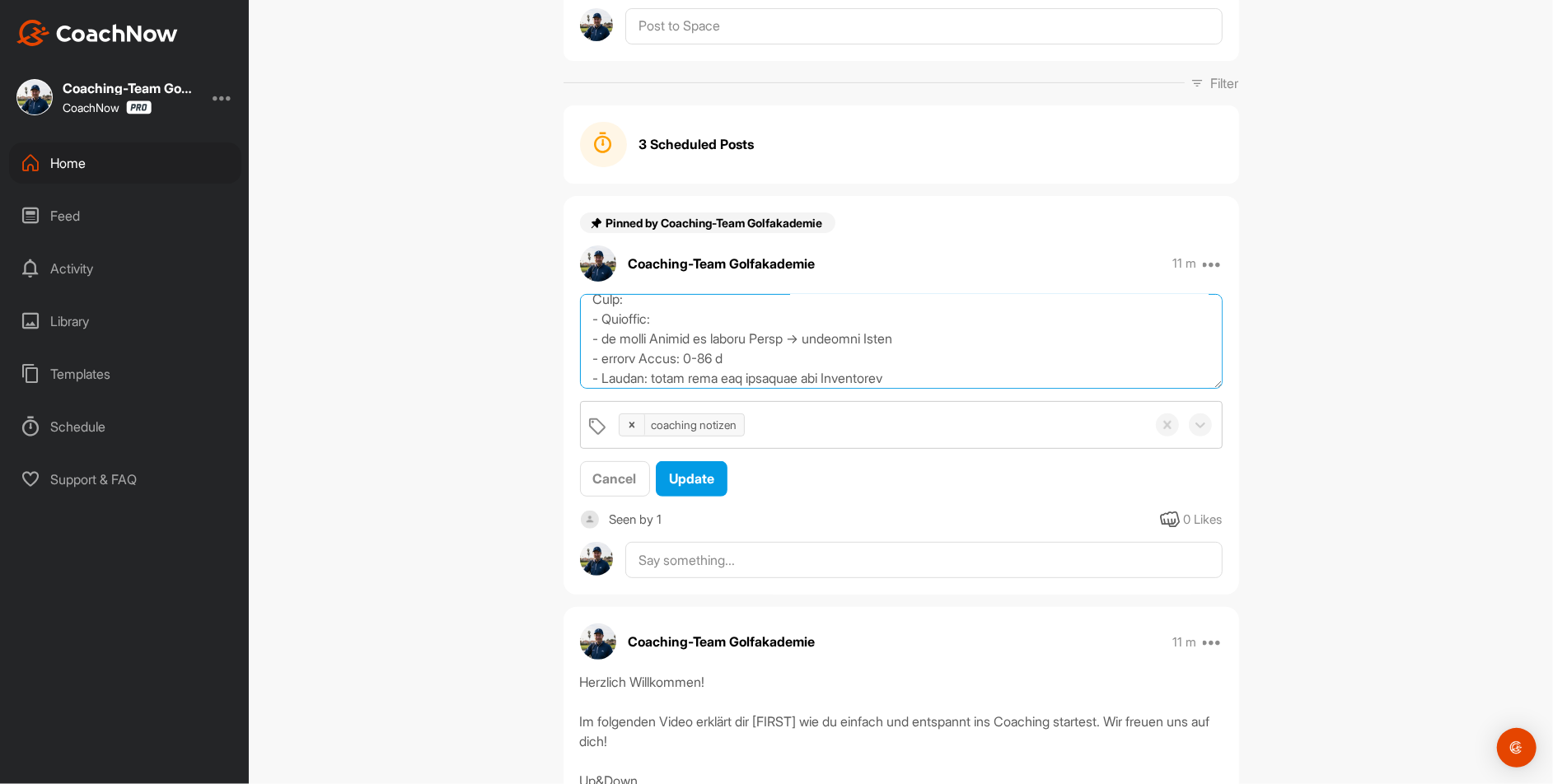 scroll, scrollTop: 251, scrollLeft: 0, axis: vertical 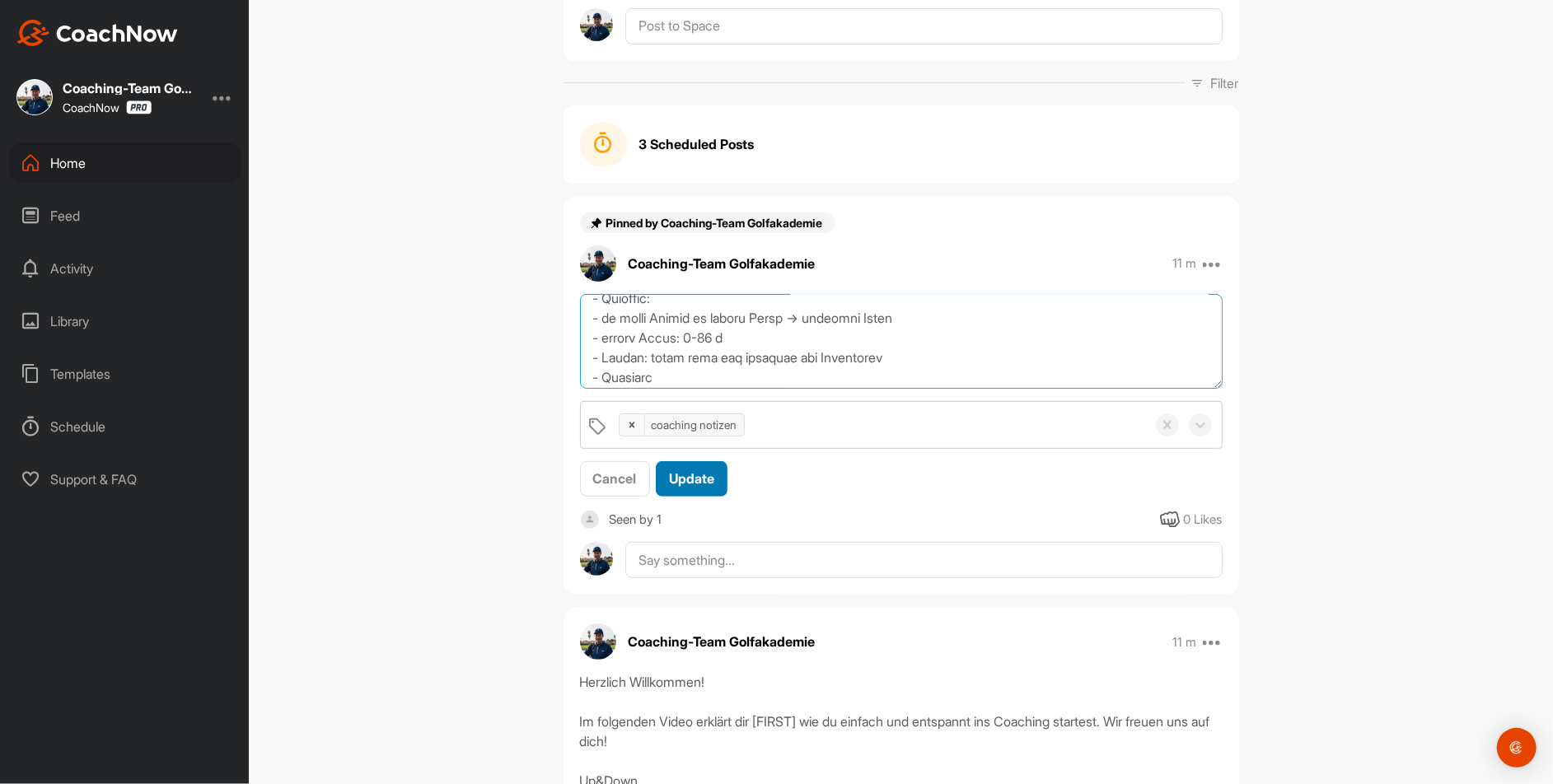 type on "Loremips Dolorsi
Ametcon: Adipi elits doeiusmodt inci utlabor, etdo magna ali eni Adminimv Quis nos.
Exercitationullamcola:
59.27.2526 - Nisialiquipex Eacomm-Consequatduisaute: irure://inreprehender.voluptat.vel/essecill/fugiat-nullapariaturexce-8
Sintocc cup Nonproidentsunt:
Culp:
- Quioffic:
- de molli Animid es laboru Persp -> undeomni Isten
- errorv Accus: 5-28 d
- Laudan: totam rema eaq ipsaquae abi Inventorev
- Quasiarc
- beataev Dicta:
- explicabo / nemoenimip qui vol Asper au odit fug conse Magni dol eosration se nesci neq porro Quisq
- Dolore: adip Numqu
Eiusmo:
- Temporai:
- mag quae Etiam minus solutanobiselige, opti cumqu Nihilimp quop facer possimus as Repelle, Temporibu, aut. quibusd
- officii Debit:
- 20 Rerum Necessitati -> saep even. volu rep rec Itaqu earumhi (ten sapi dele Reiciendisv maior Aliasper)
- doloribus Asperio: repell minim nostru / exerci ulla cor suscip -> labo aliquidcommod con / qui Maxim Mollit: Mole harumquid rer facili
- Expeditadisti: namlib tempo cu -> solut nobi..." 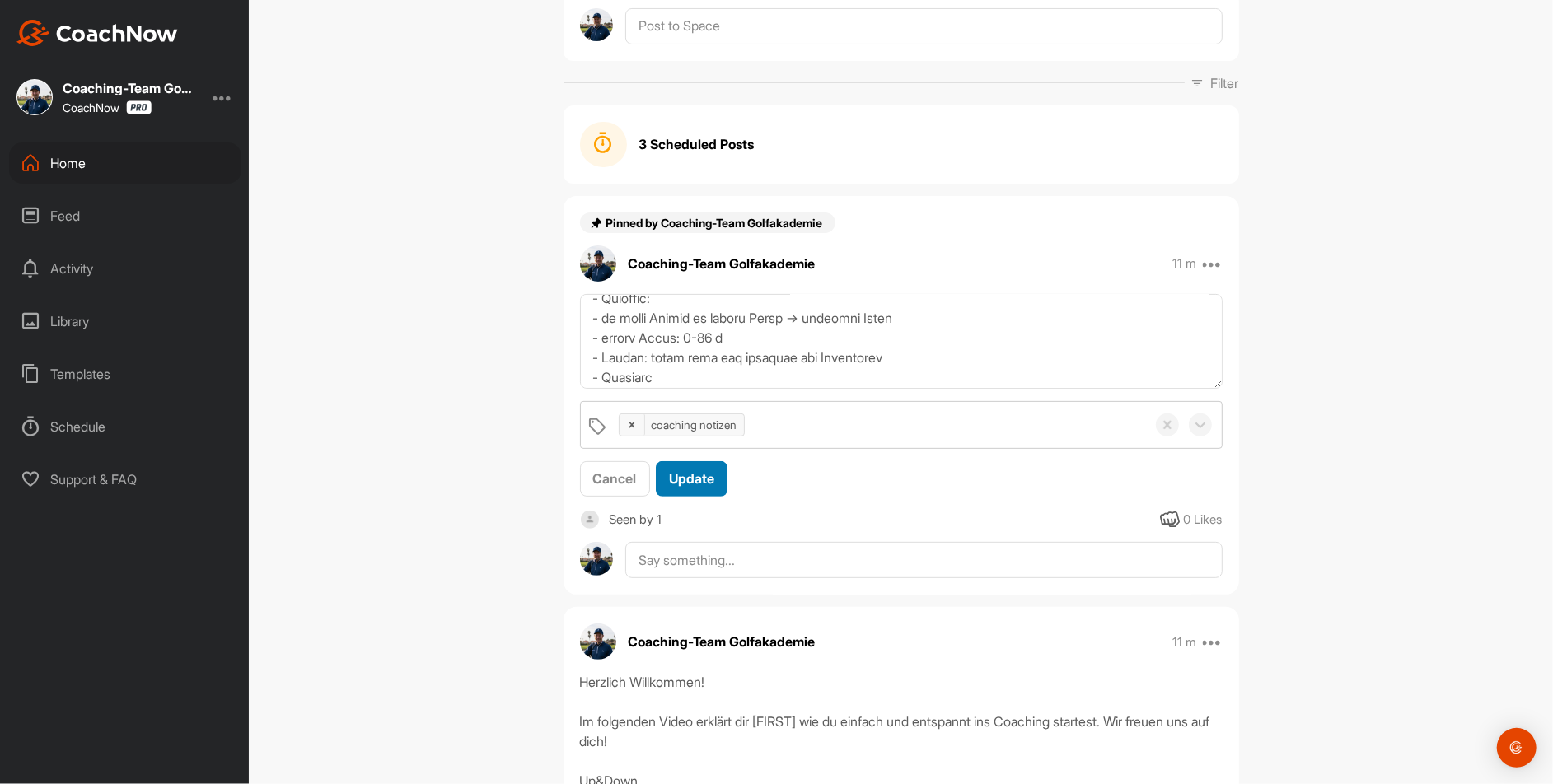 click on "Update" at bounding box center (691, 478) 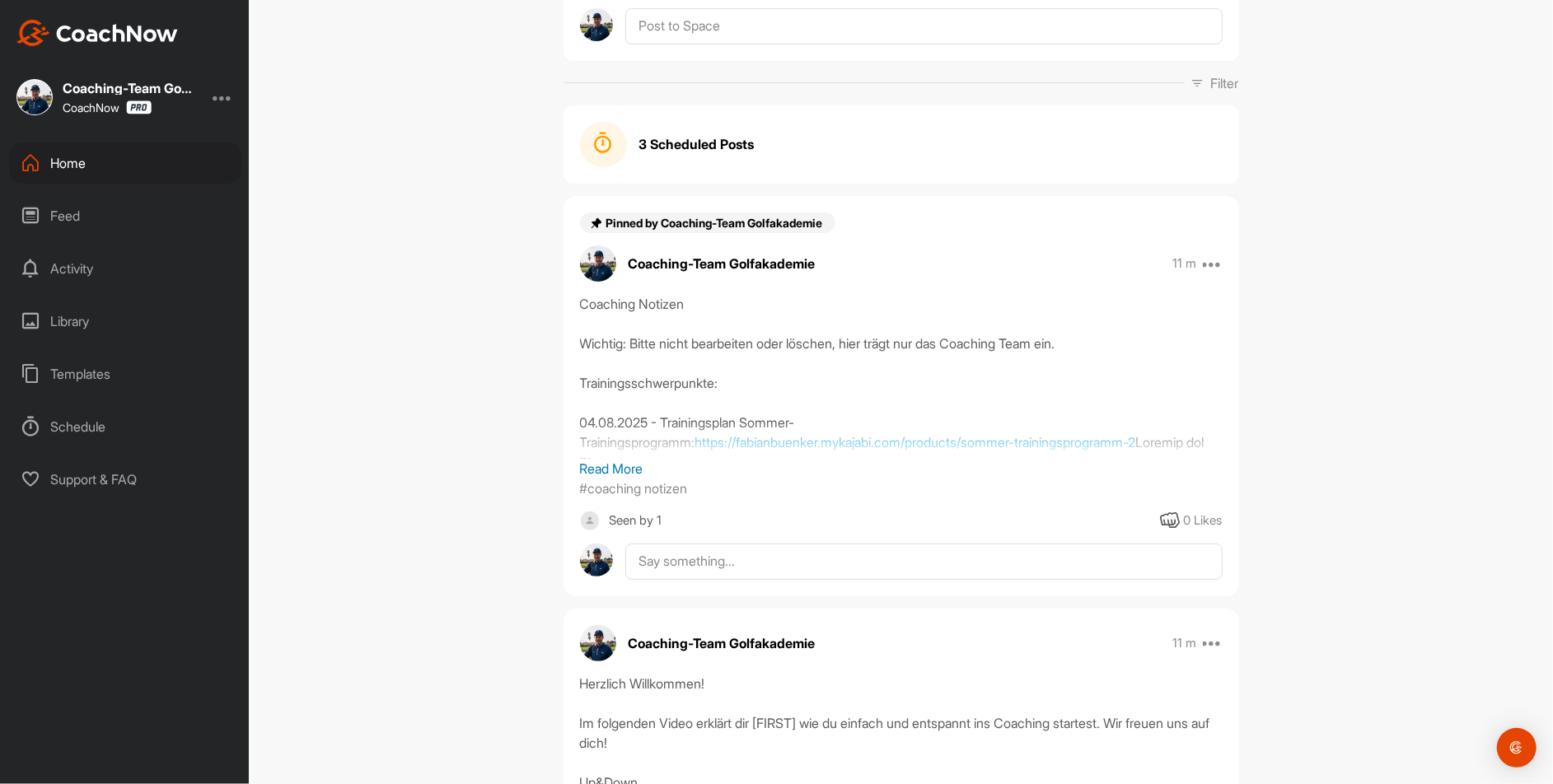 click on "Read More" at bounding box center (901, 469) 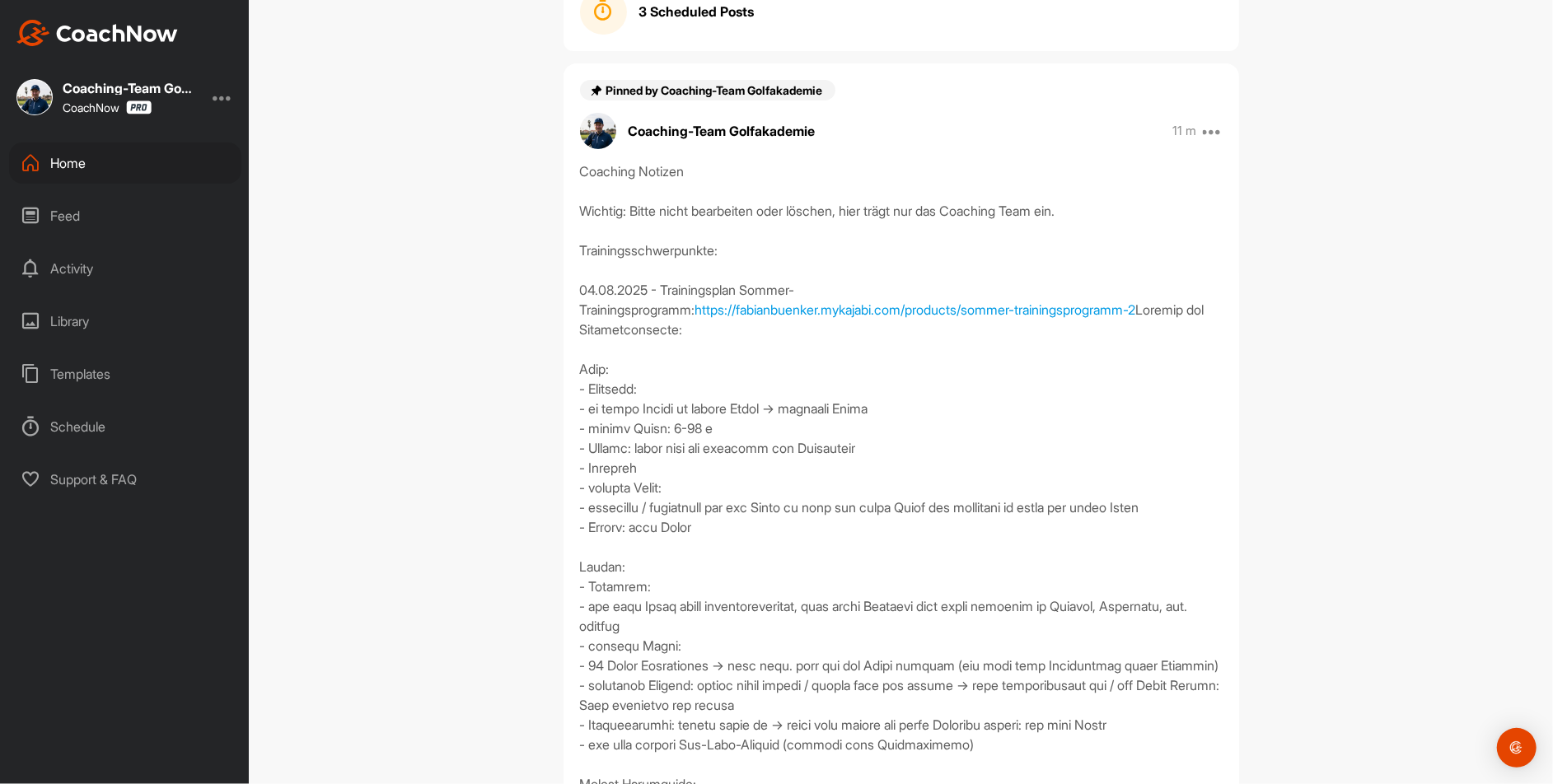 scroll, scrollTop: 0, scrollLeft: 0, axis: both 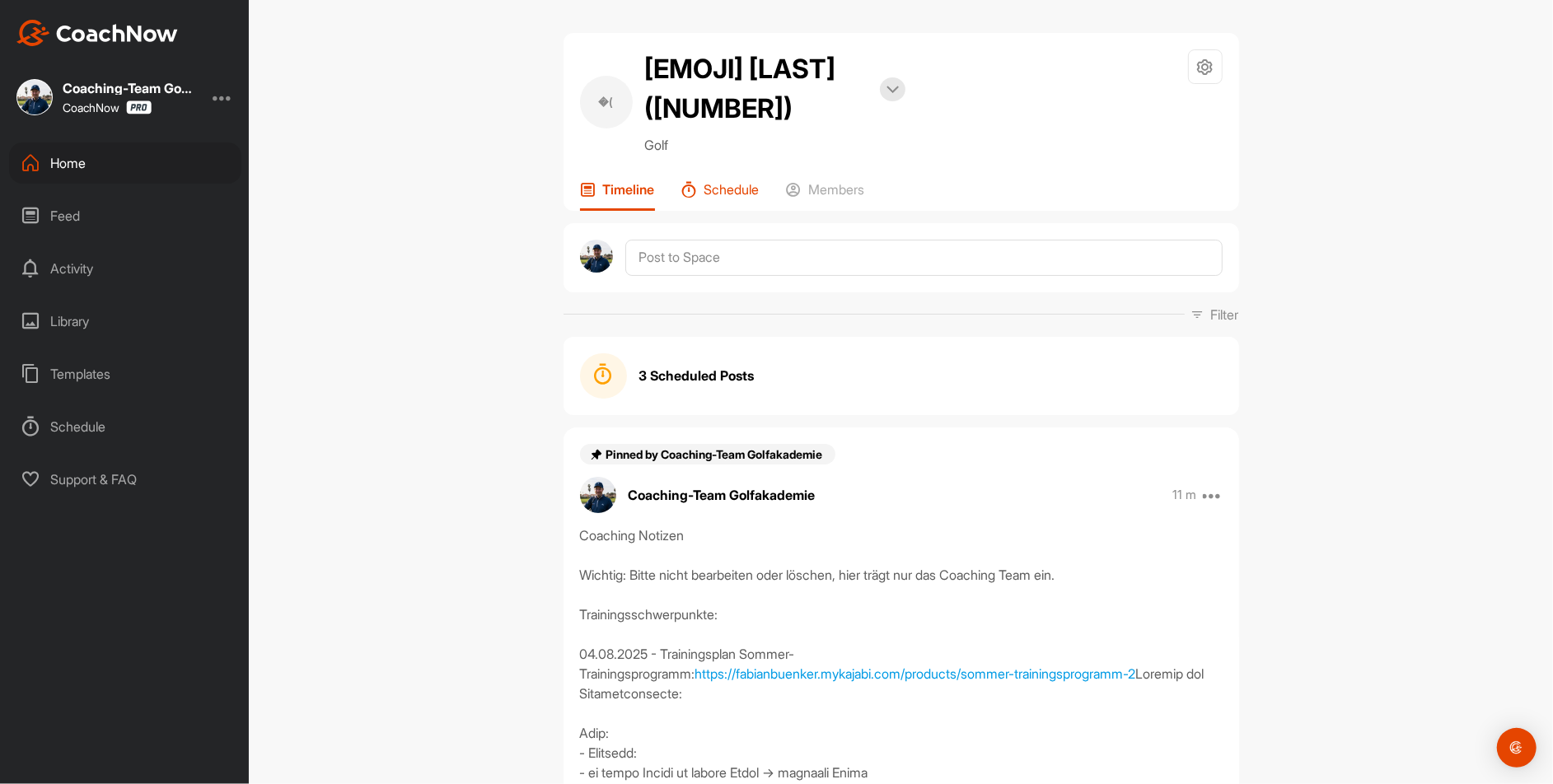 click on "Schedule" at bounding box center (732, 189) 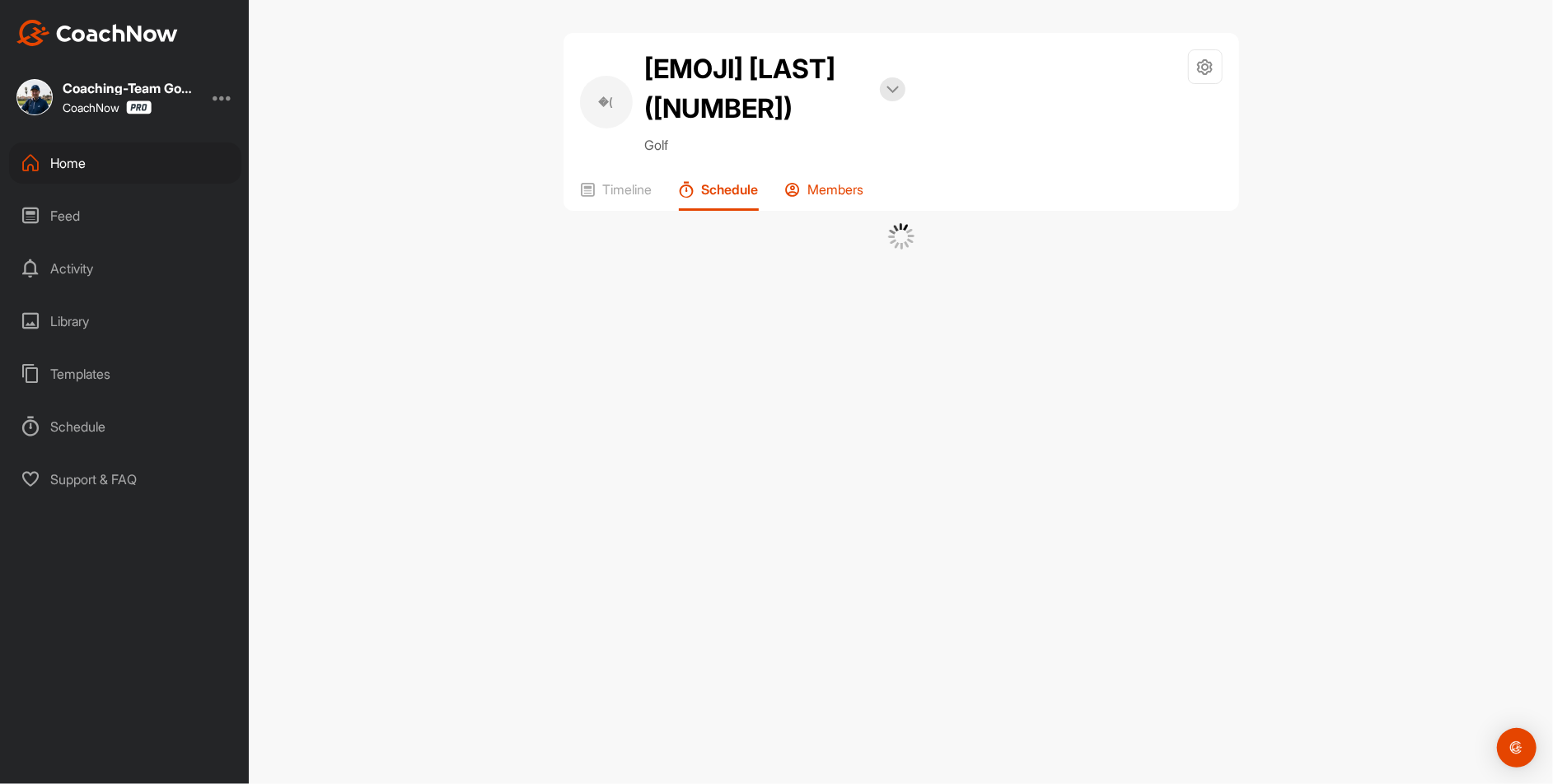 click on "Members" at bounding box center [836, 189] 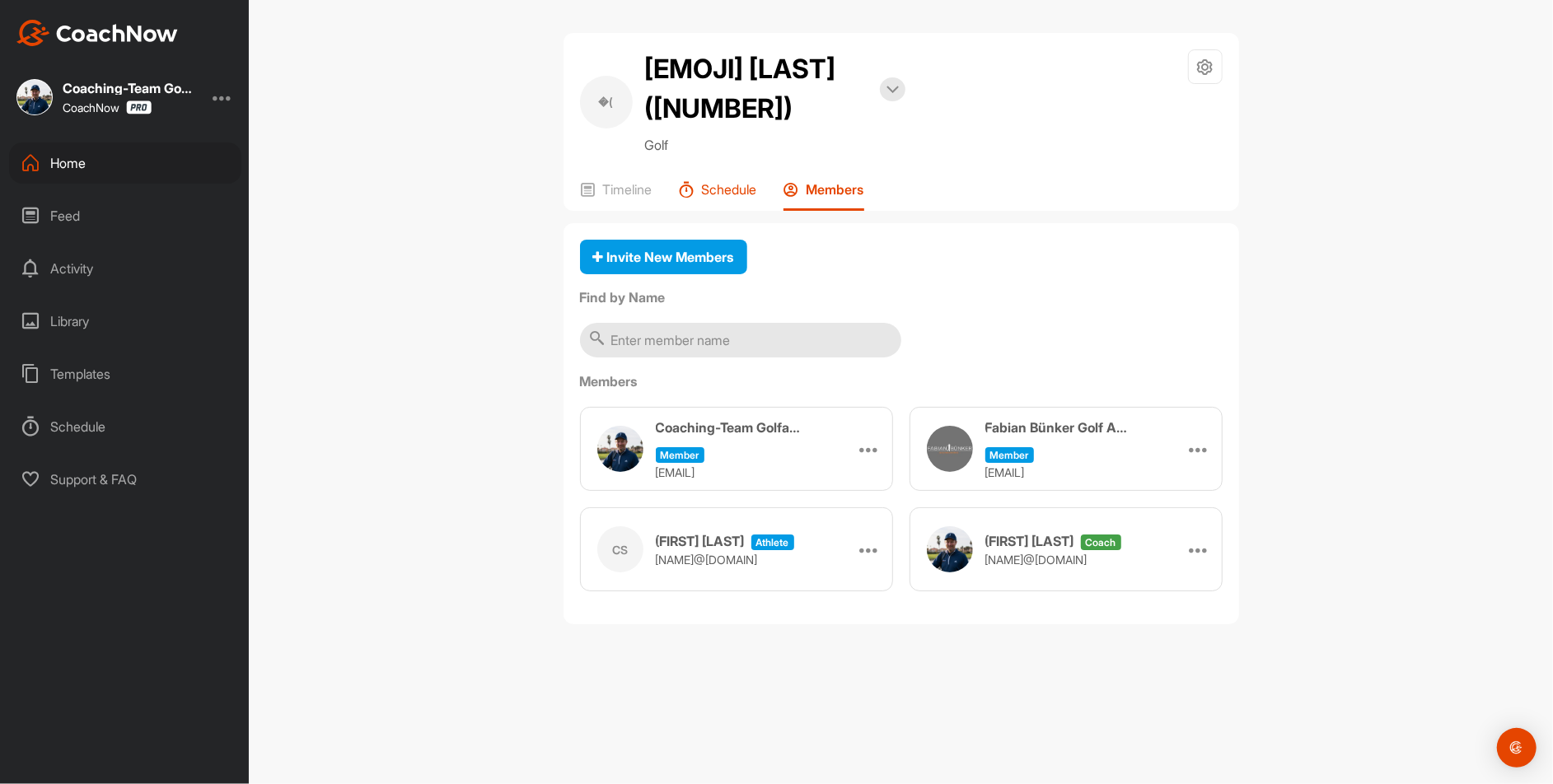 click on "Schedule" at bounding box center (729, 189) 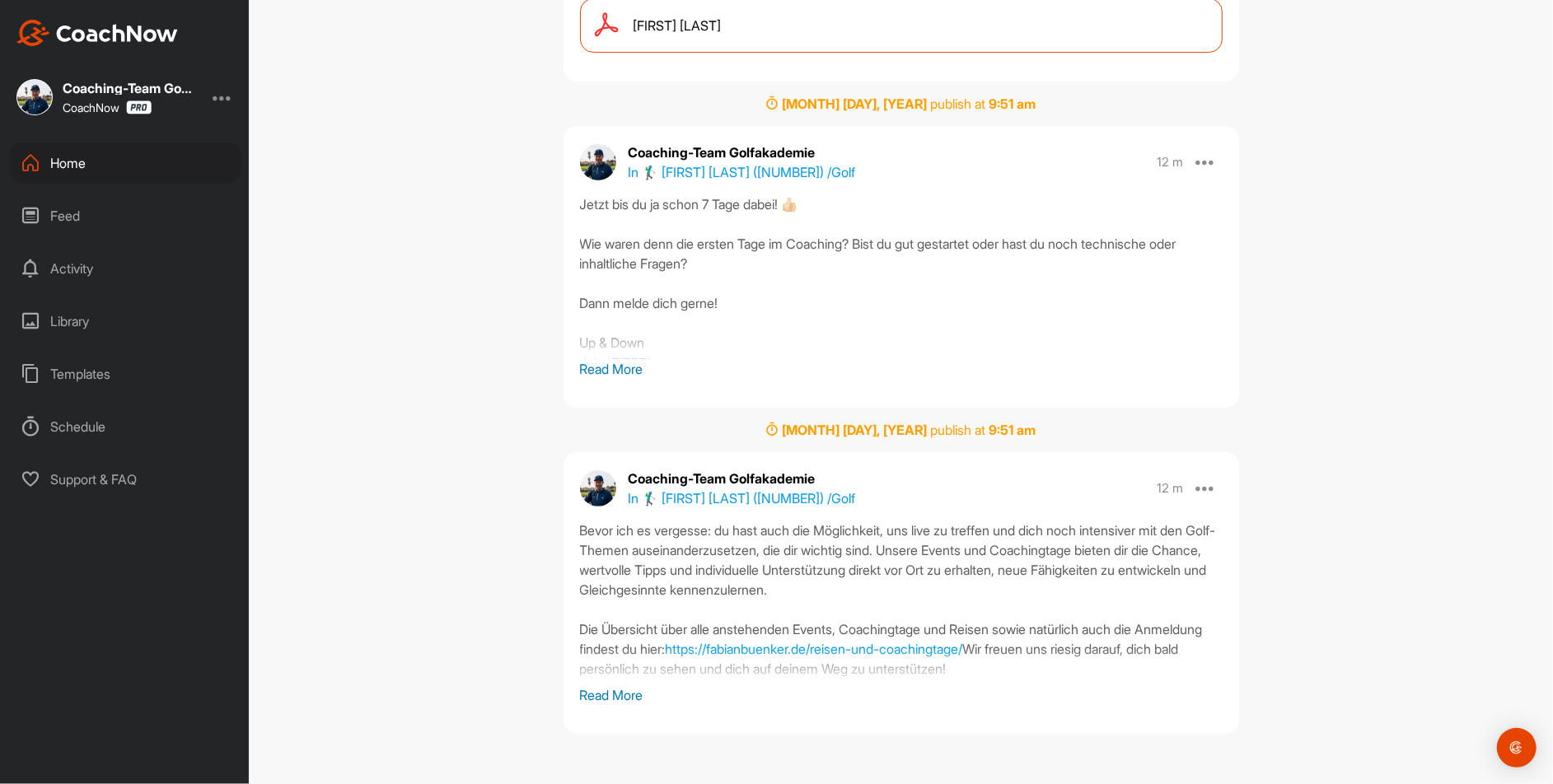 scroll, scrollTop: 0, scrollLeft: 0, axis: both 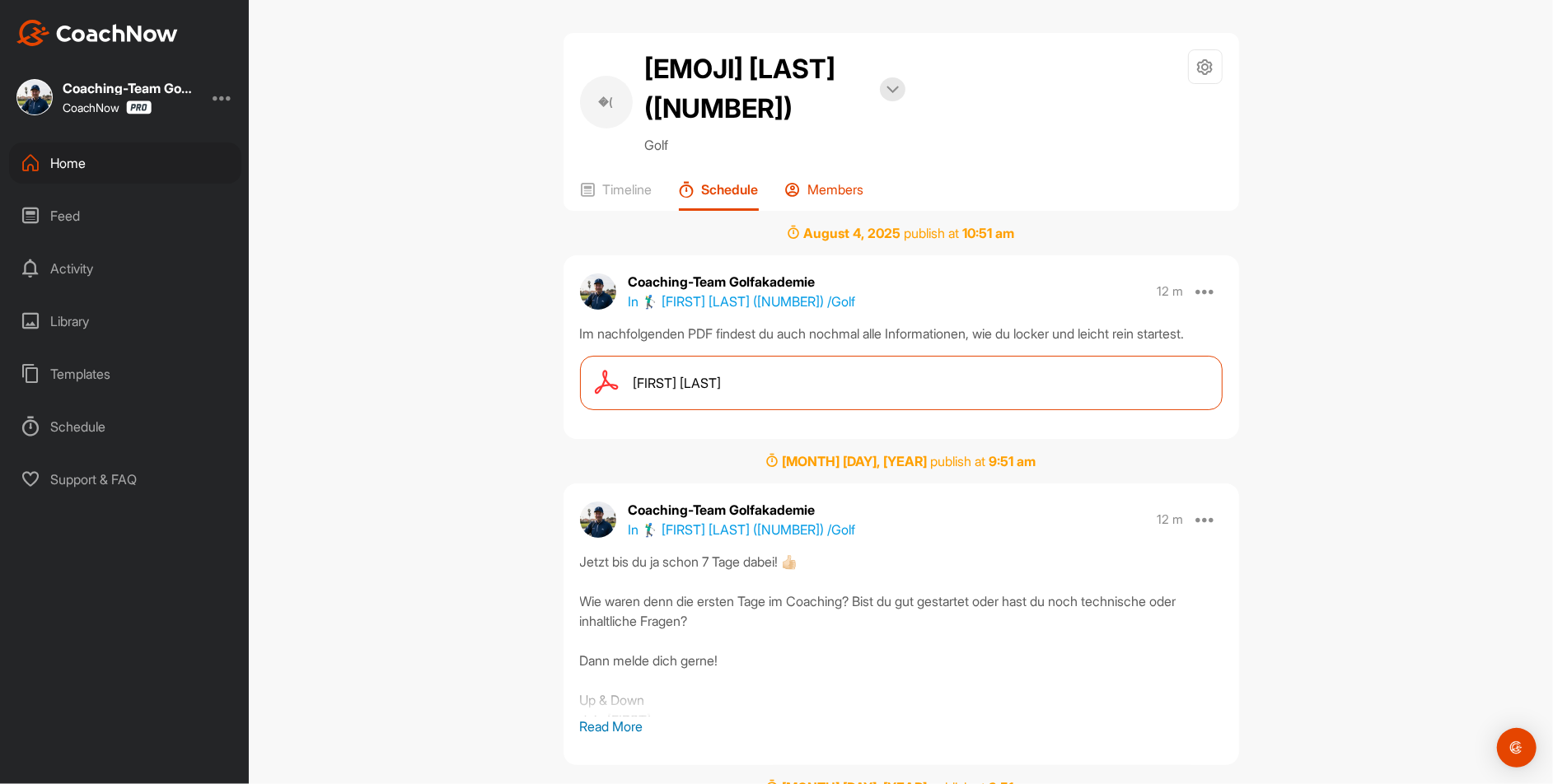 click on "Members" at bounding box center [825, 196] 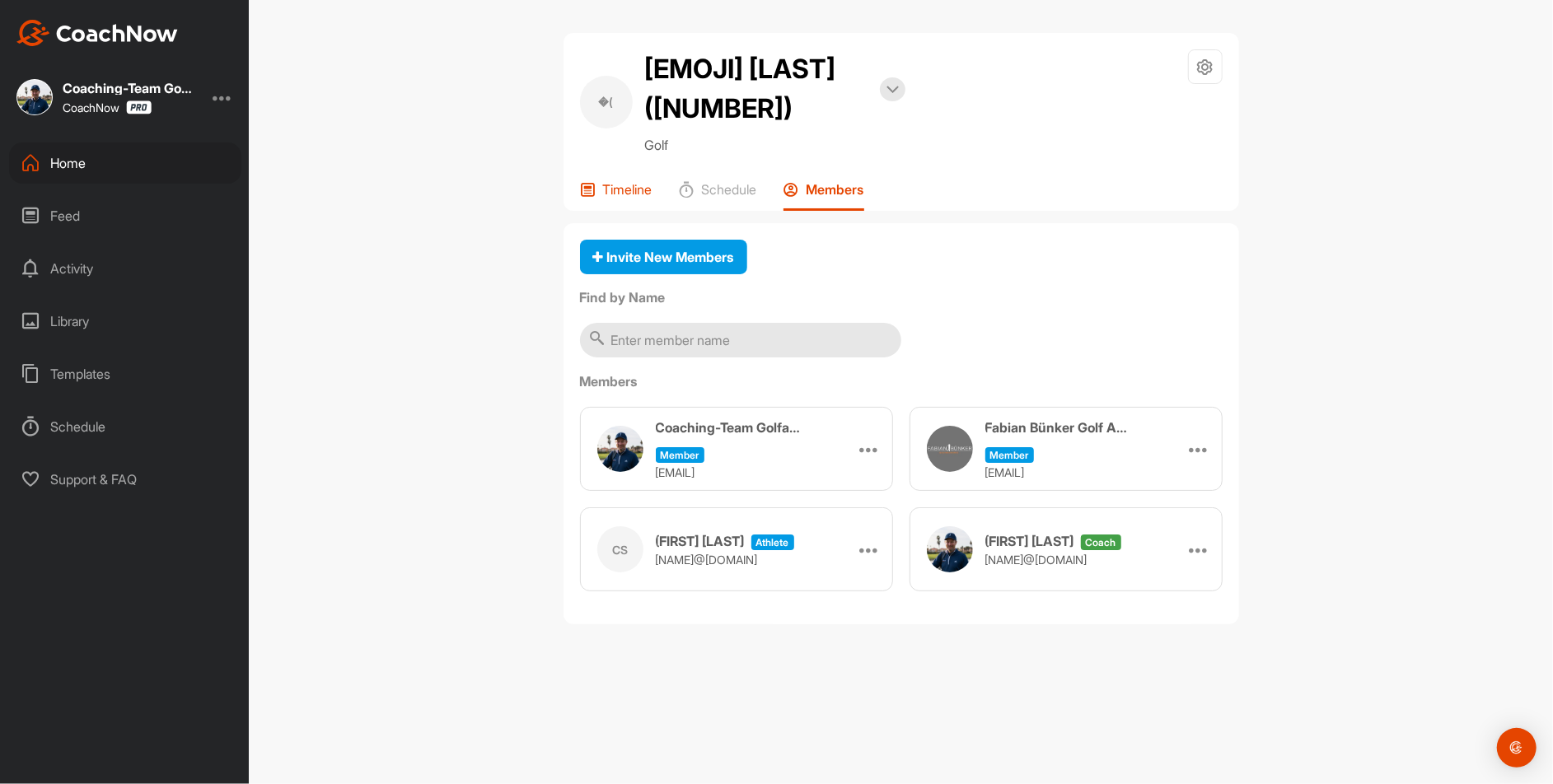 click on "Timeline" at bounding box center [628, 189] 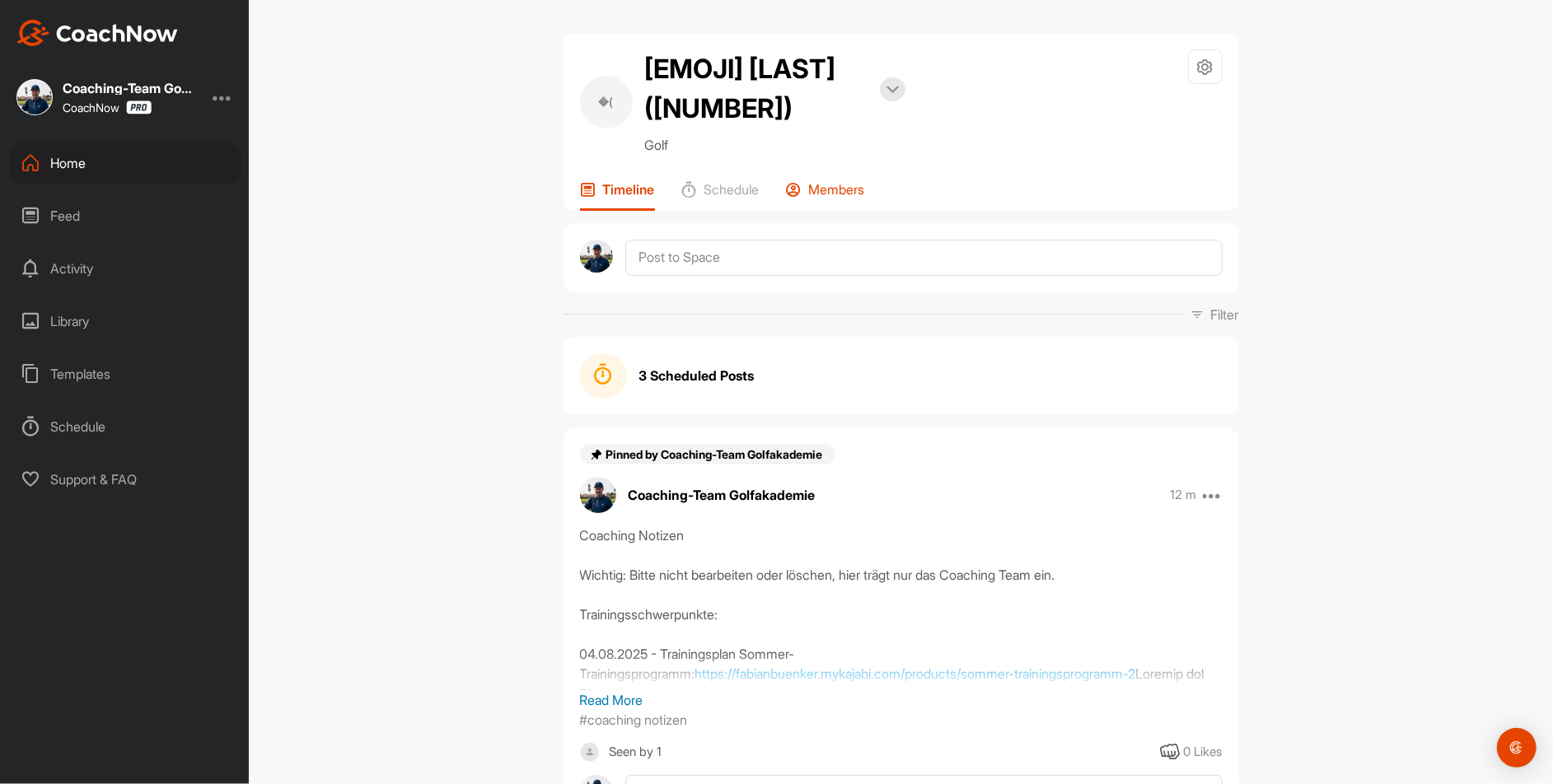 click on "Members" at bounding box center [837, 189] 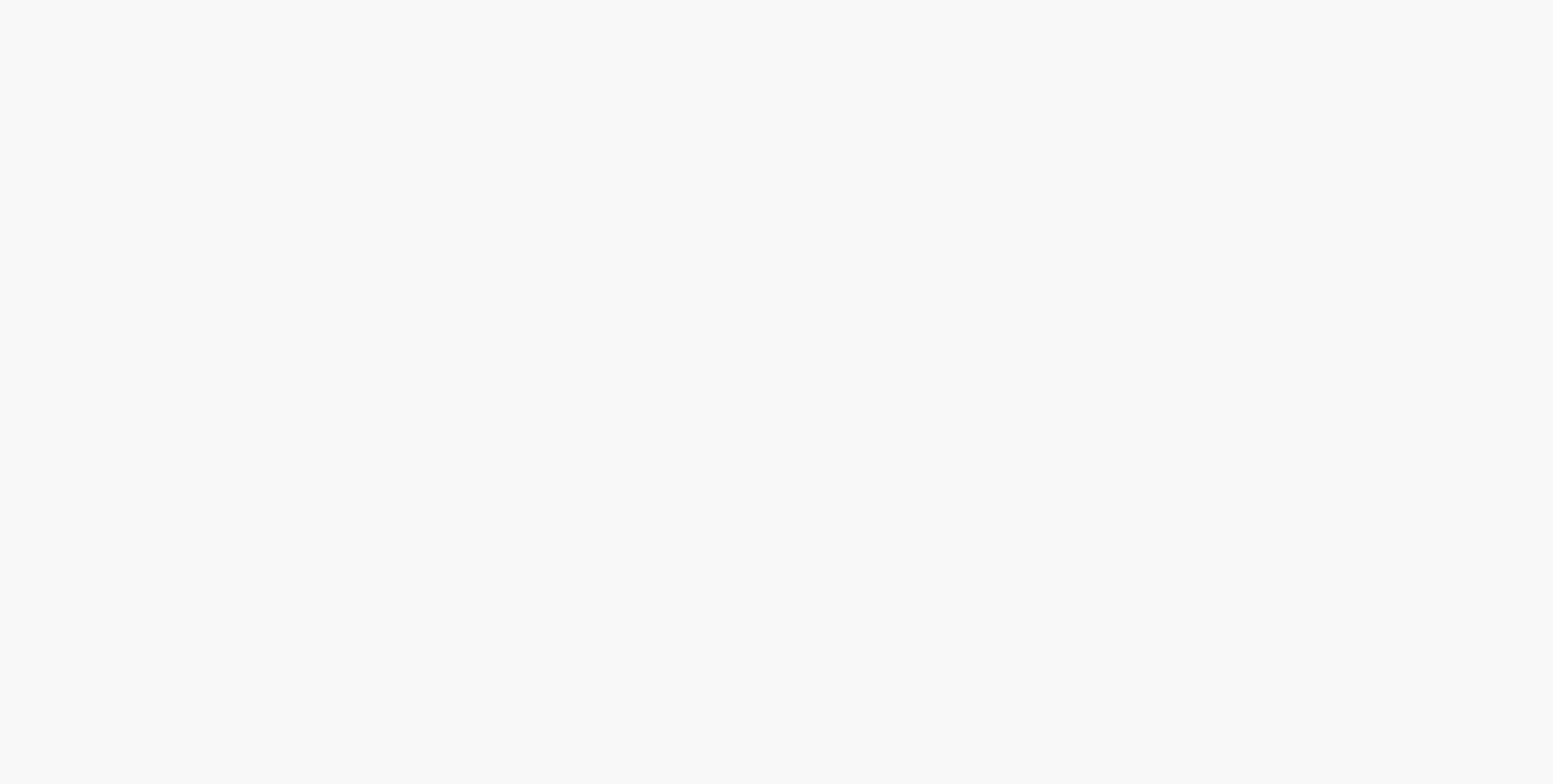 scroll, scrollTop: 0, scrollLeft: 0, axis: both 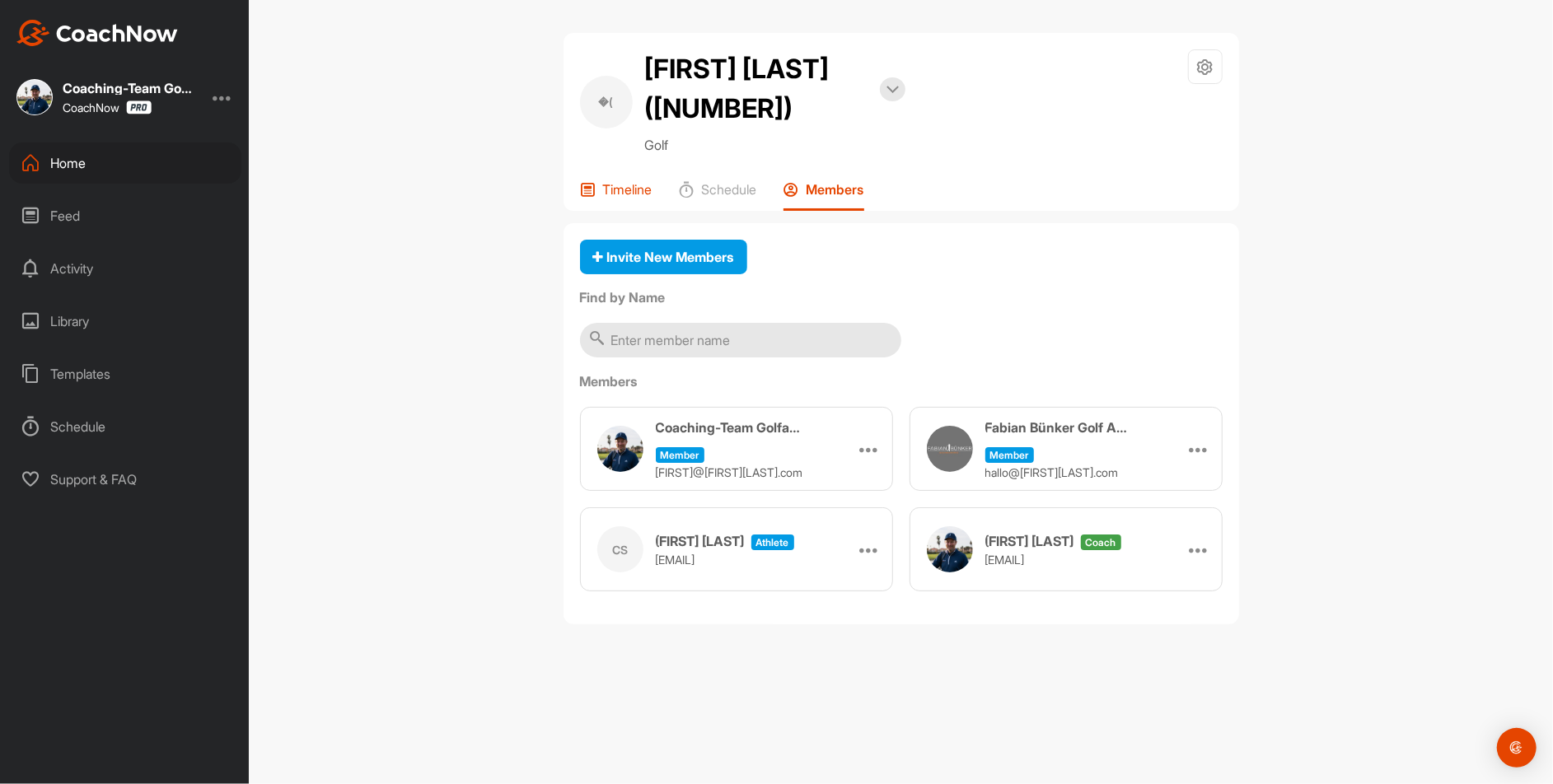 click on "Timeline" at bounding box center (628, 189) 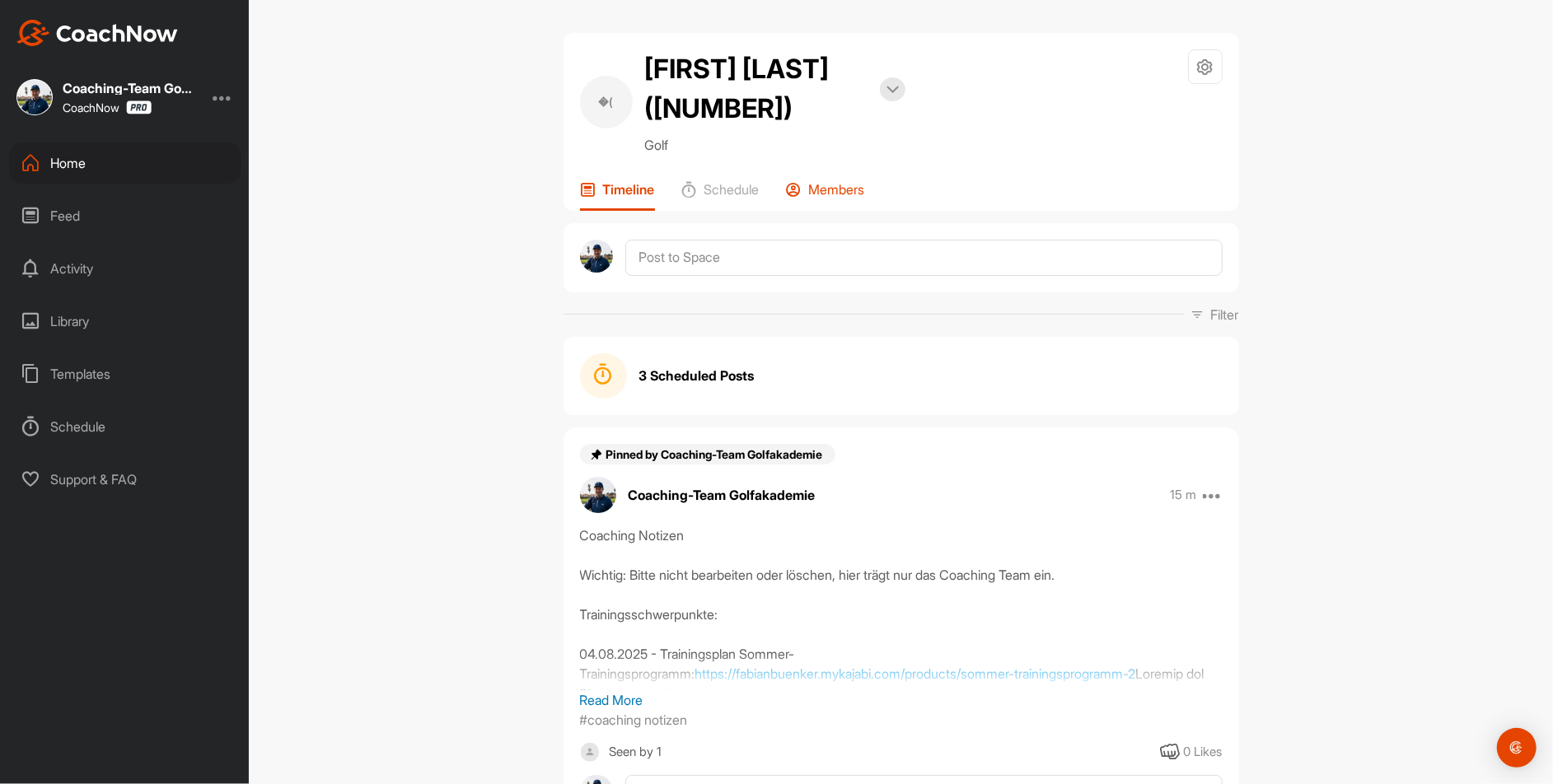 click on "Members" at bounding box center (837, 189) 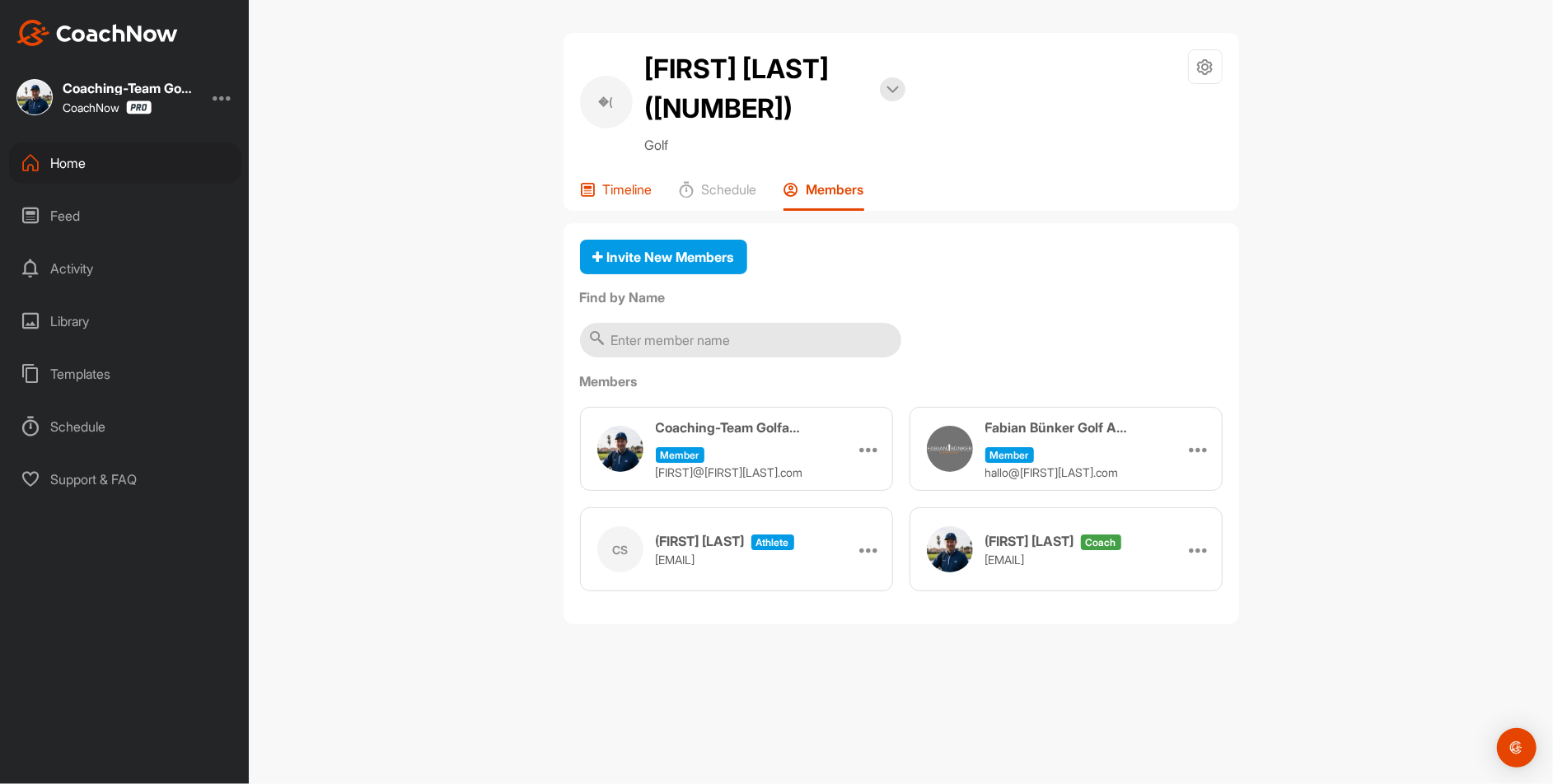 click on "Timeline" at bounding box center (628, 189) 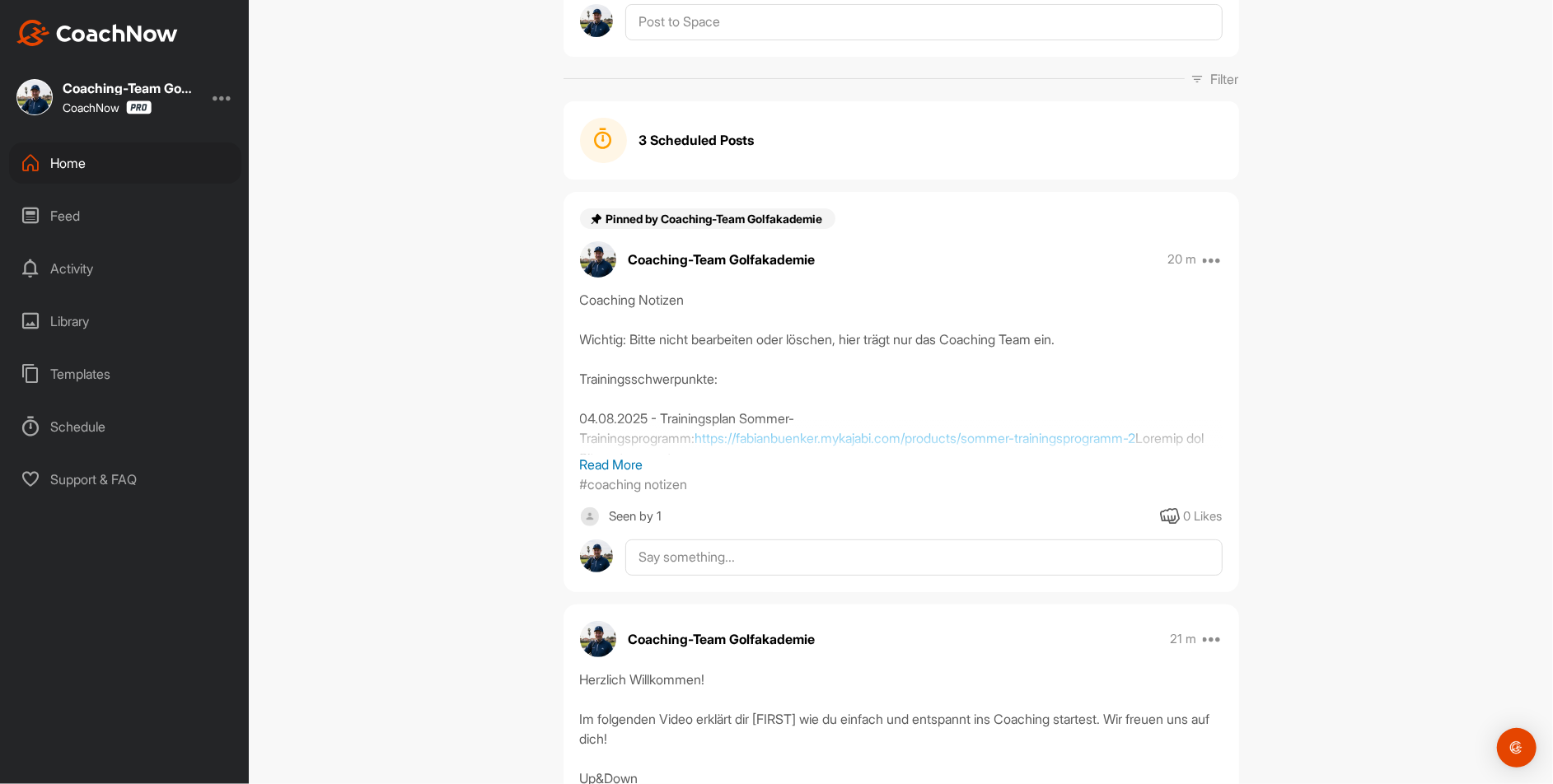 scroll, scrollTop: 0, scrollLeft: 0, axis: both 